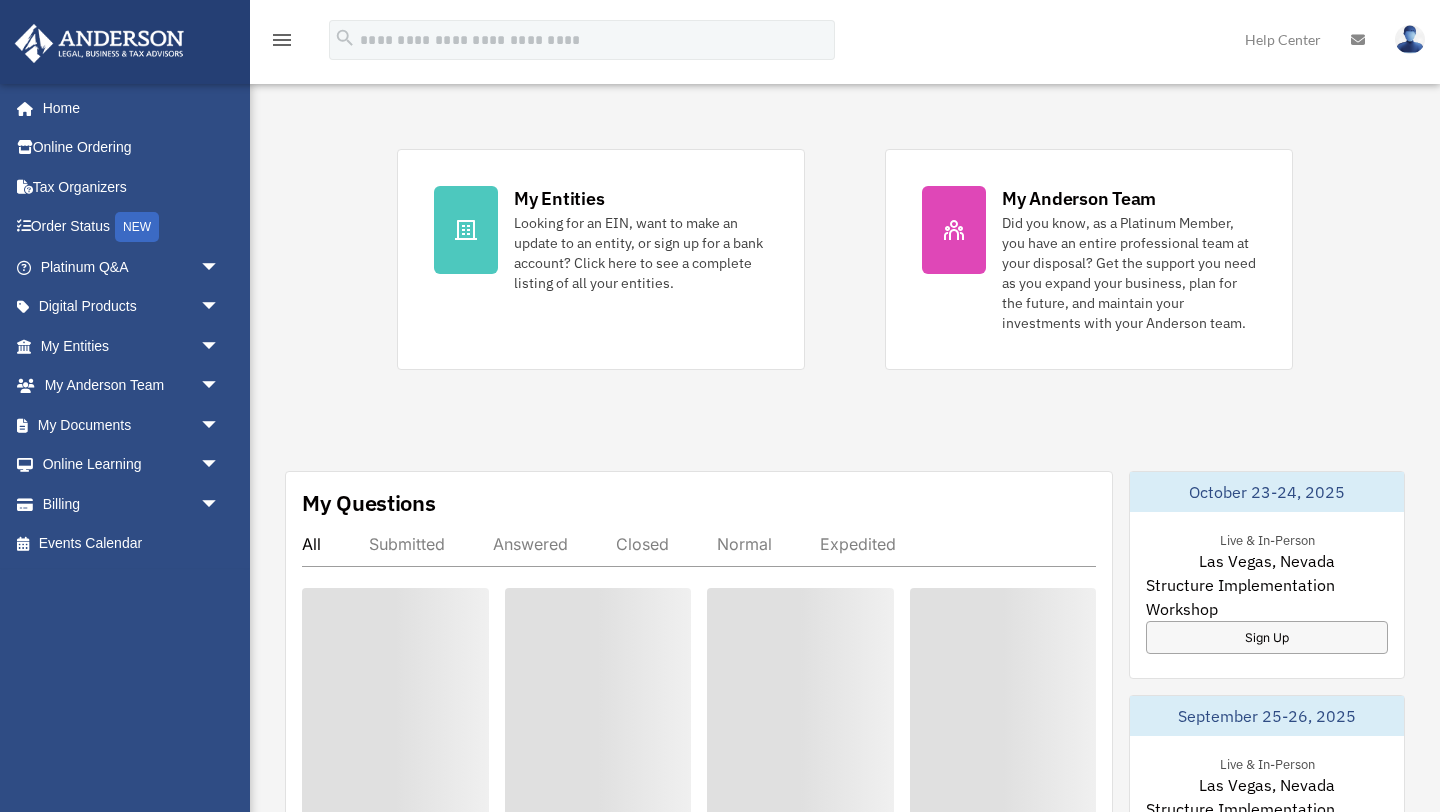 scroll, scrollTop: 807, scrollLeft: 0, axis: vertical 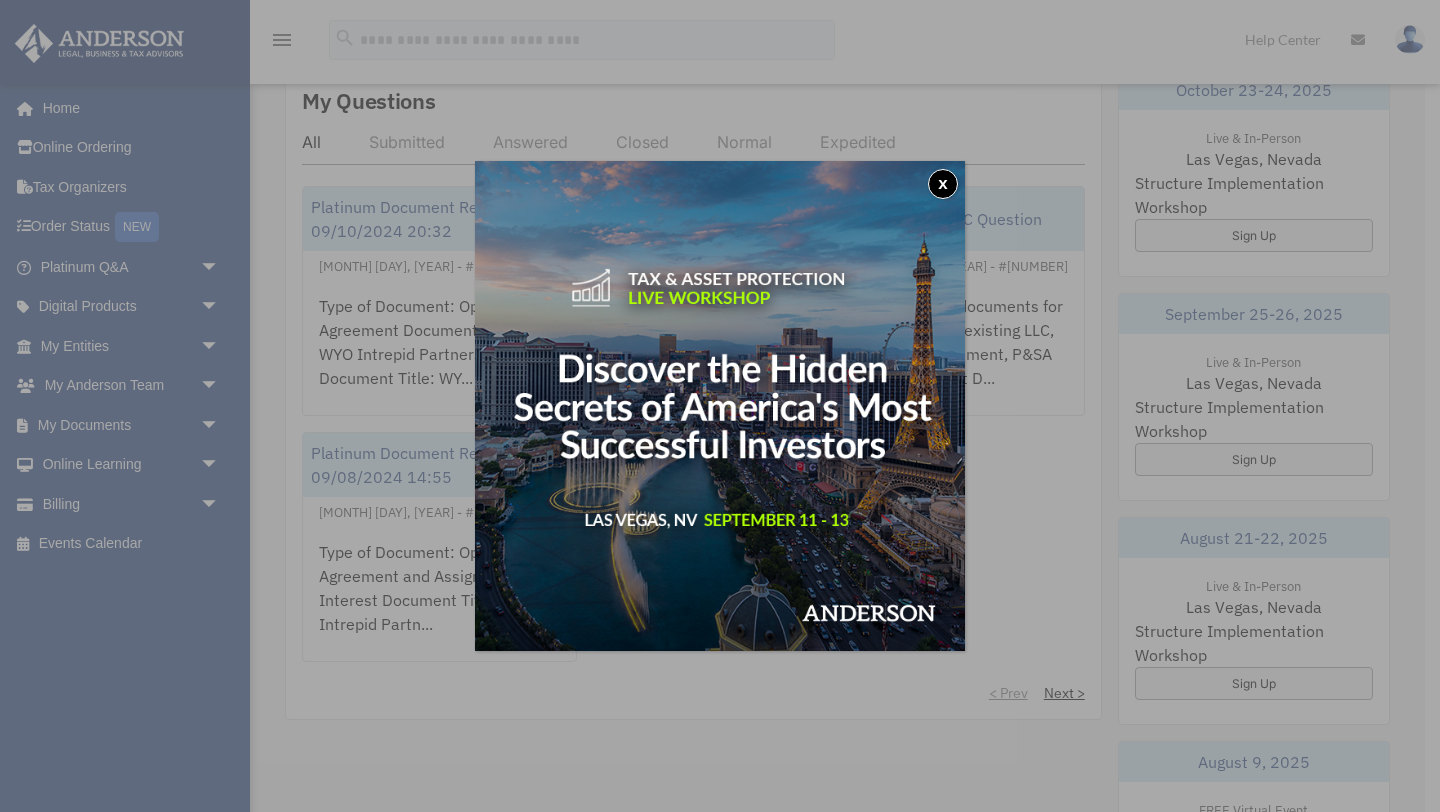 click on "x" at bounding box center [943, 184] 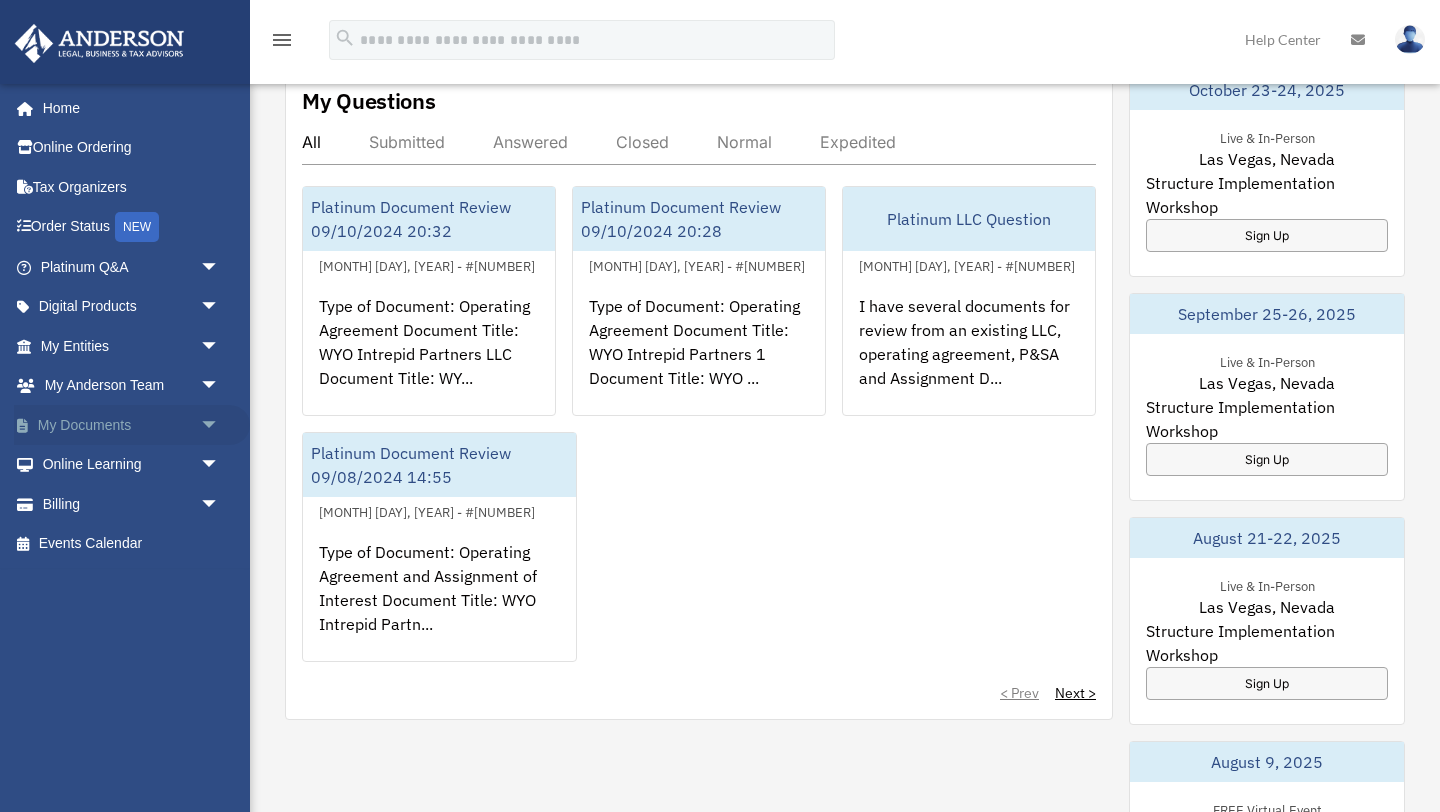 click on "arrow_drop_down" at bounding box center [220, 425] 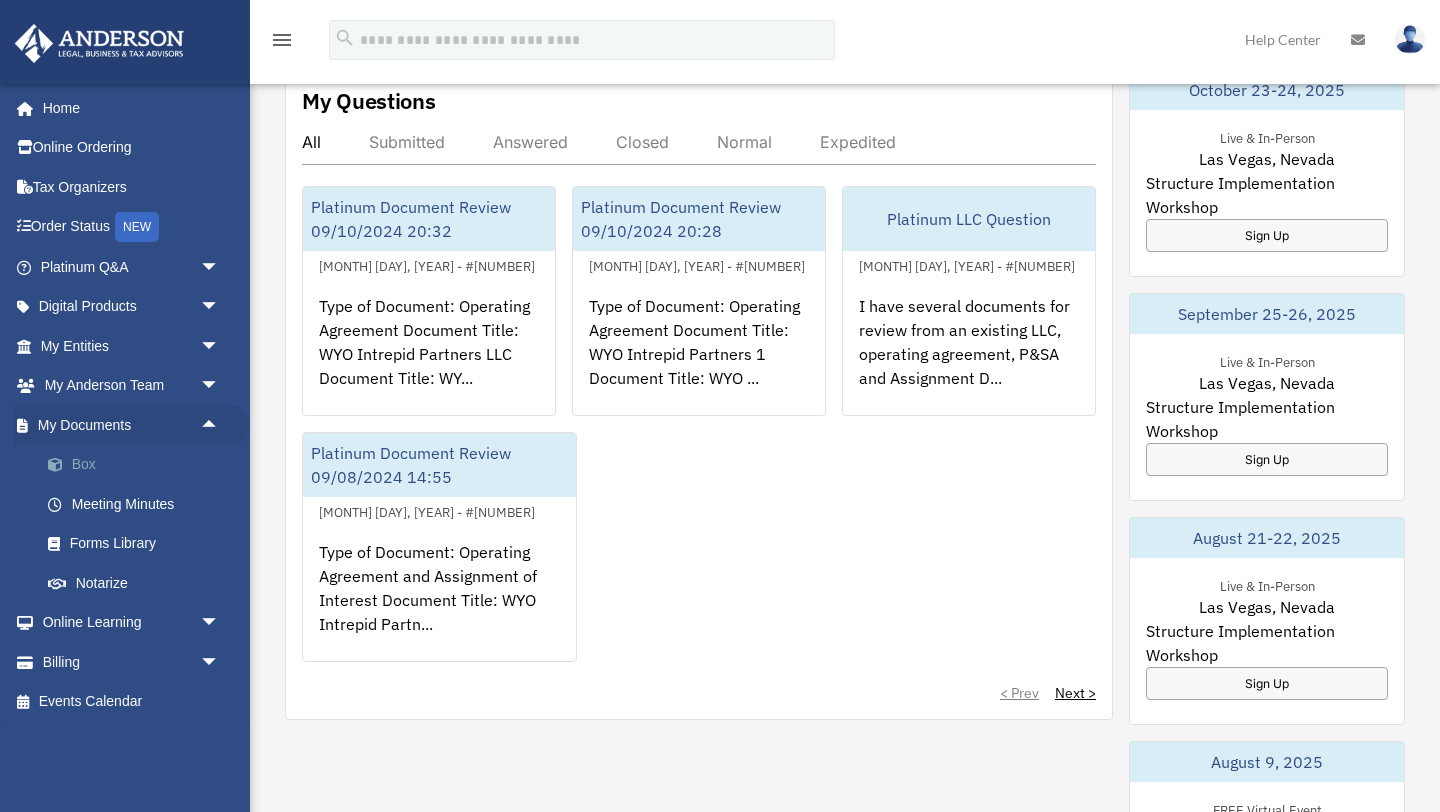 click on "Box" at bounding box center [139, 465] 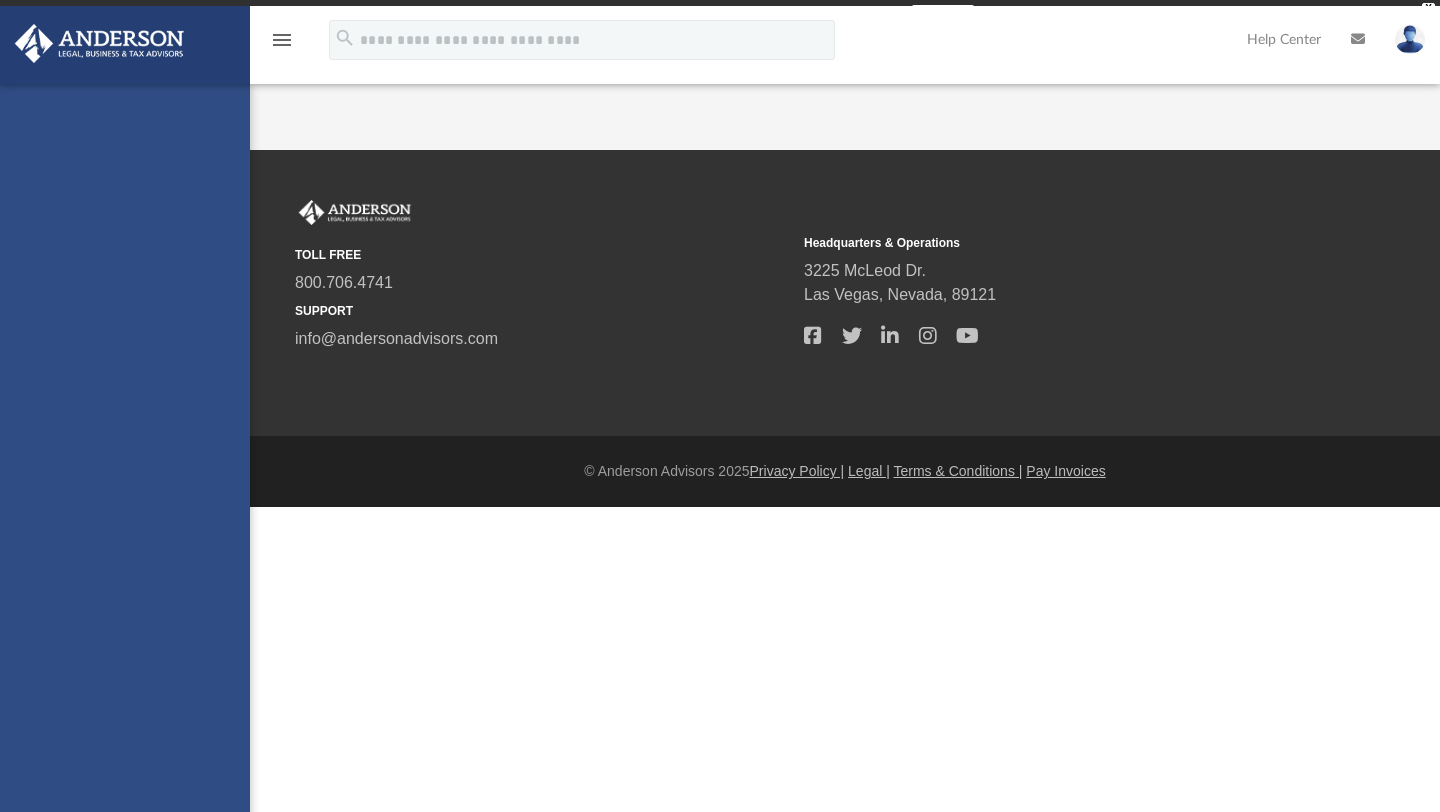 scroll, scrollTop: 0, scrollLeft: 0, axis: both 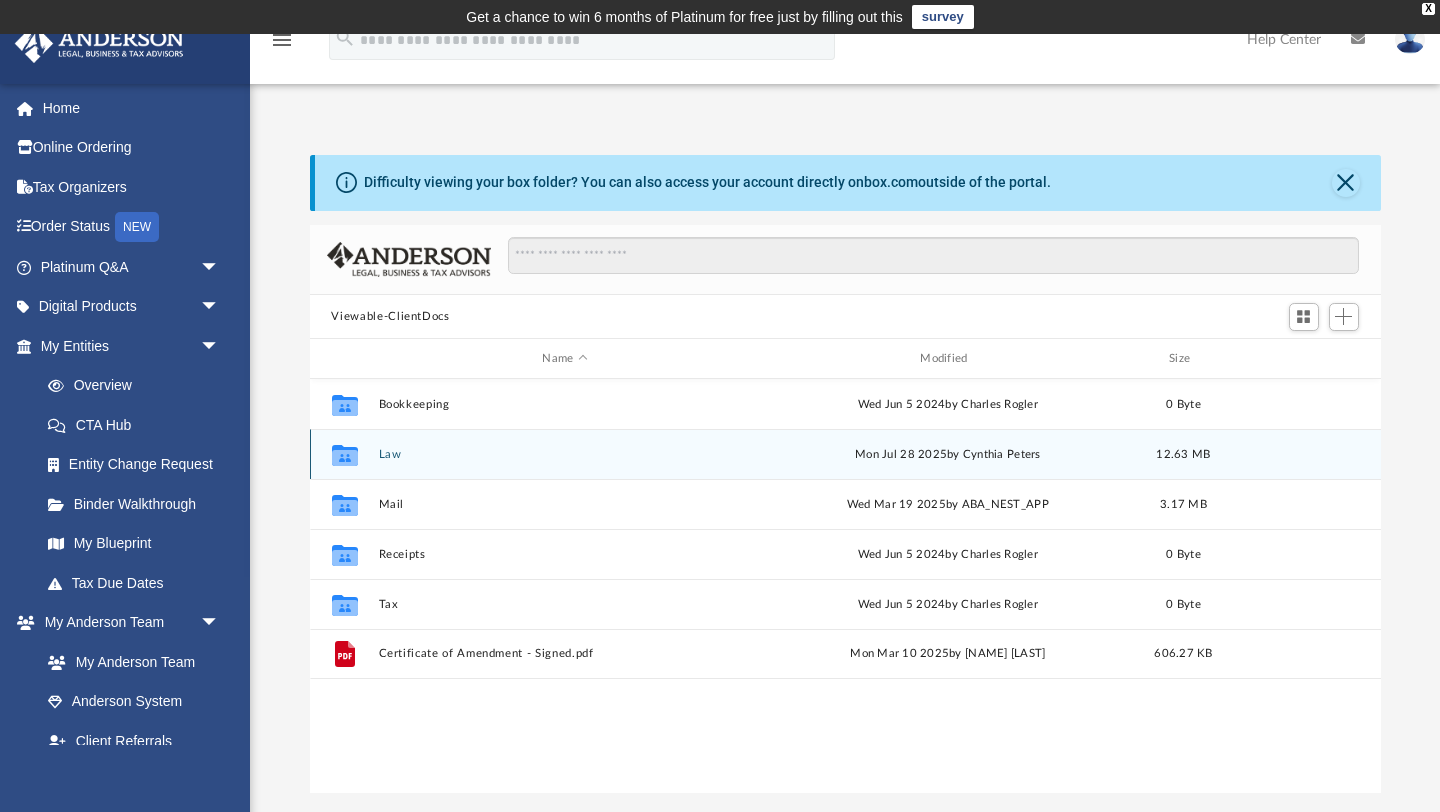 click 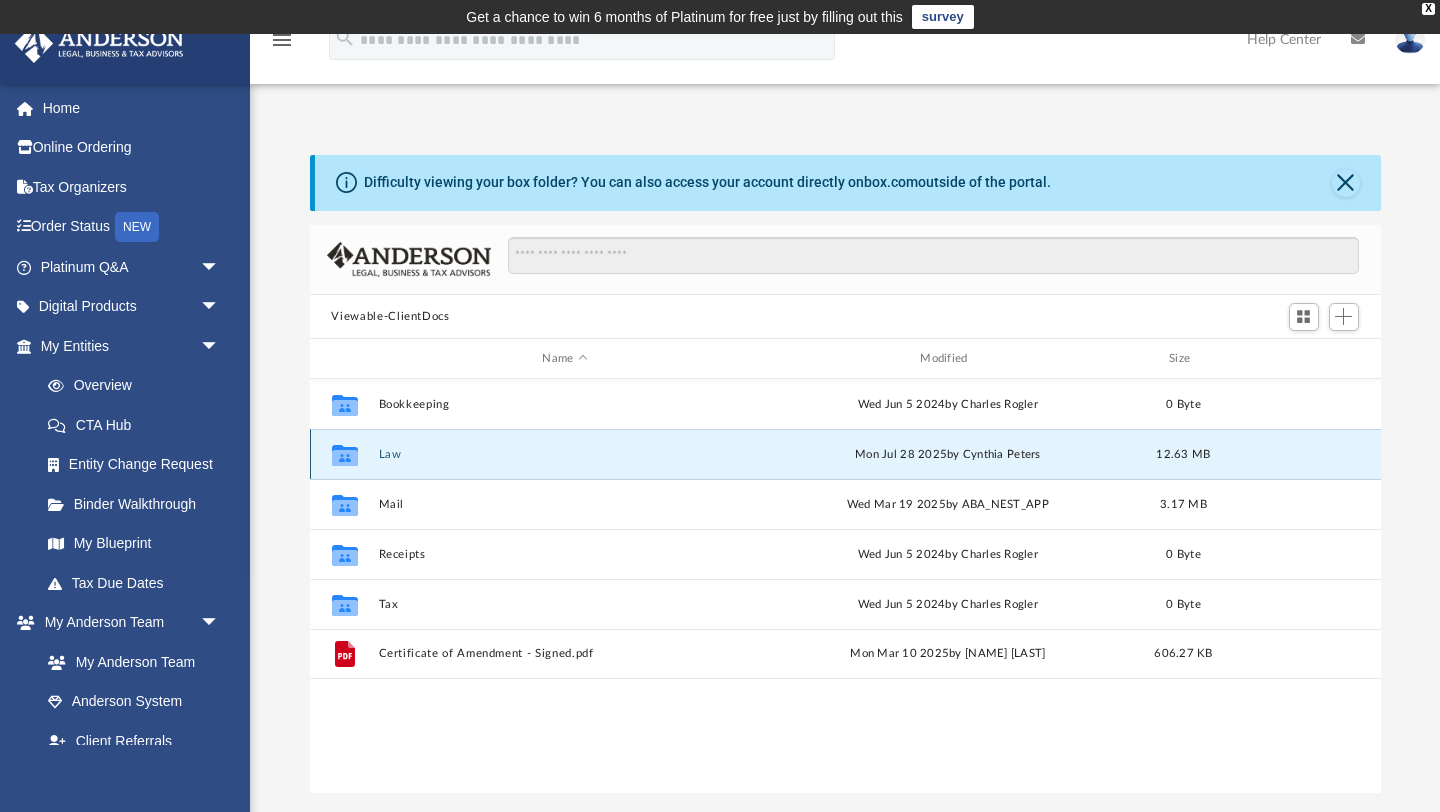 click on "Law" at bounding box center (565, 454) 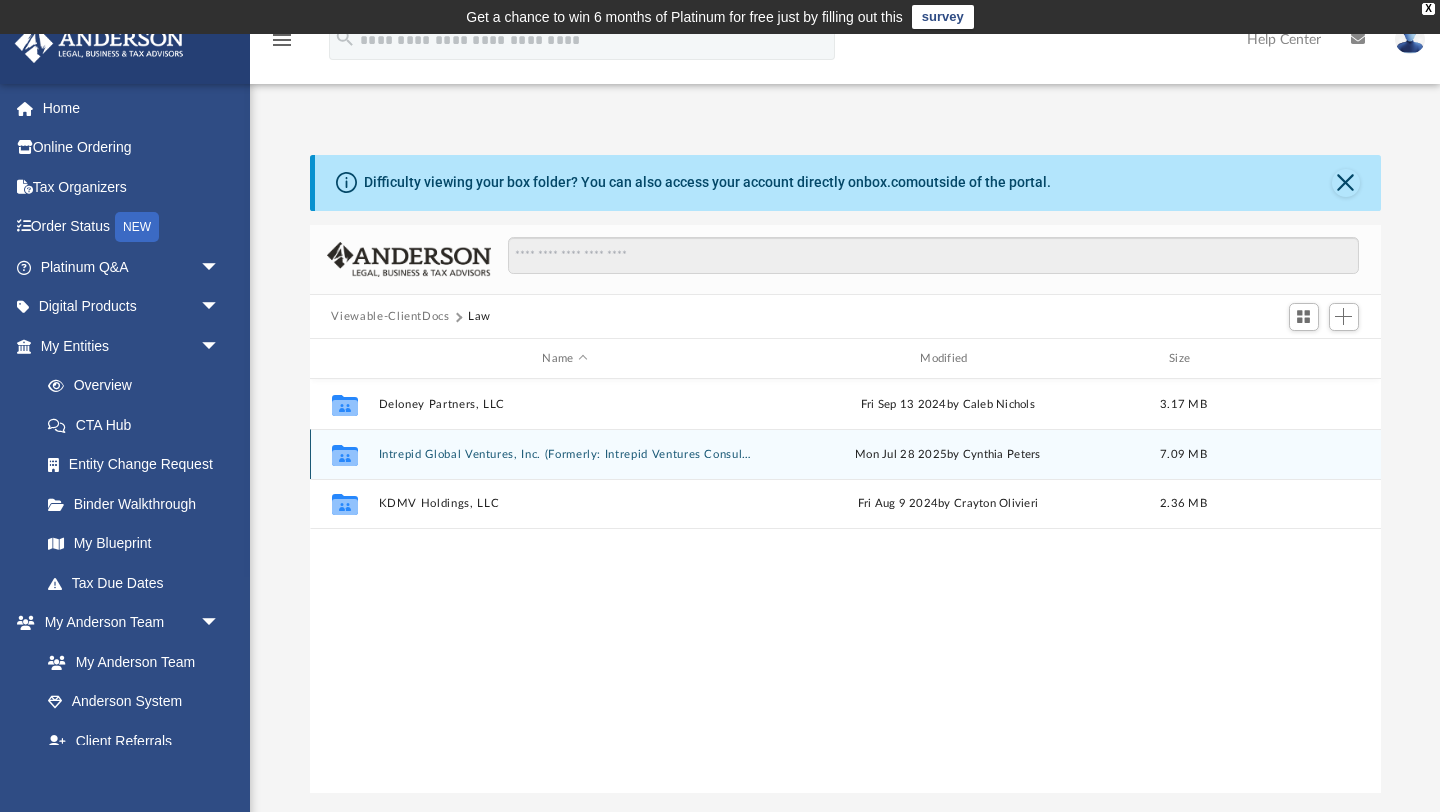 click on "Intrepid Global Ventures, Inc. (Formerly: Intrepid Ventures Consulting Services, Inc.)" at bounding box center (565, 454) 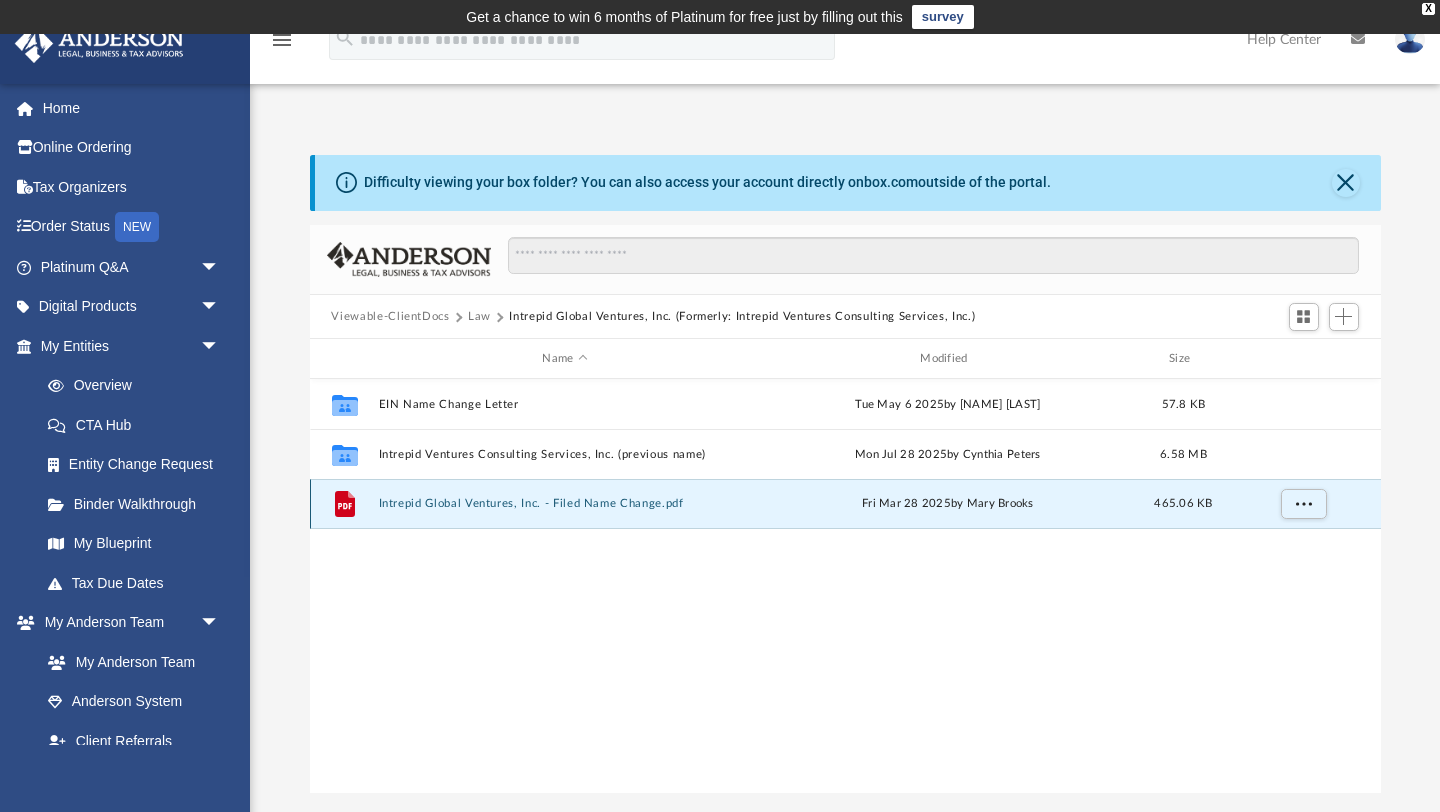 click on "Intrepid Global Ventures, Inc. - Filed Name Change.pdf" at bounding box center (565, 504) 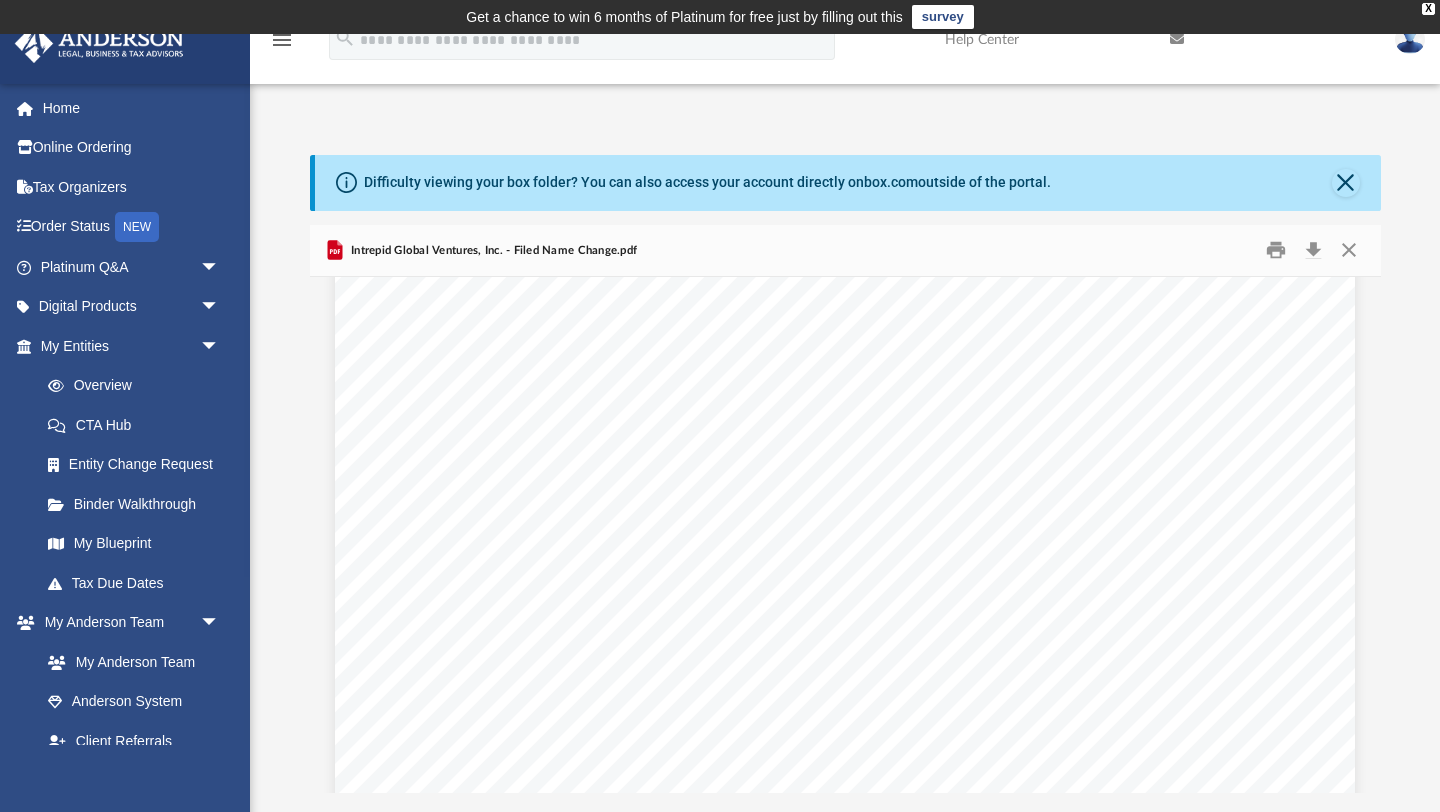 scroll, scrollTop: 3617, scrollLeft: 0, axis: vertical 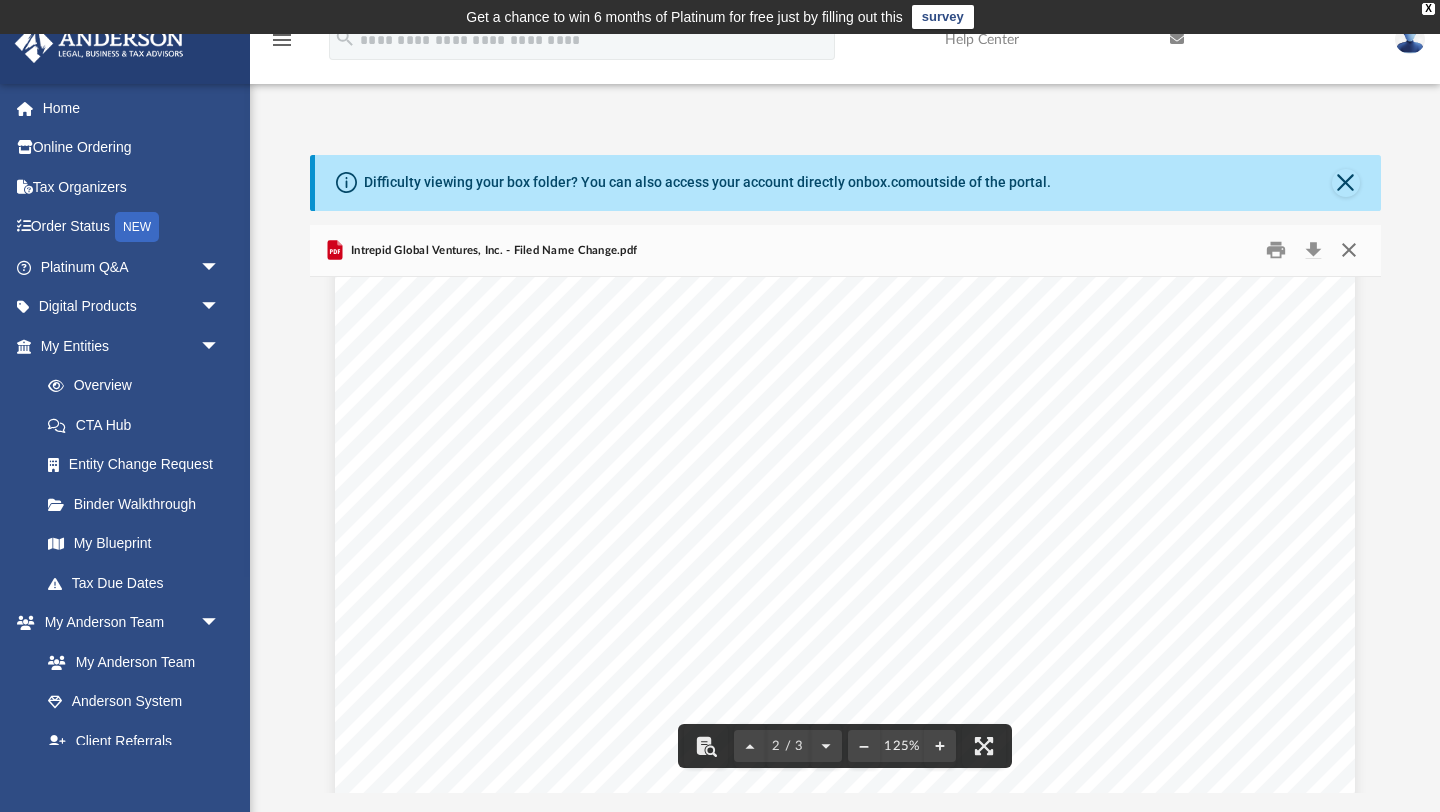 click at bounding box center (1349, 250) 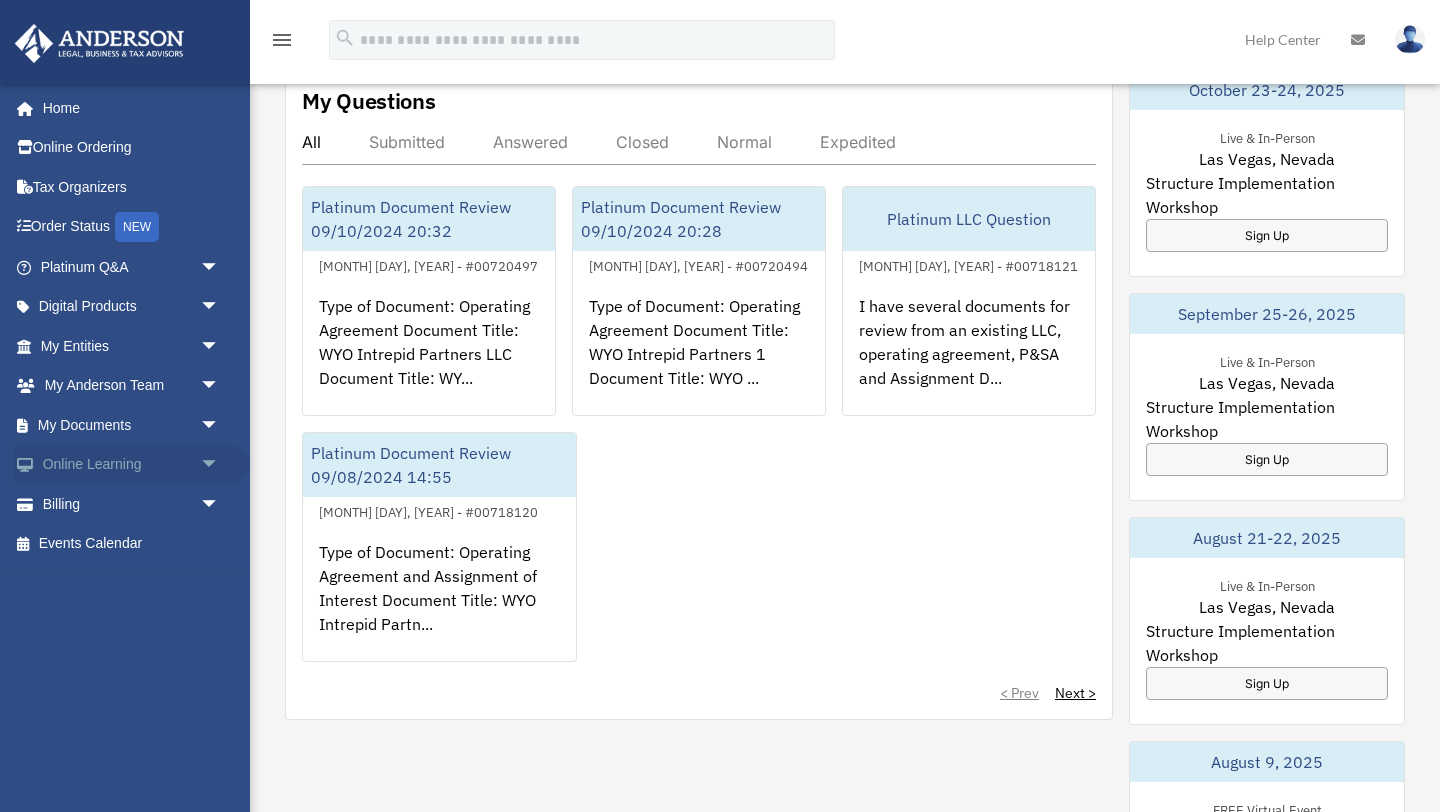 scroll, scrollTop: 807, scrollLeft: 0, axis: vertical 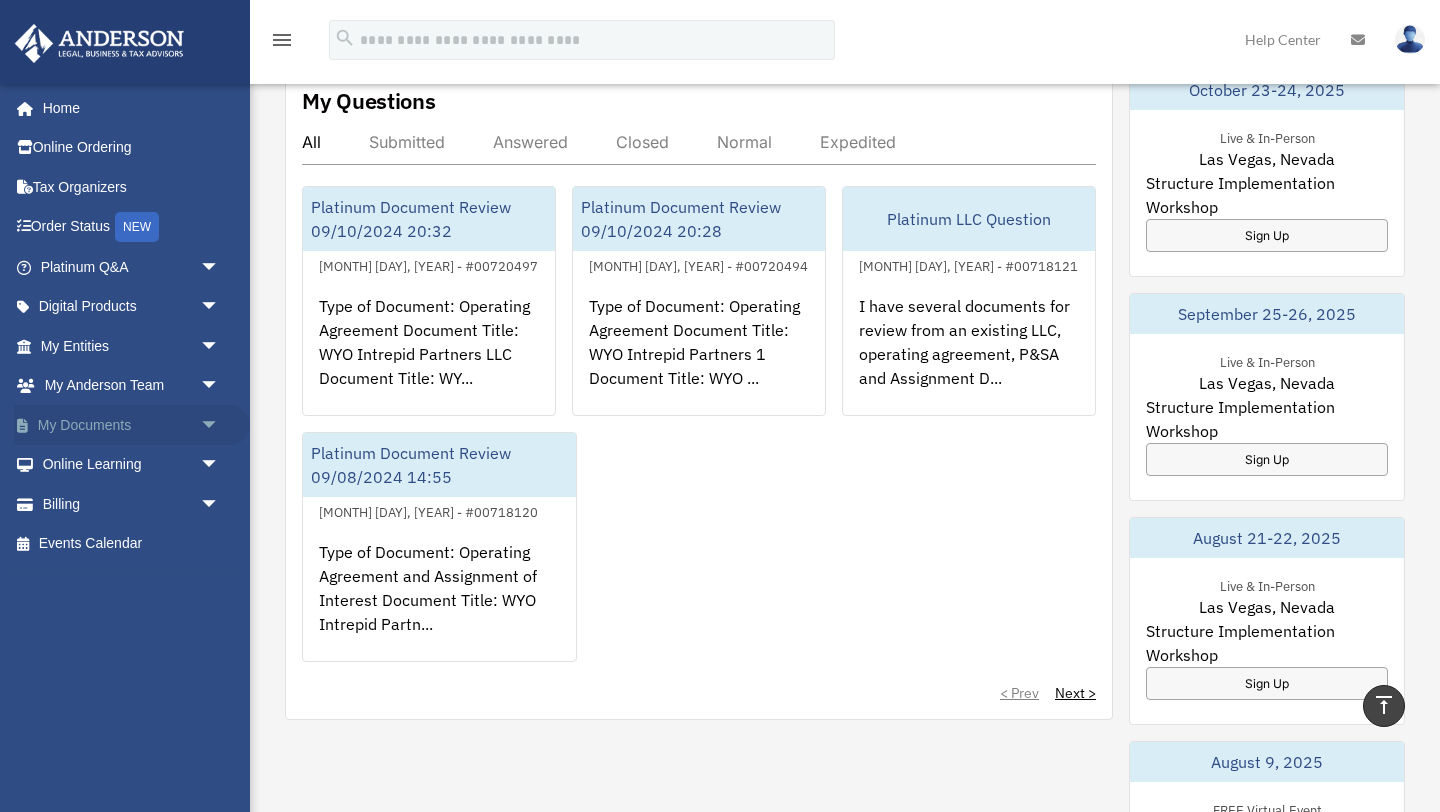 click on "arrow_drop_down" at bounding box center (220, 425) 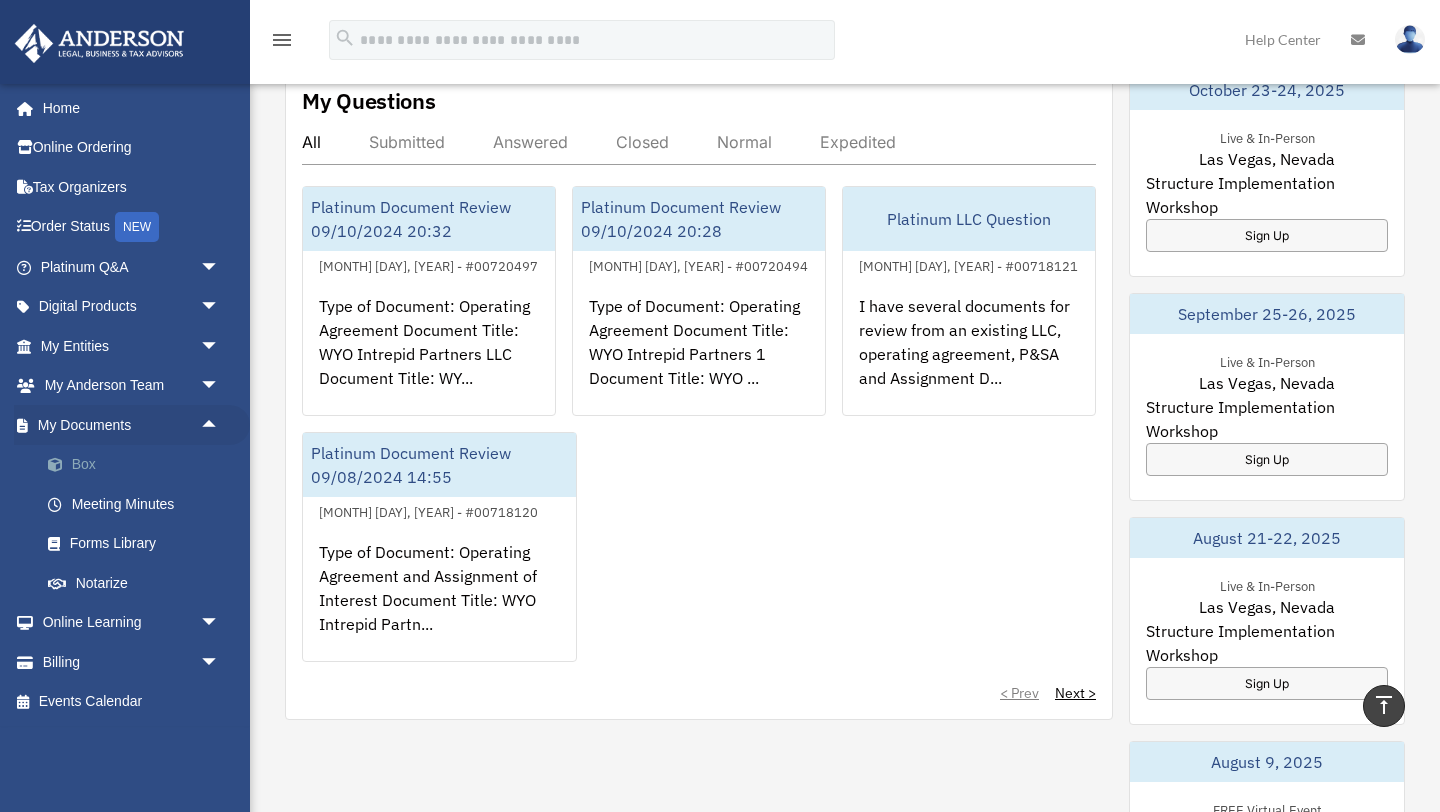 click on "Box" at bounding box center [139, 465] 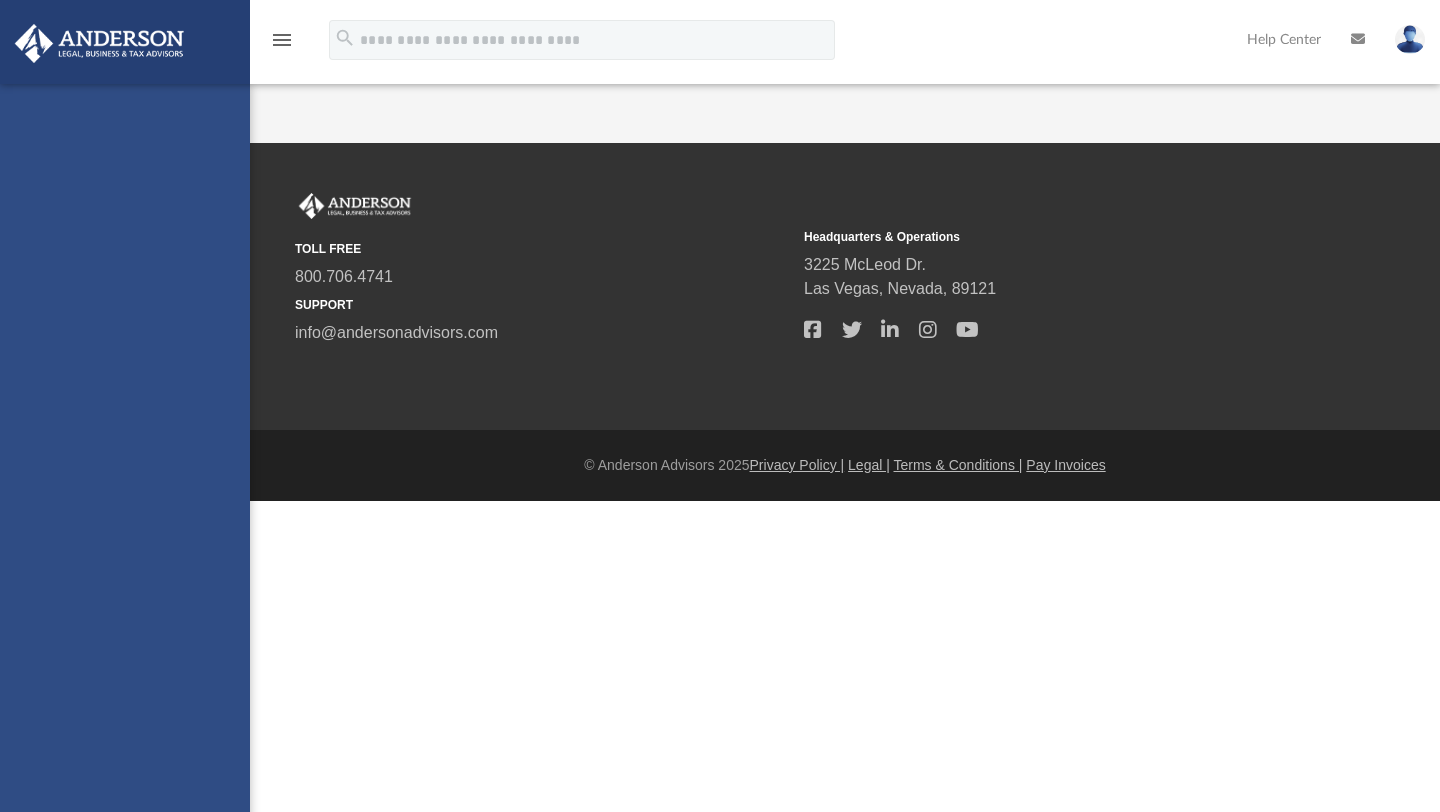 scroll, scrollTop: 0, scrollLeft: 0, axis: both 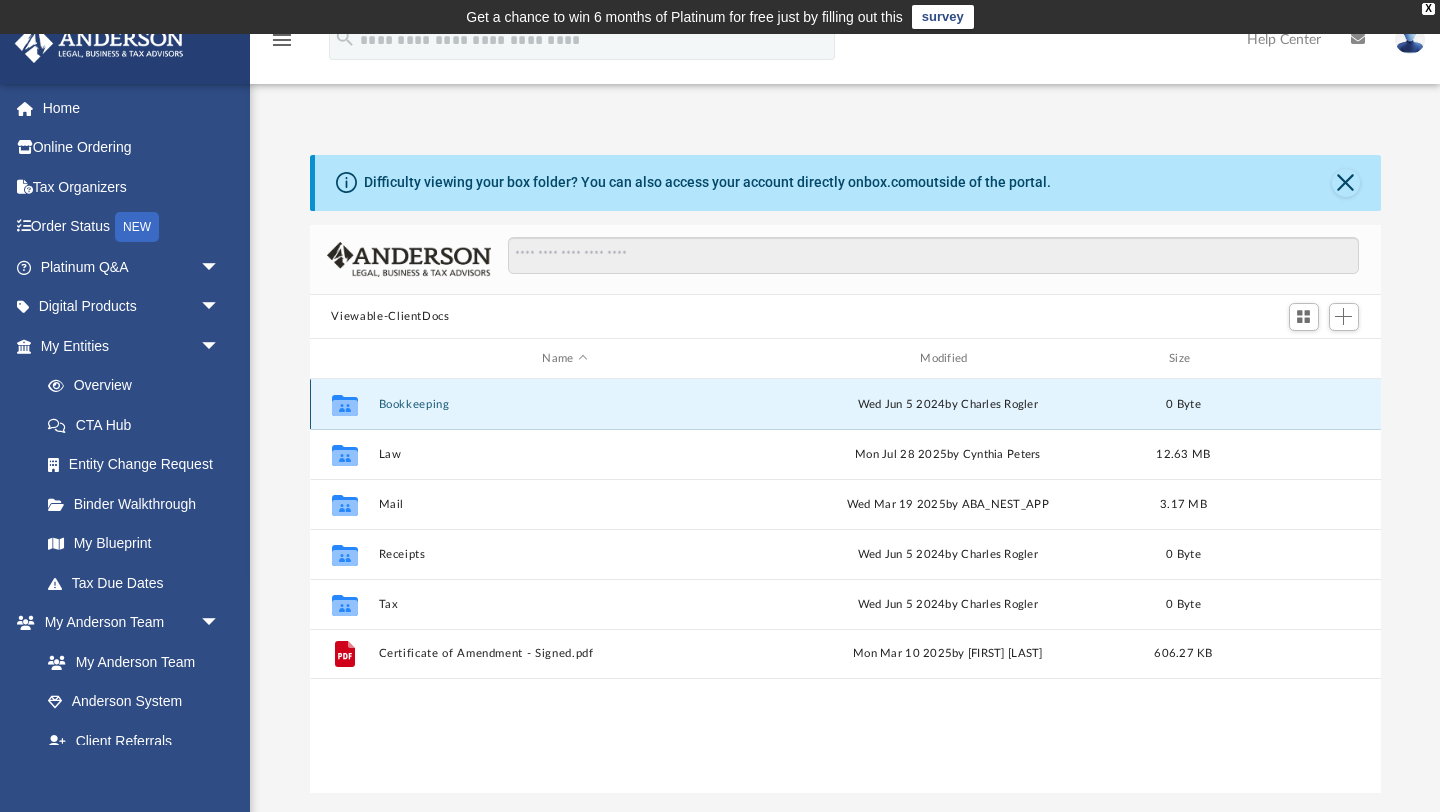 click on "Bookkeeping" at bounding box center (565, 404) 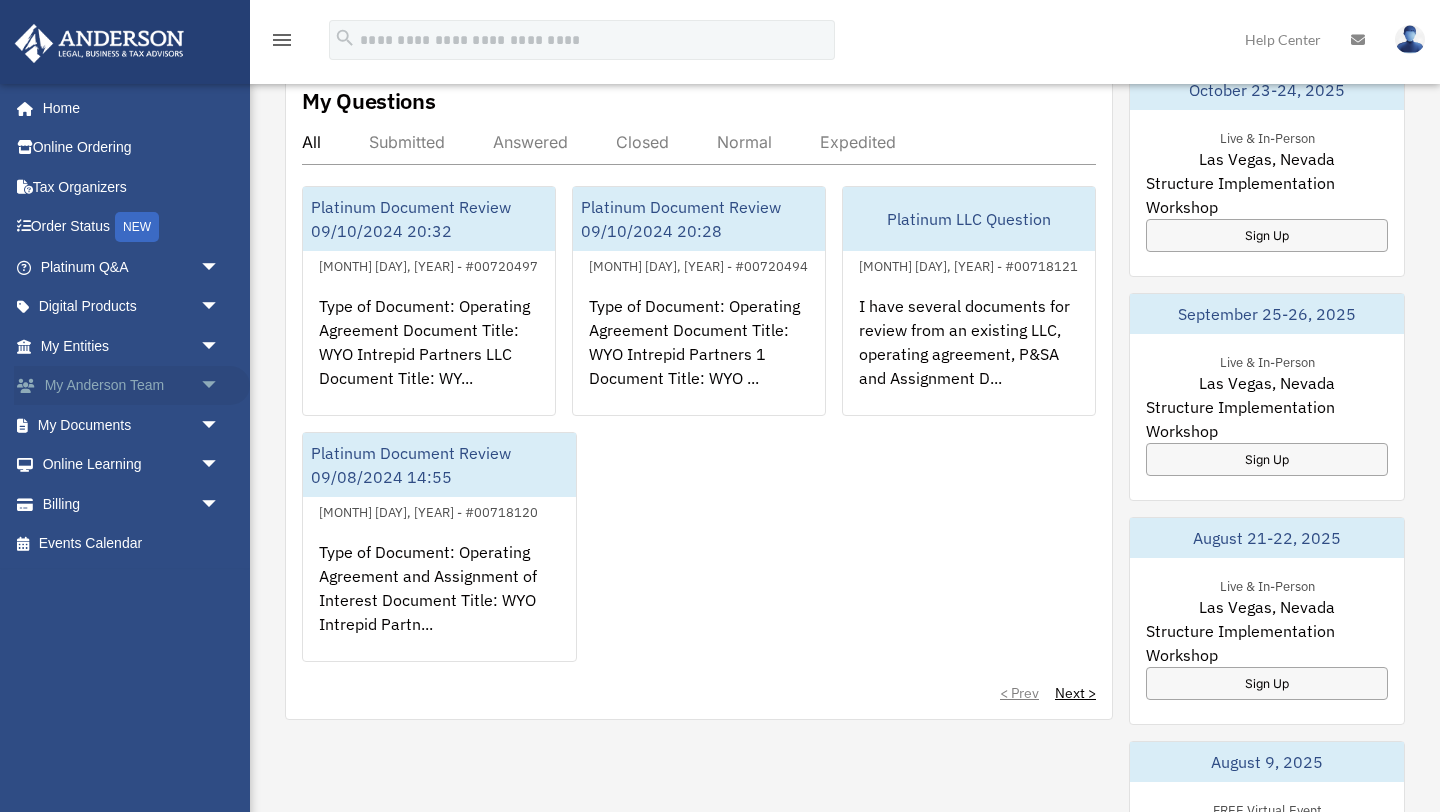 scroll, scrollTop: 807, scrollLeft: 0, axis: vertical 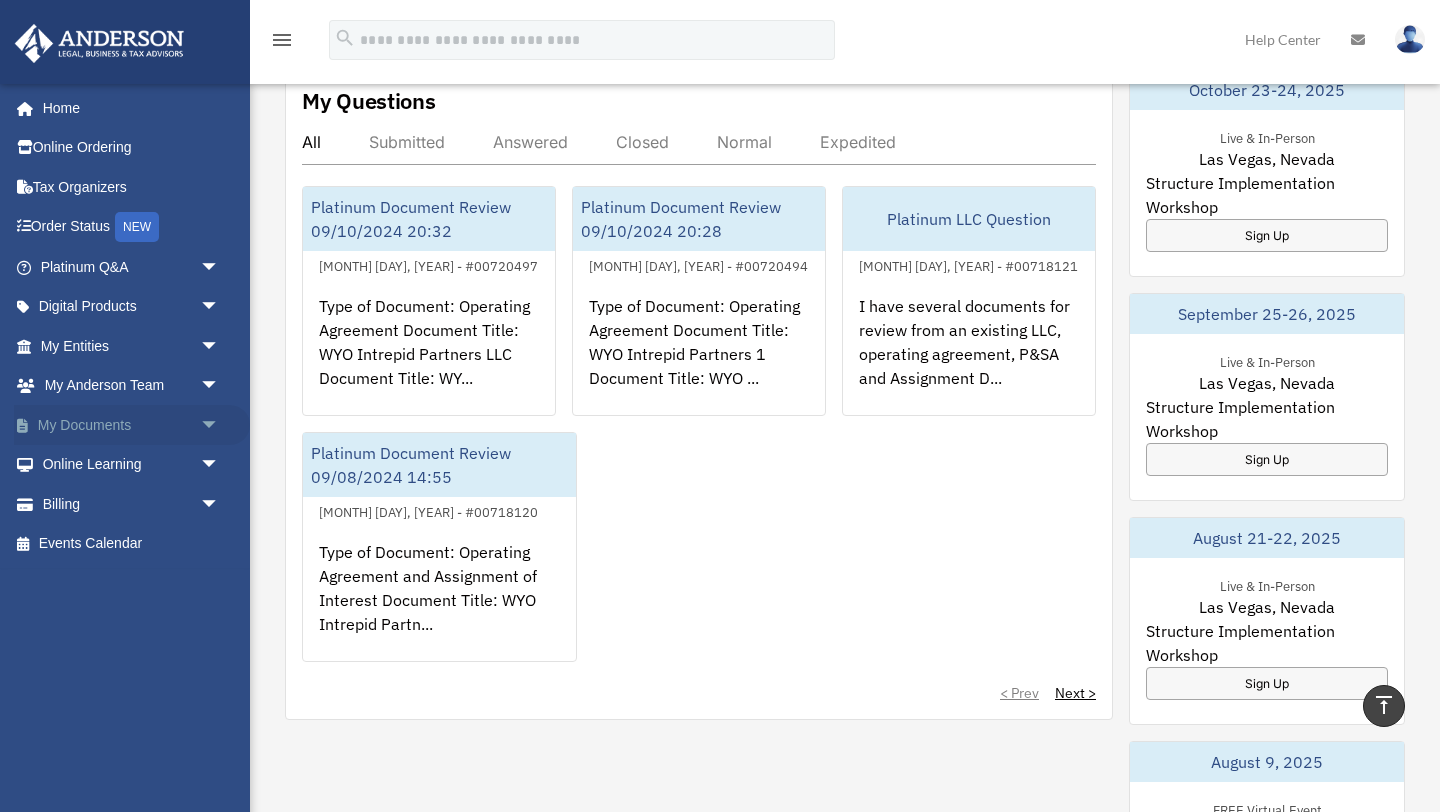 click on "arrow_drop_down" at bounding box center [220, 425] 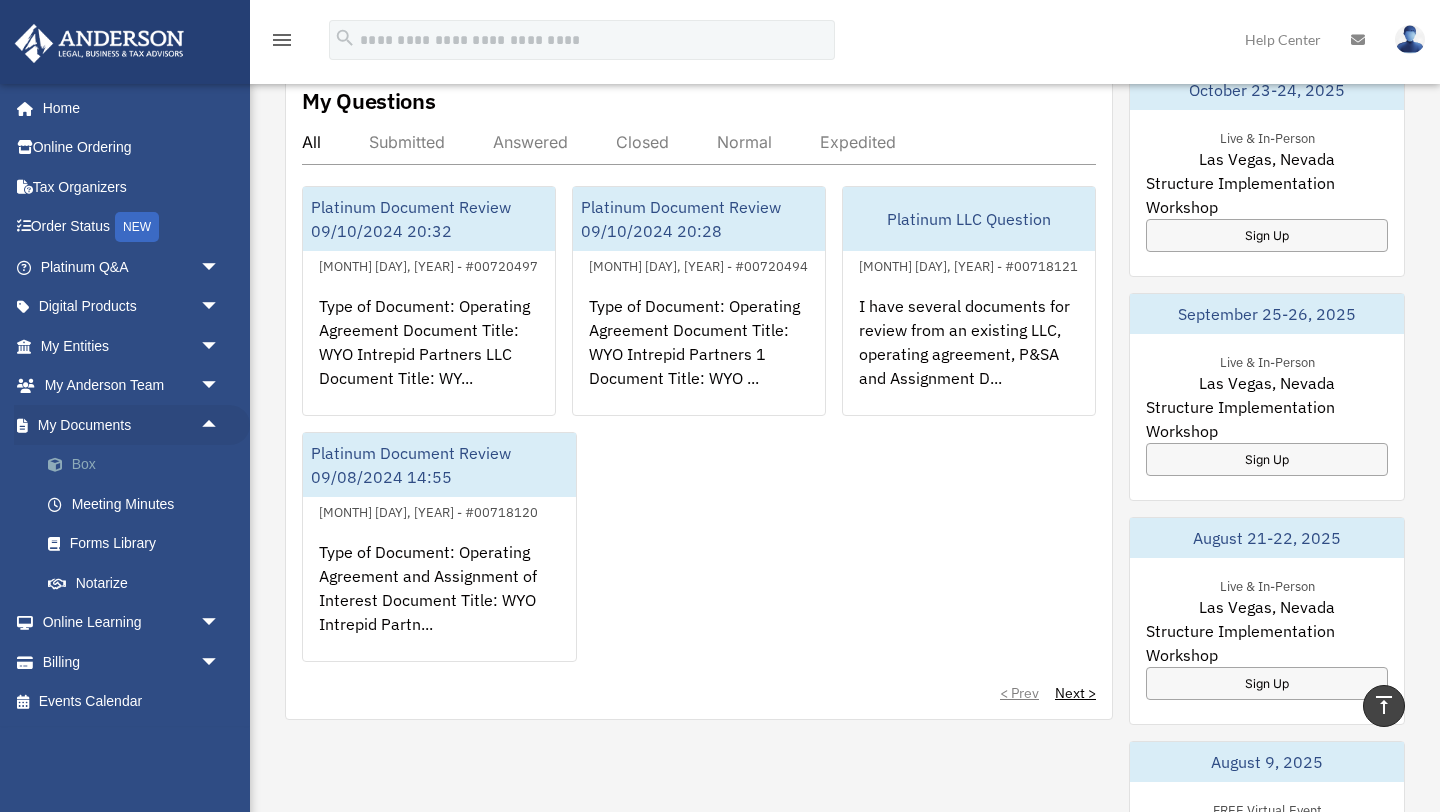 click on "Box" at bounding box center (139, 465) 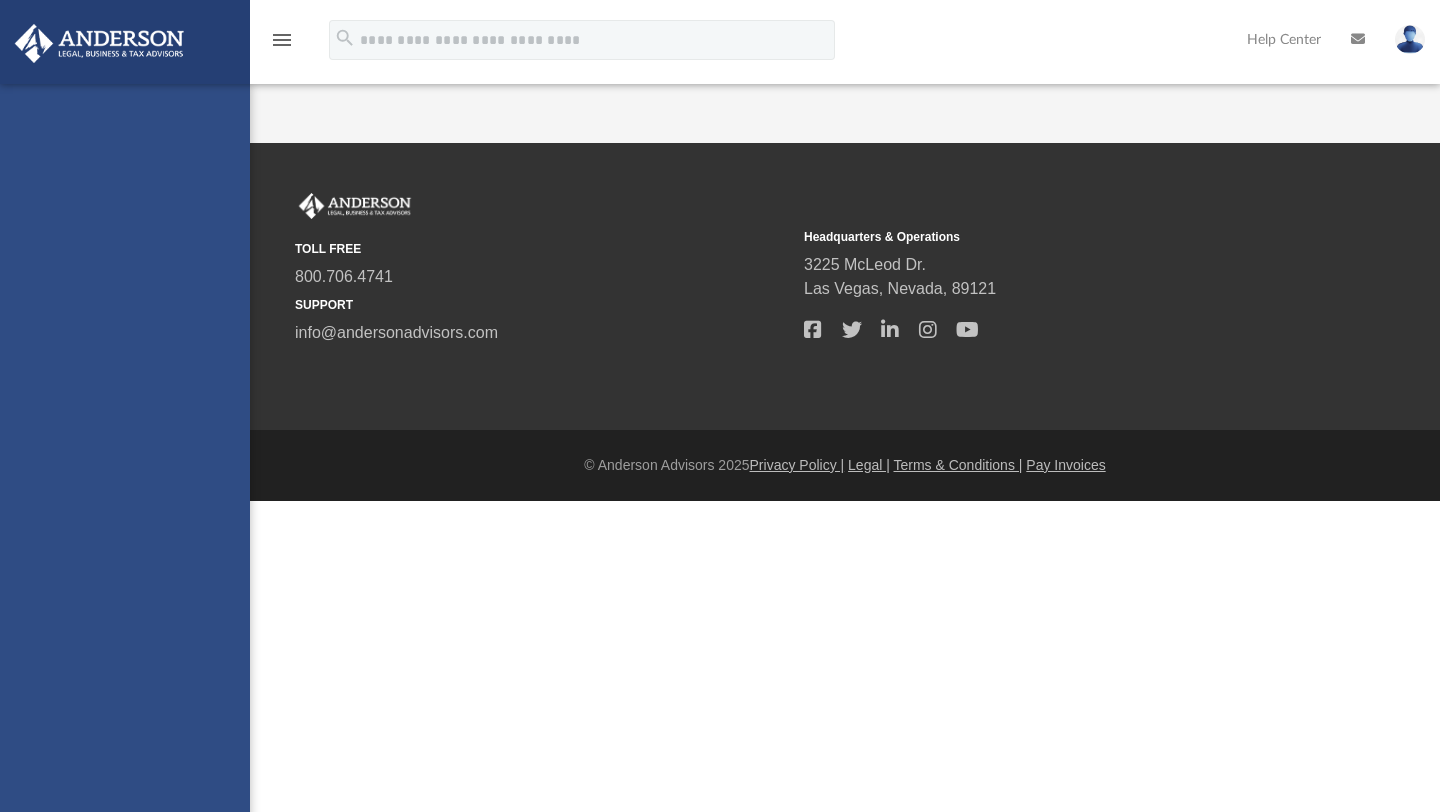 scroll, scrollTop: 0, scrollLeft: 0, axis: both 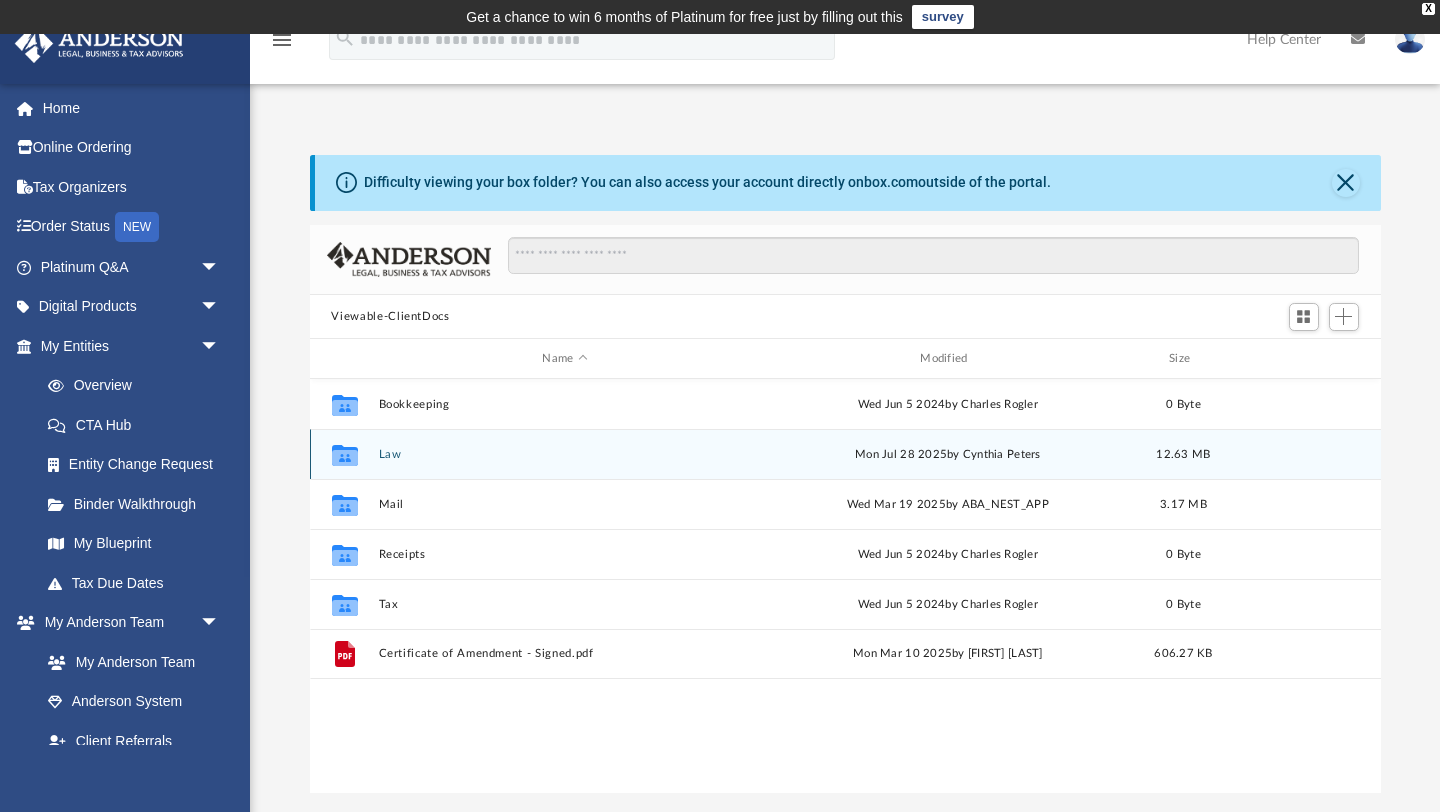click on "Law" at bounding box center (565, 454) 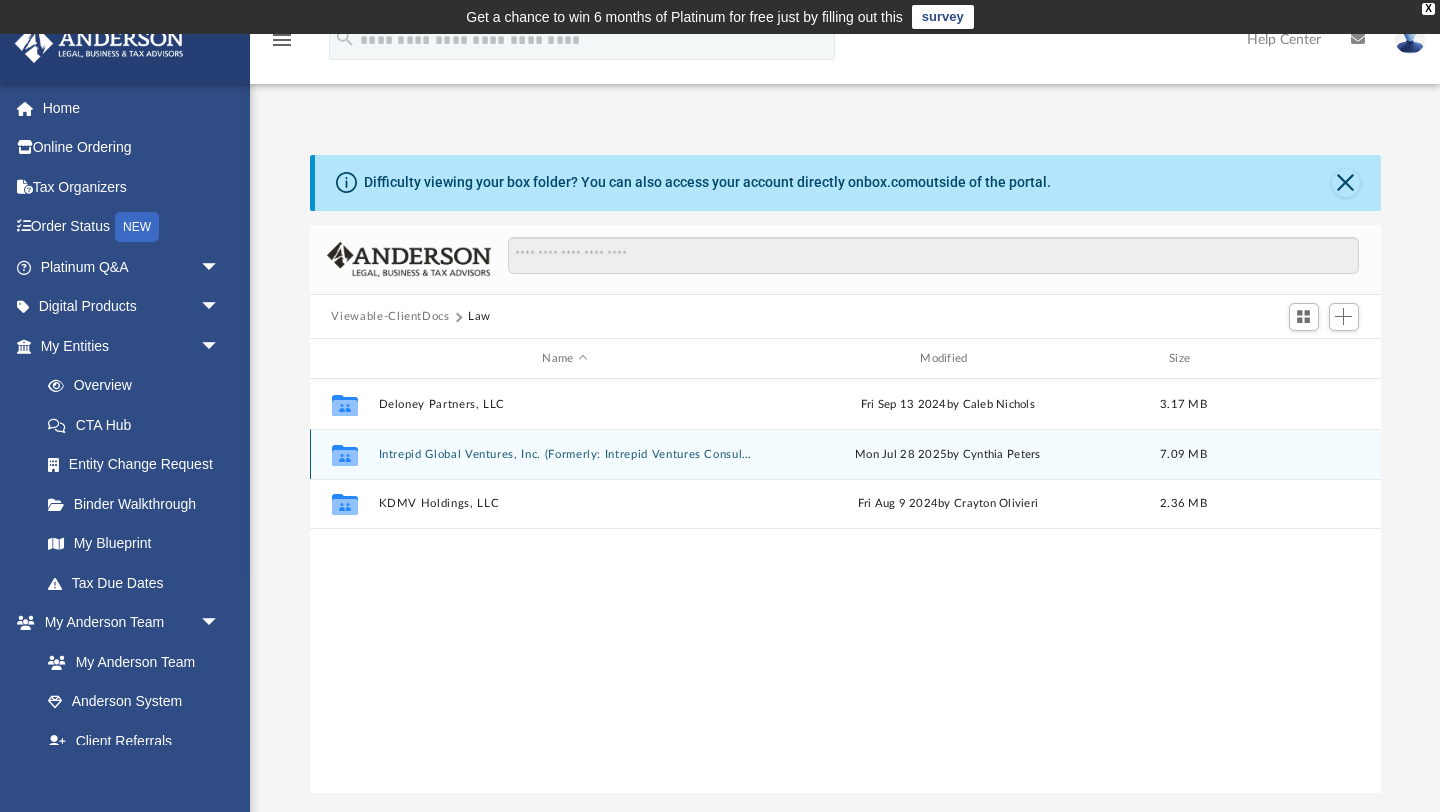click on "Intrepid Global Ventures, Inc. (Formerly: Intrepid Ventures Consulting Services, Inc.)" at bounding box center [565, 454] 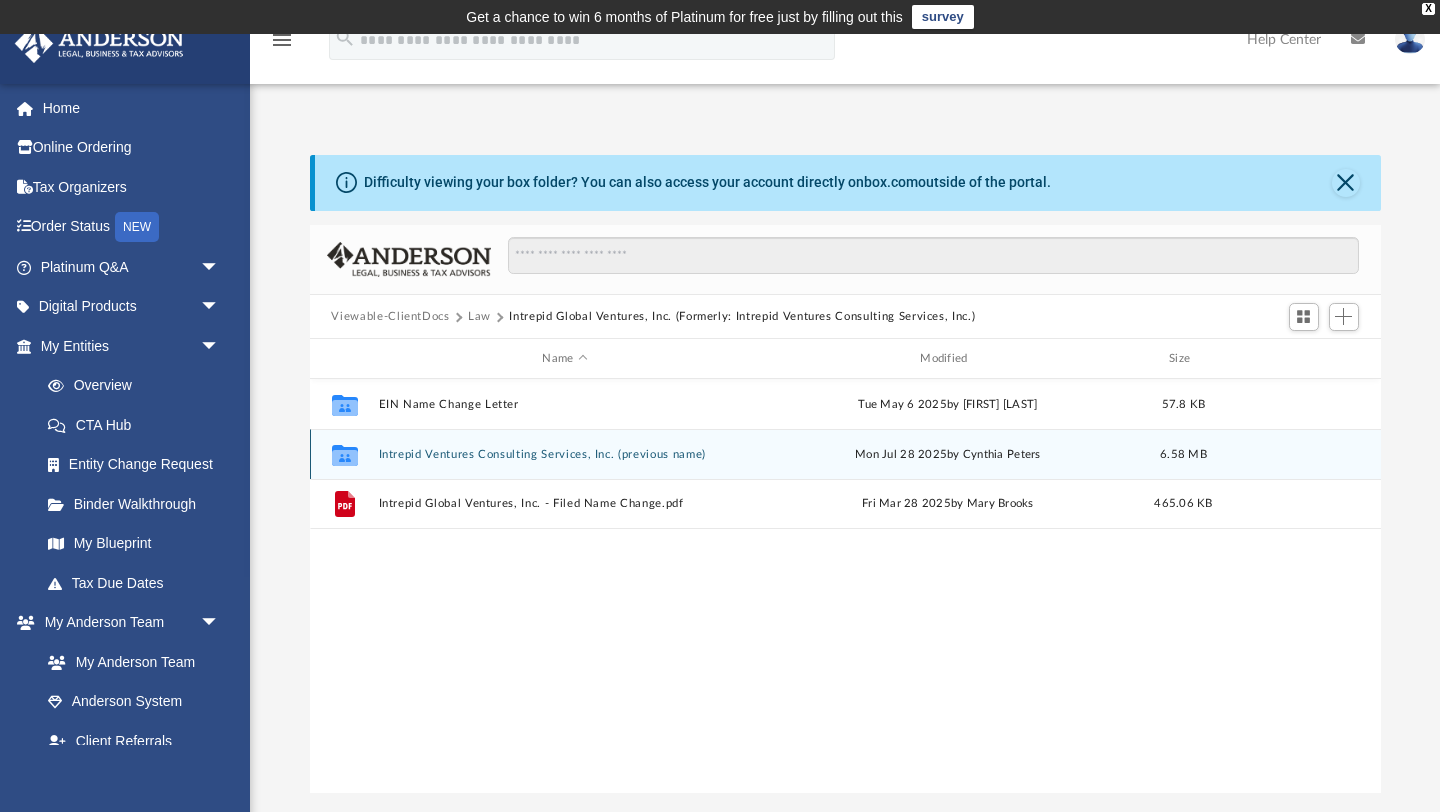 click on "Intrepid Ventures Consulting Services, Inc. (previous name)" at bounding box center [565, 454] 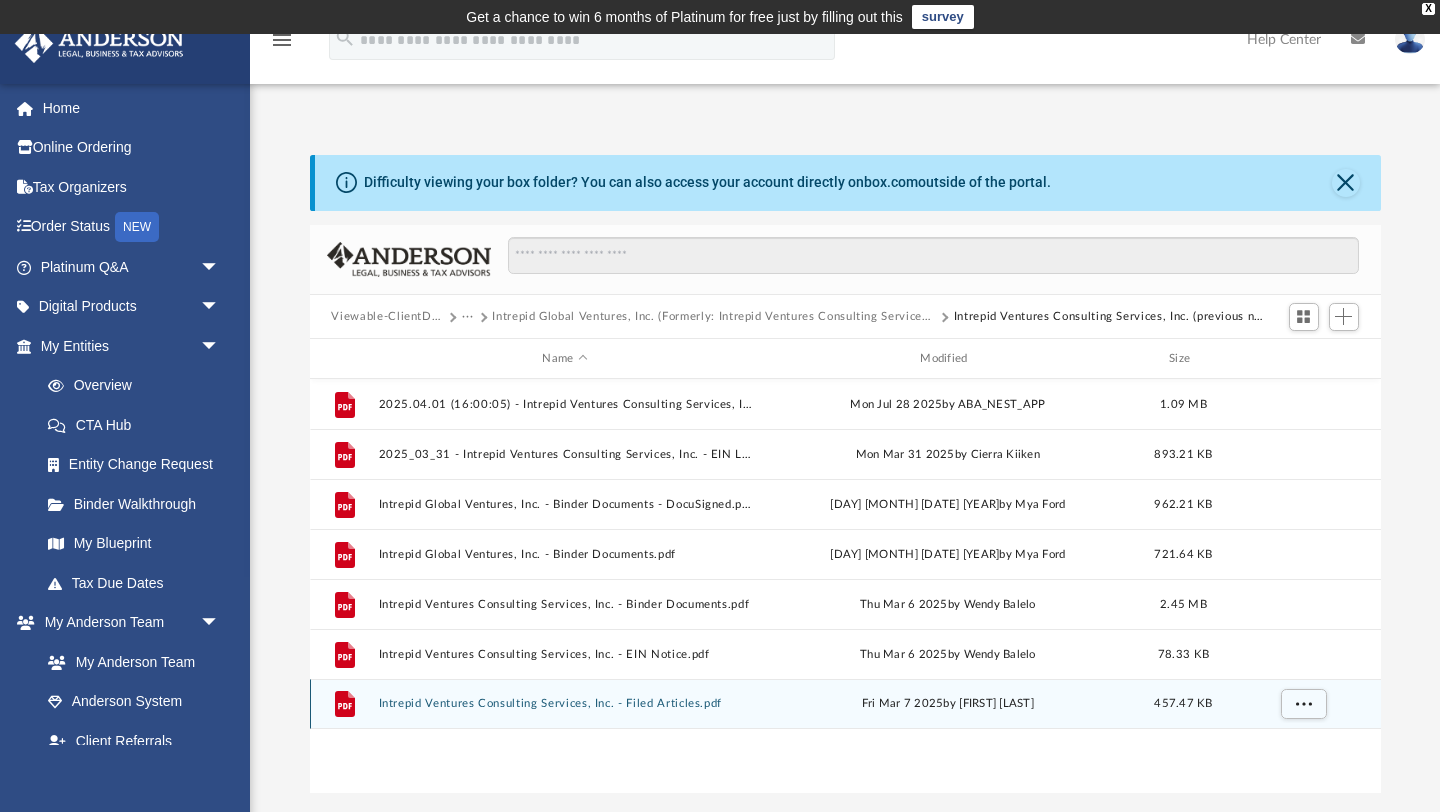 click on "Intrepid Ventures Consulting Services, Inc. - Filed Articles.pdf" at bounding box center (565, 704) 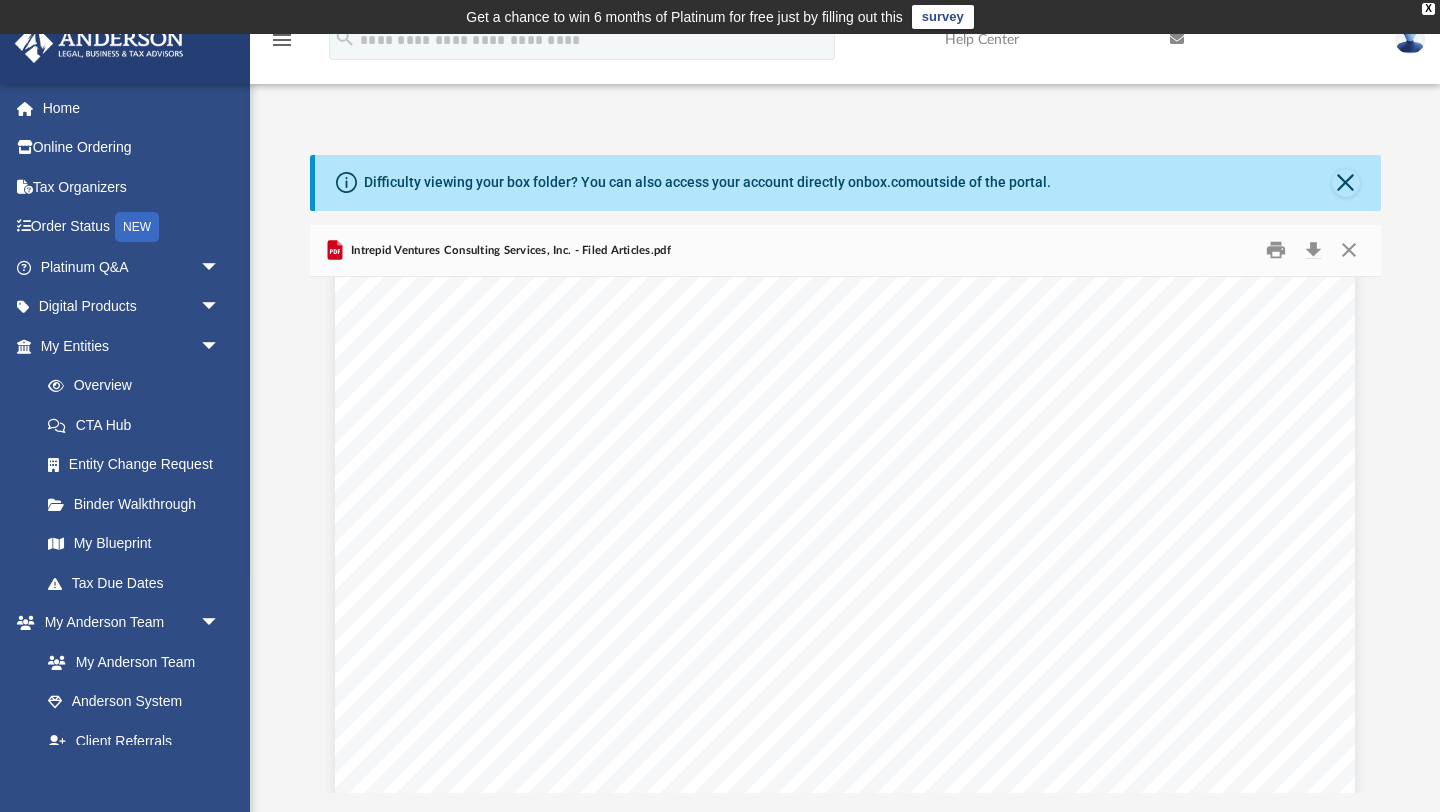 scroll, scrollTop: 833, scrollLeft: 0, axis: vertical 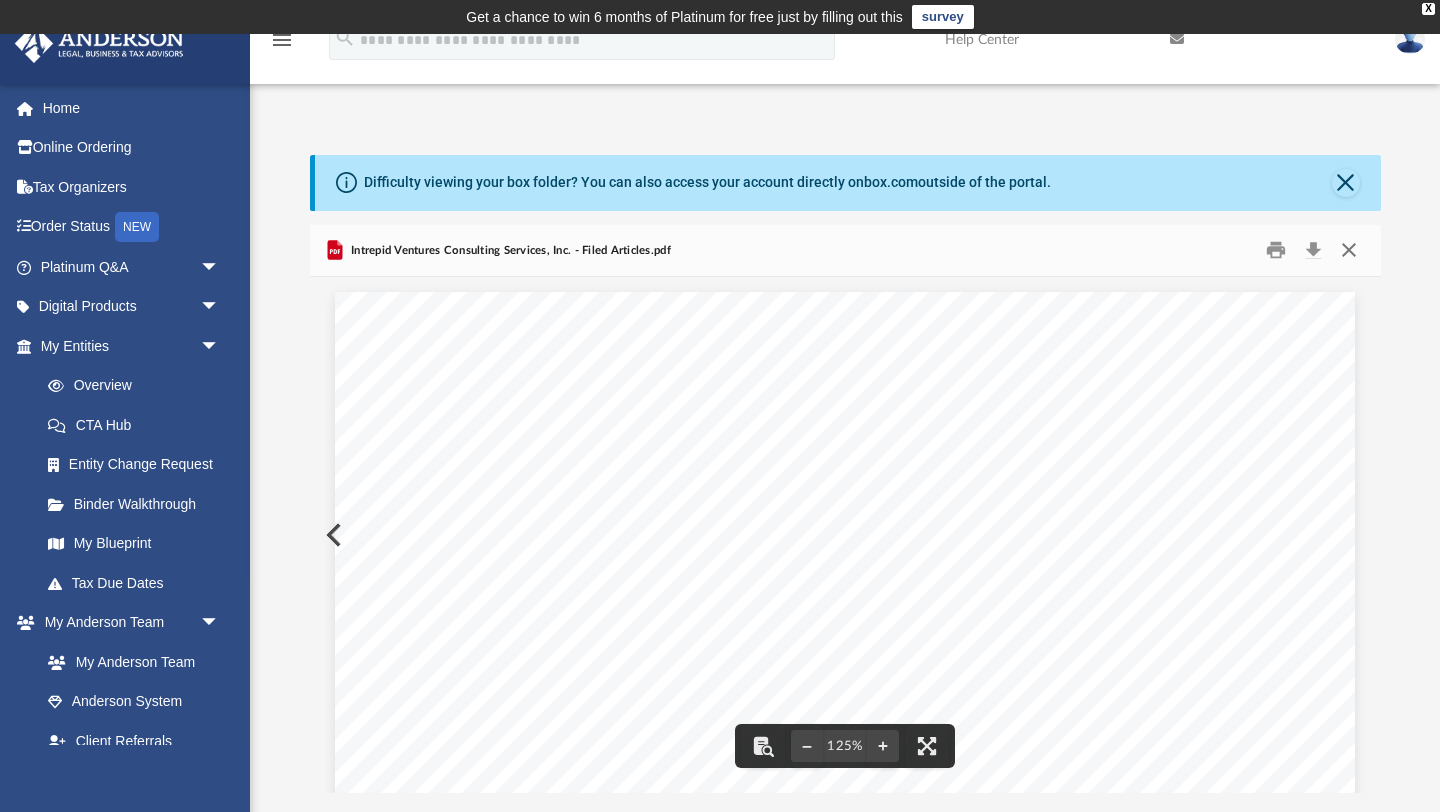 click at bounding box center (1349, 250) 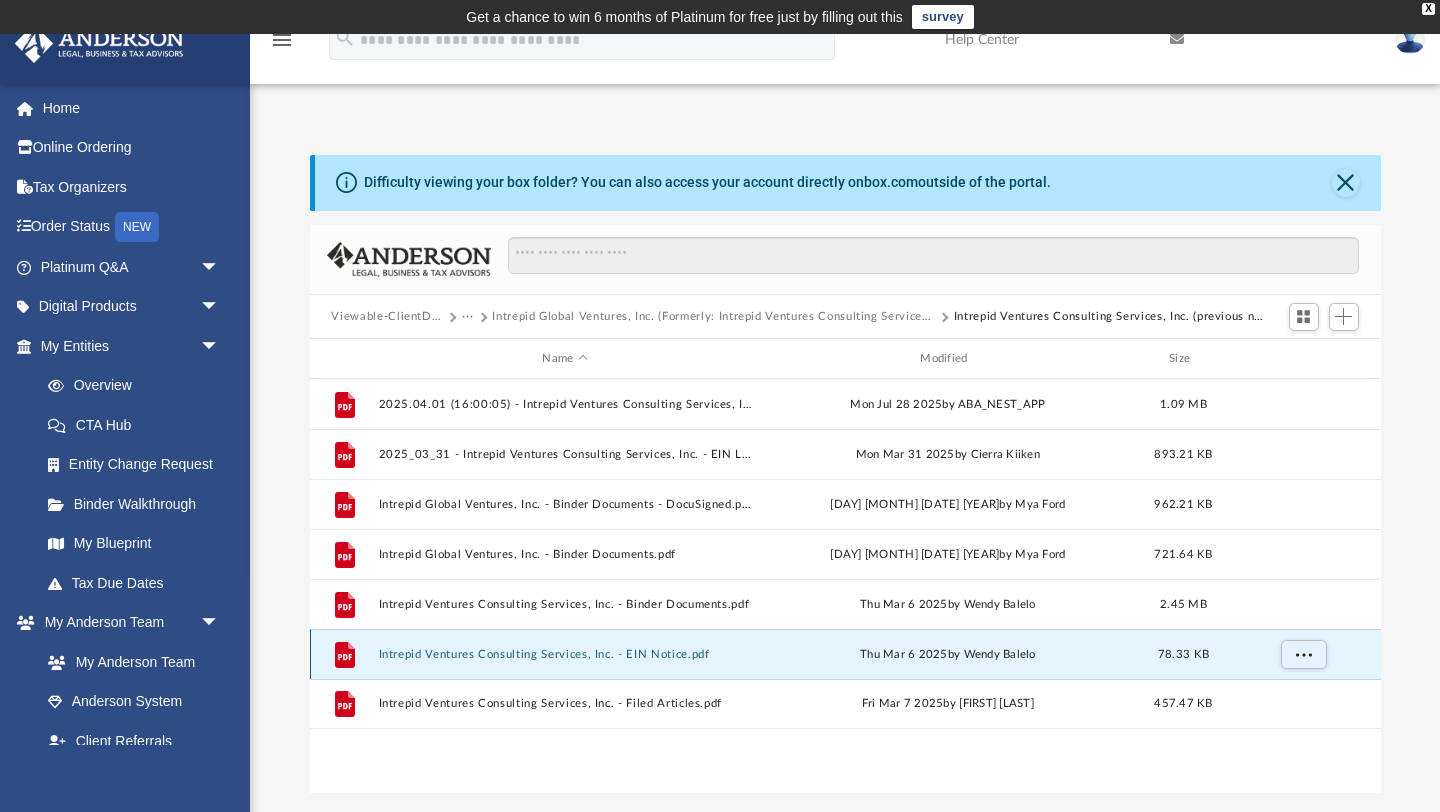click on "Intrepid Ventures Consulting Services, Inc. - EIN Notice.pdf" at bounding box center (565, 654) 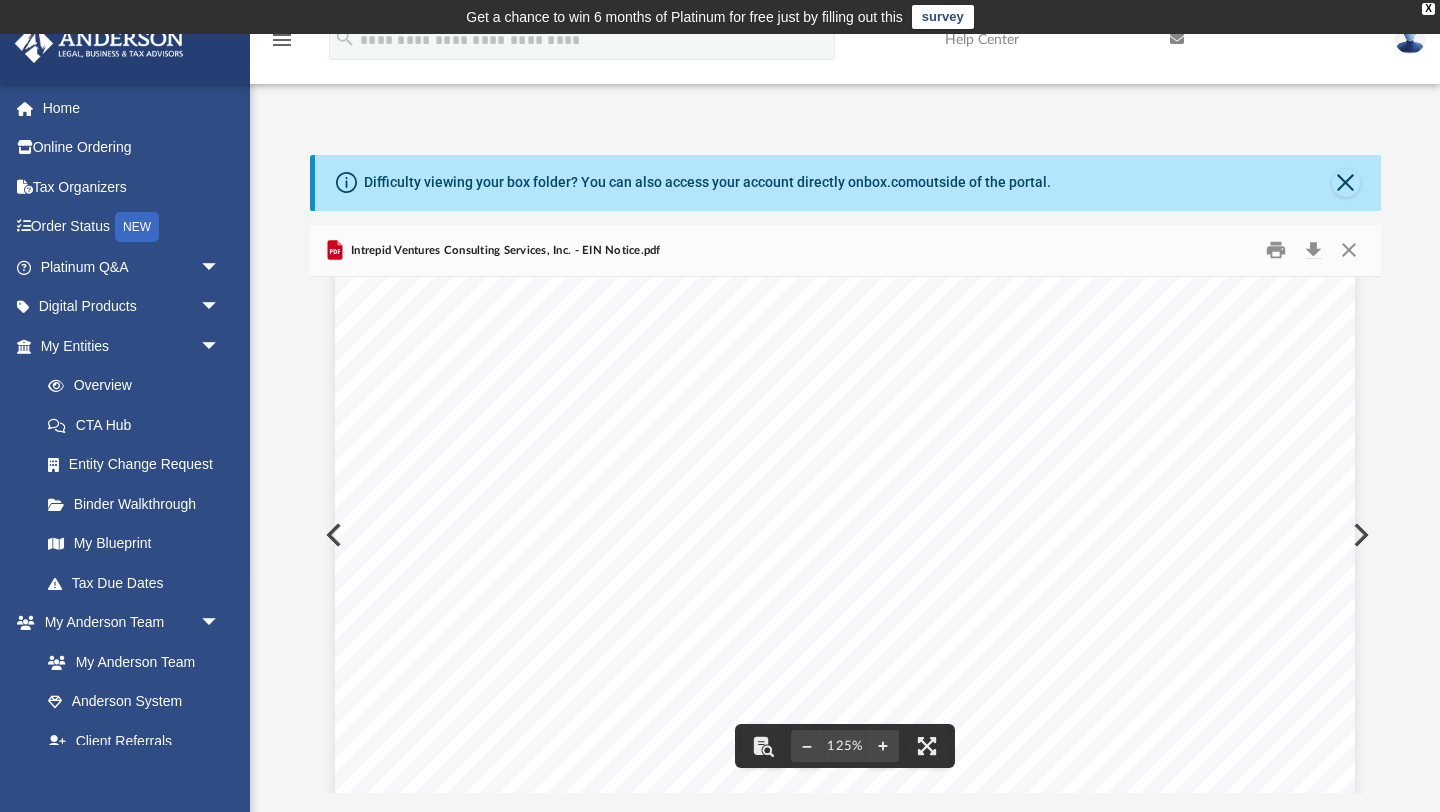 scroll, scrollTop: 43, scrollLeft: 0, axis: vertical 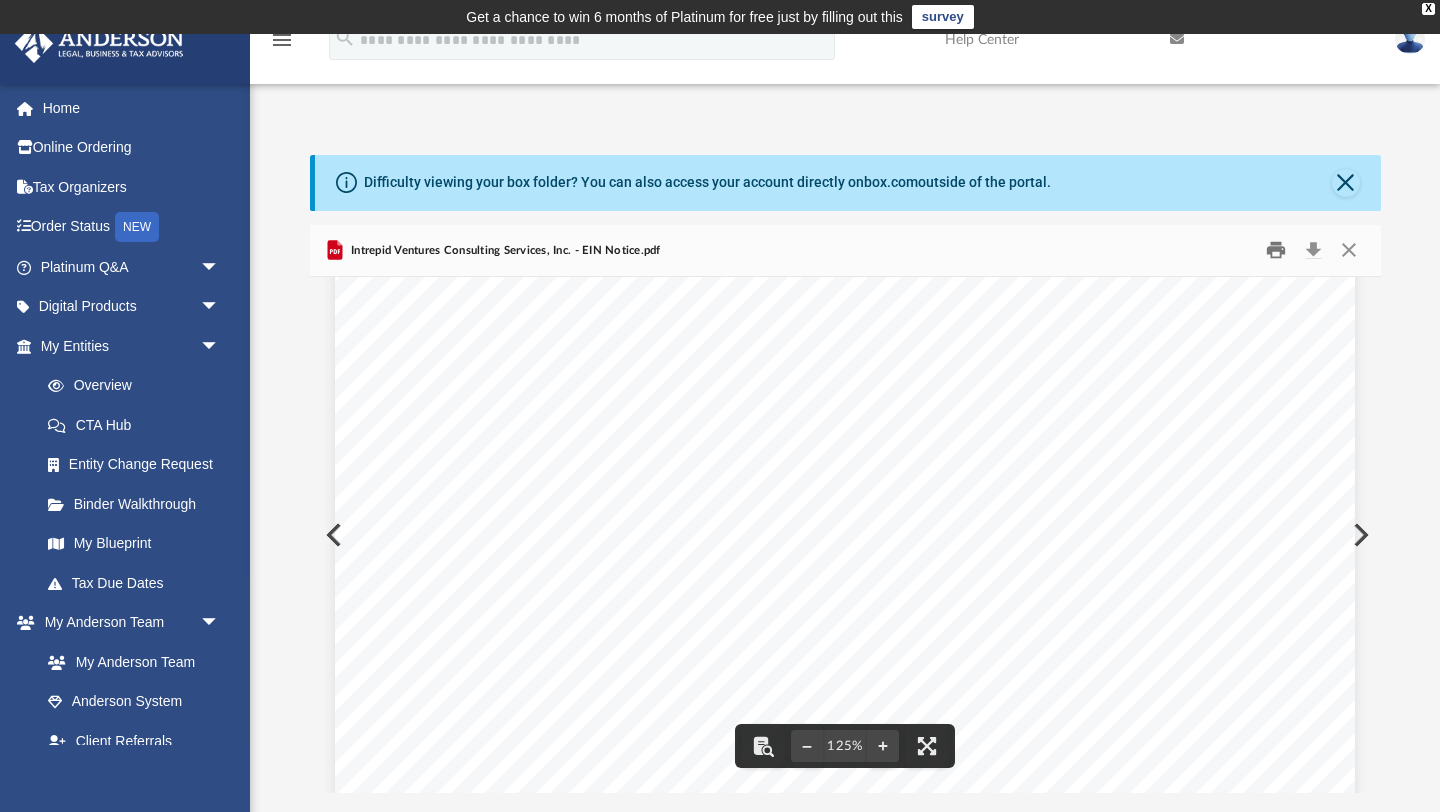 click at bounding box center (1276, 250) 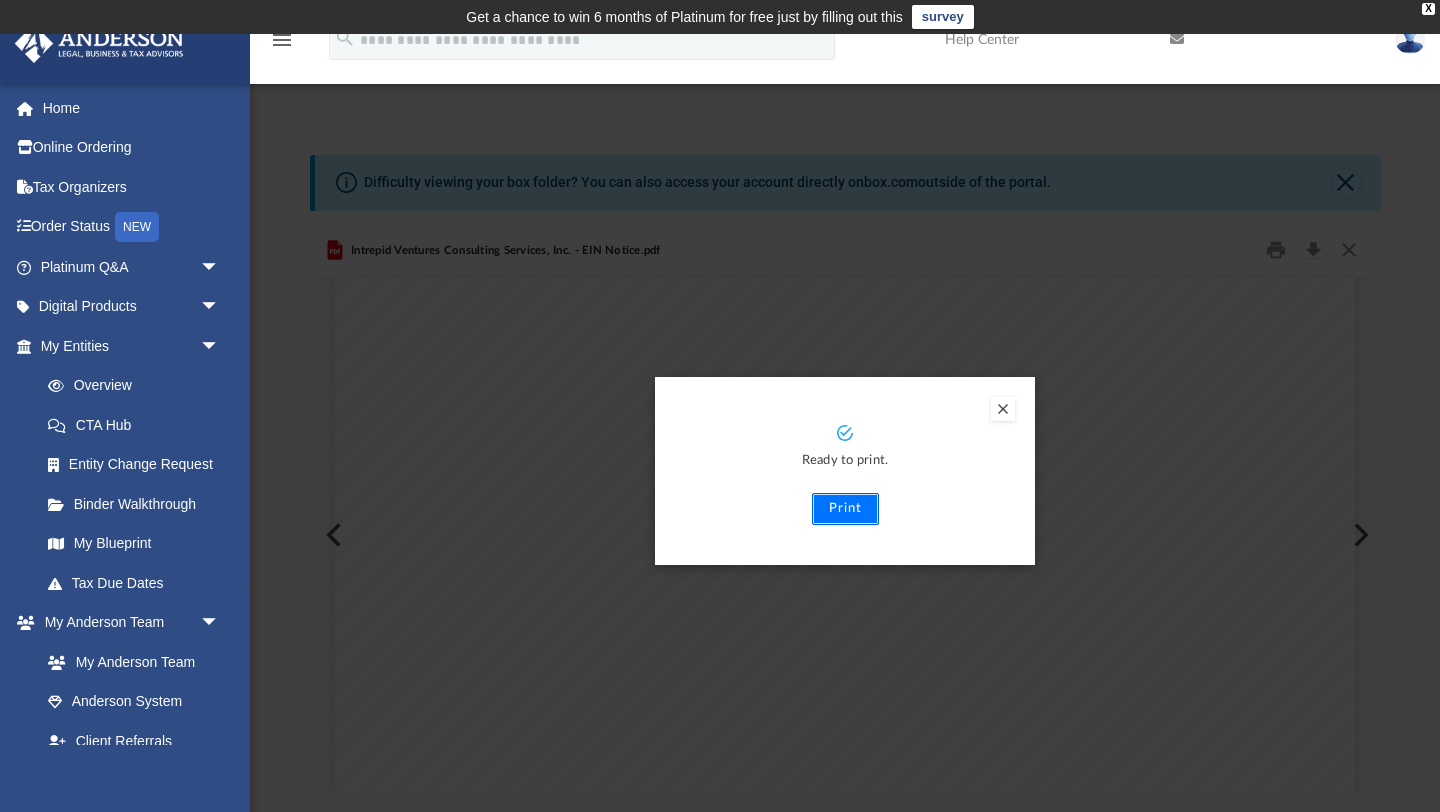 click on "Print" at bounding box center [845, 509] 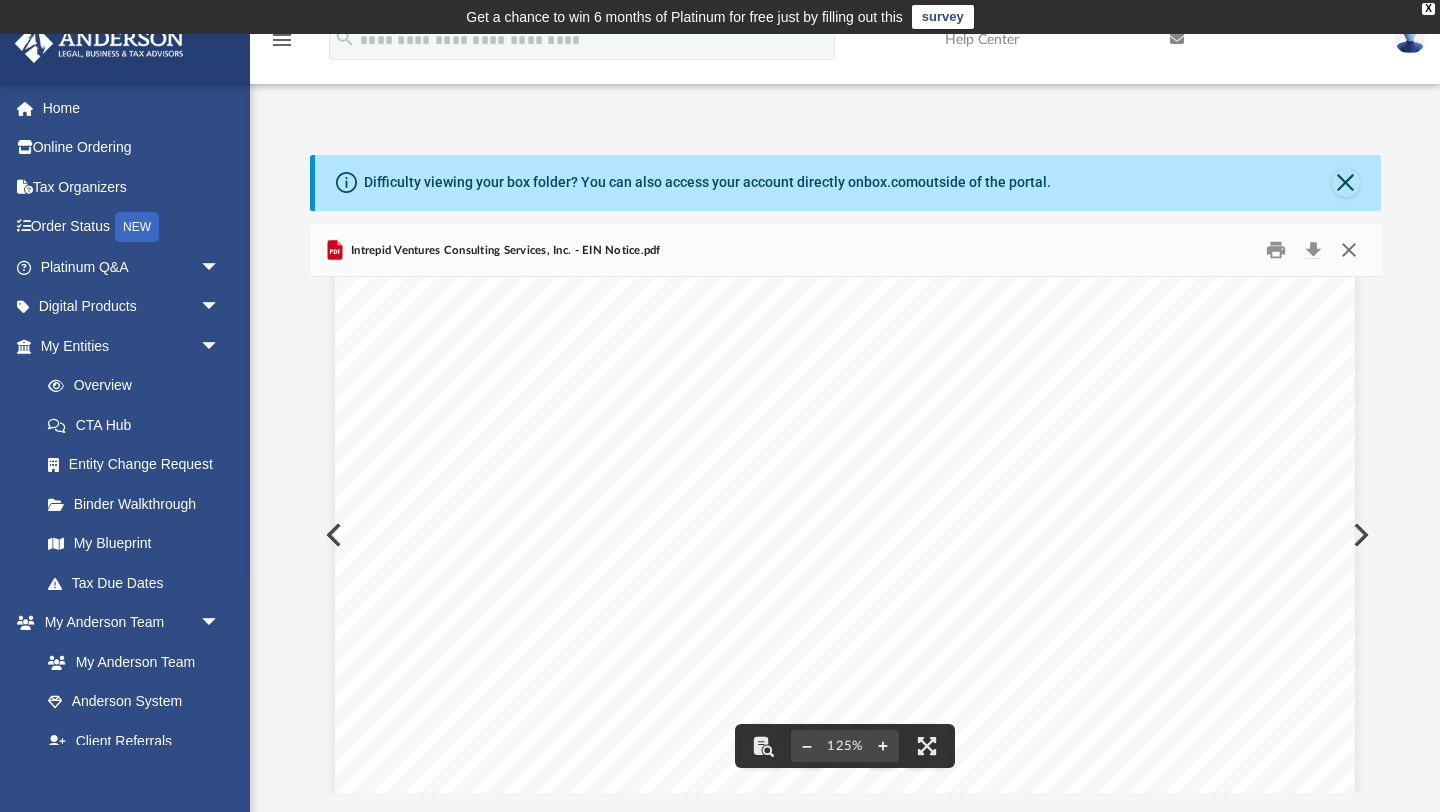 click at bounding box center [1349, 250] 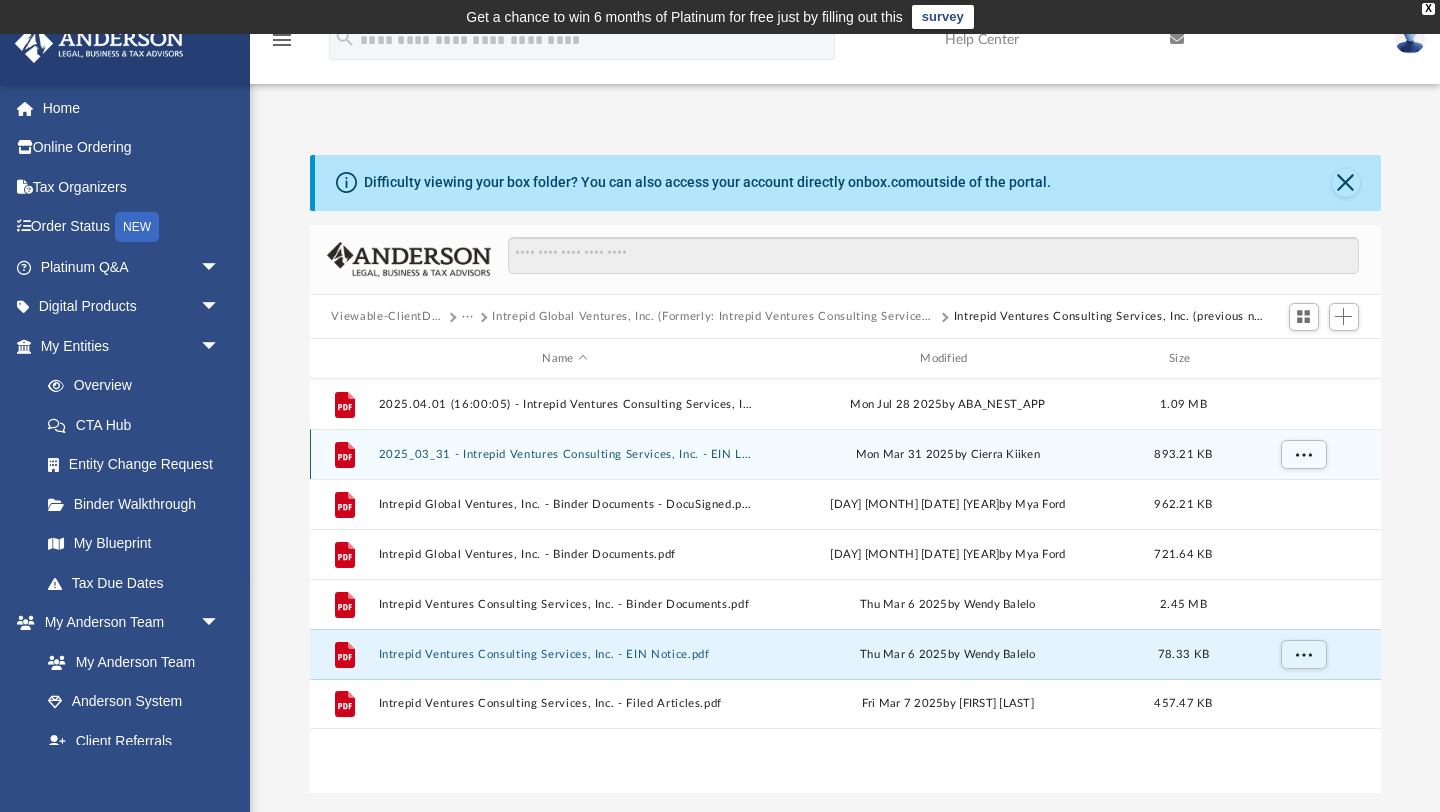 click on "2025_03_31 - Intrepid Ventures Consulting Services, Inc. - EIN Letter.pdf" at bounding box center [565, 454] 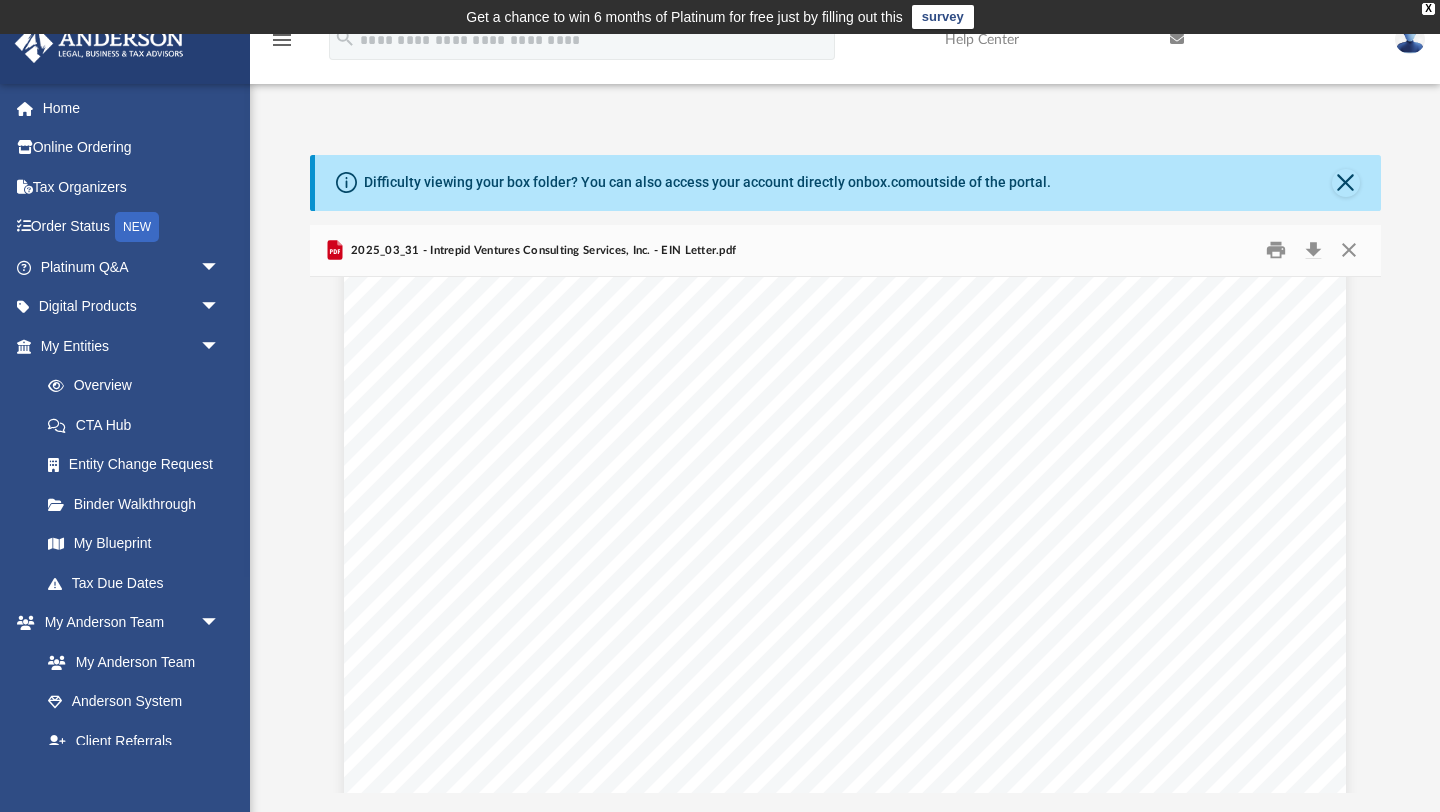 scroll, scrollTop: 0, scrollLeft: 0, axis: both 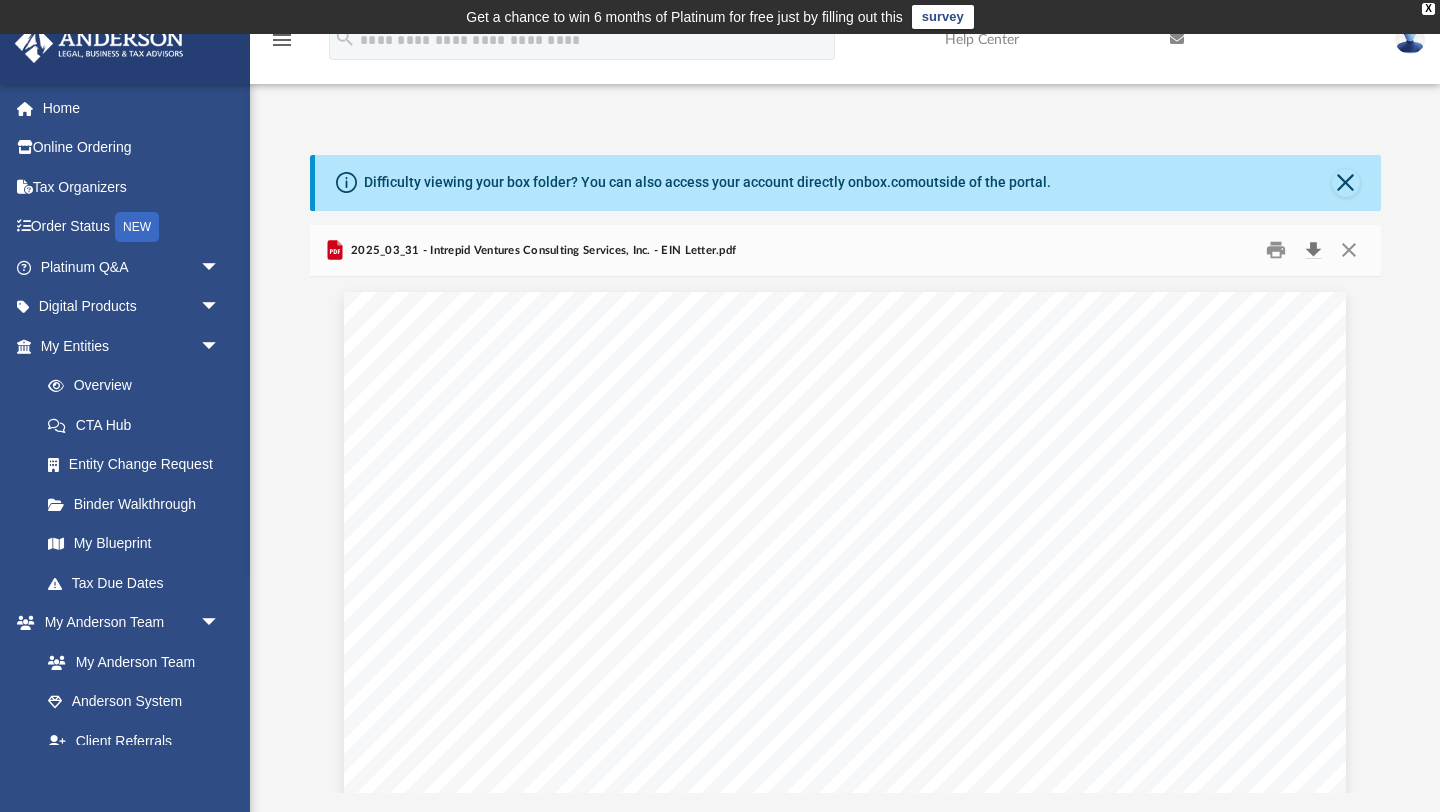 click at bounding box center [1314, 250] 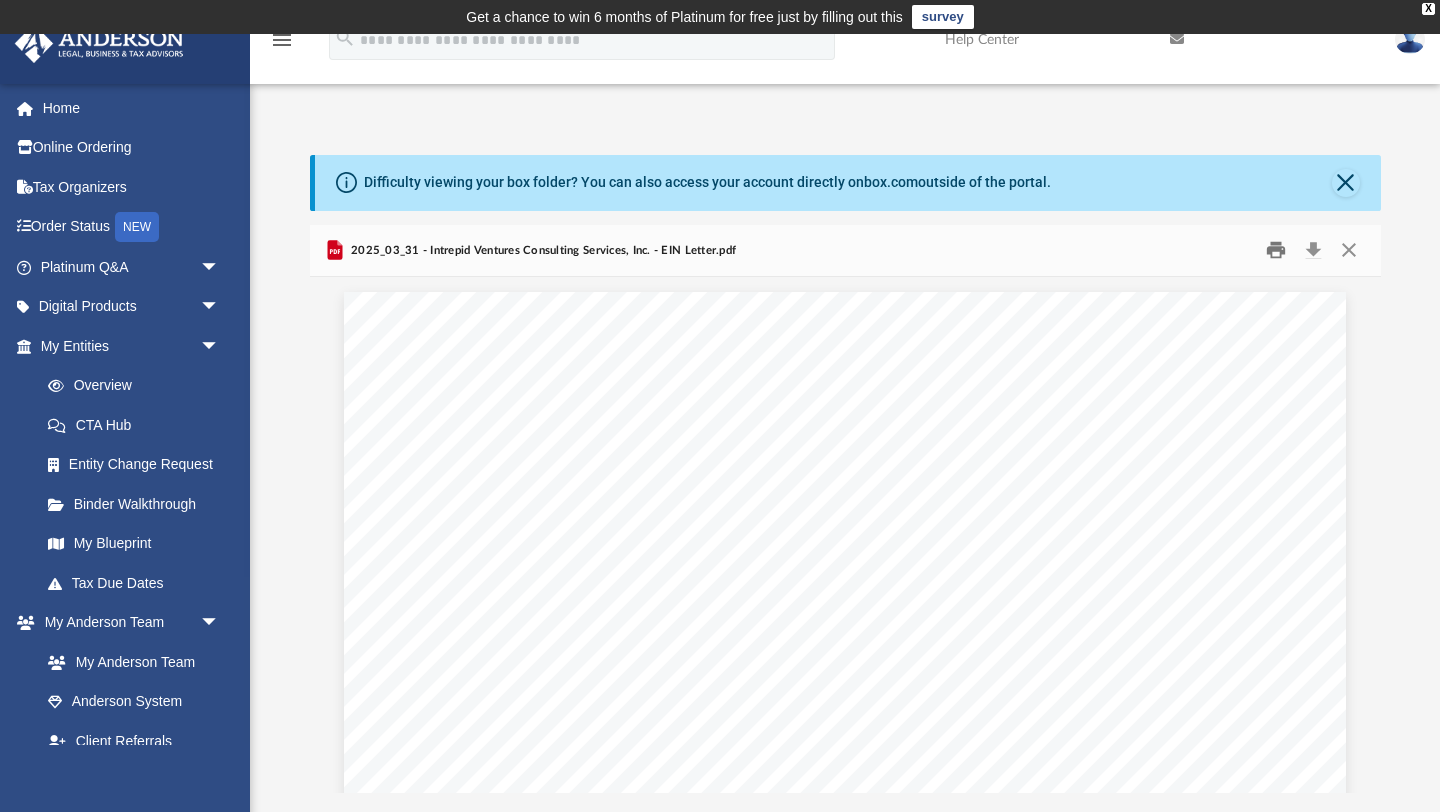 click at bounding box center (1276, 250) 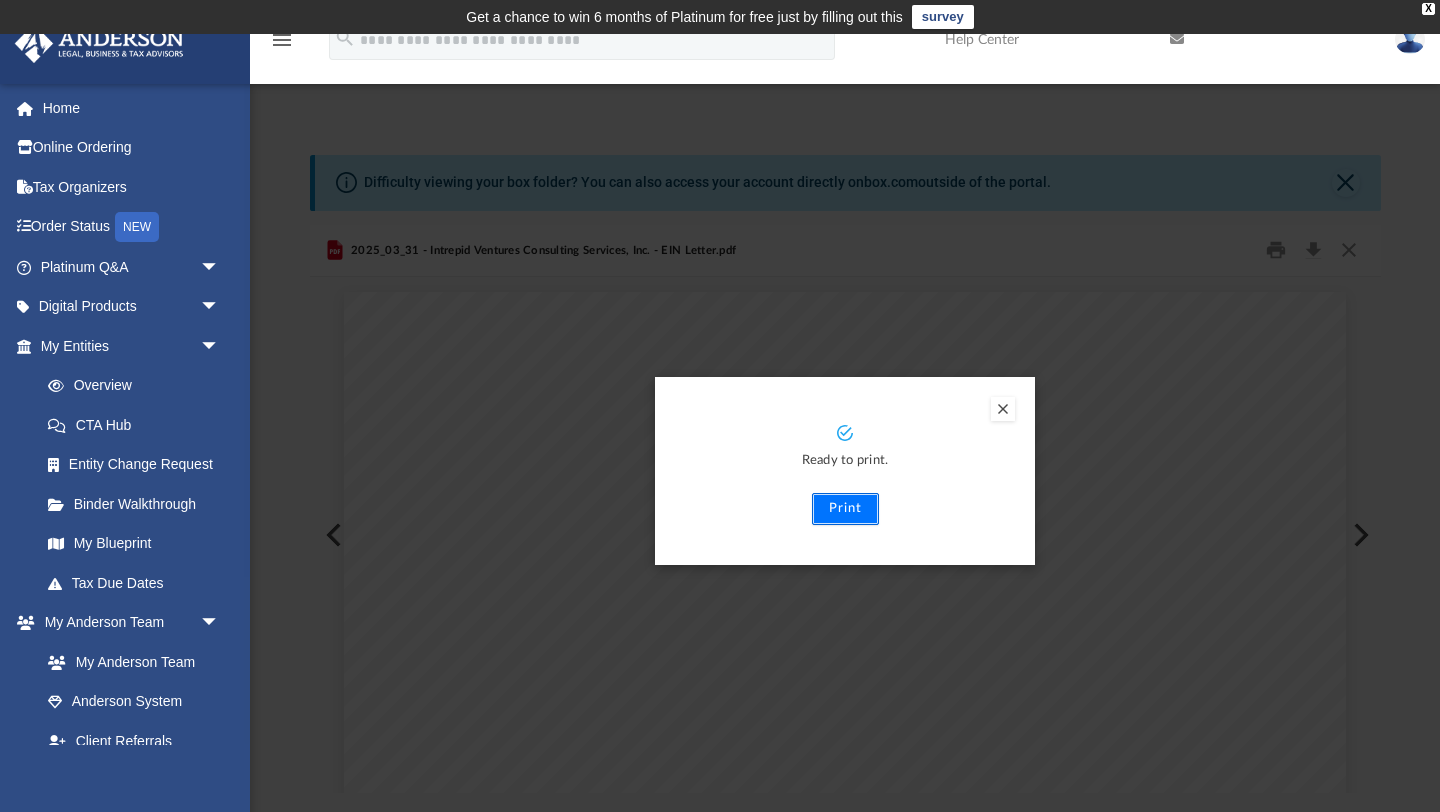 click on "Print" at bounding box center [845, 509] 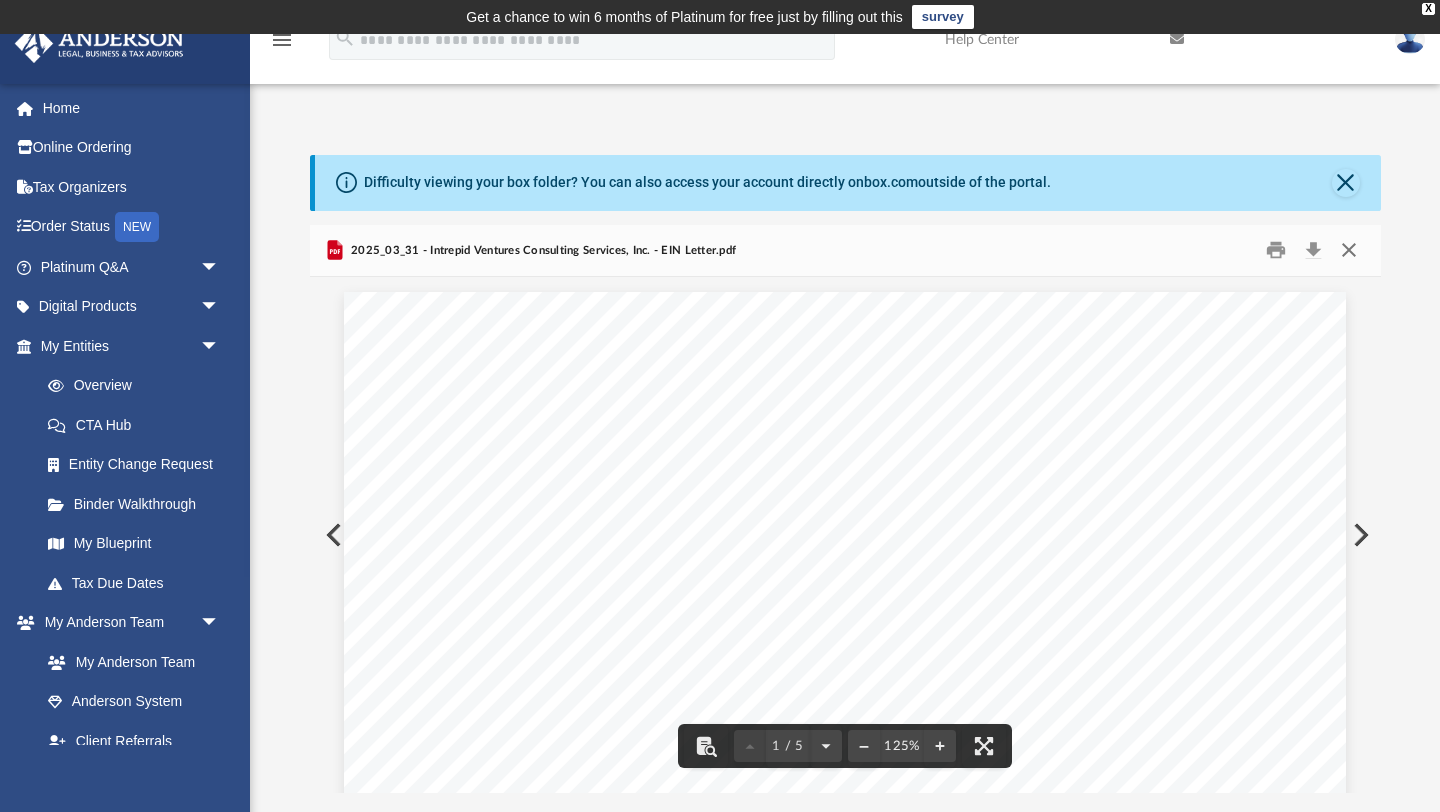 click at bounding box center [1349, 250] 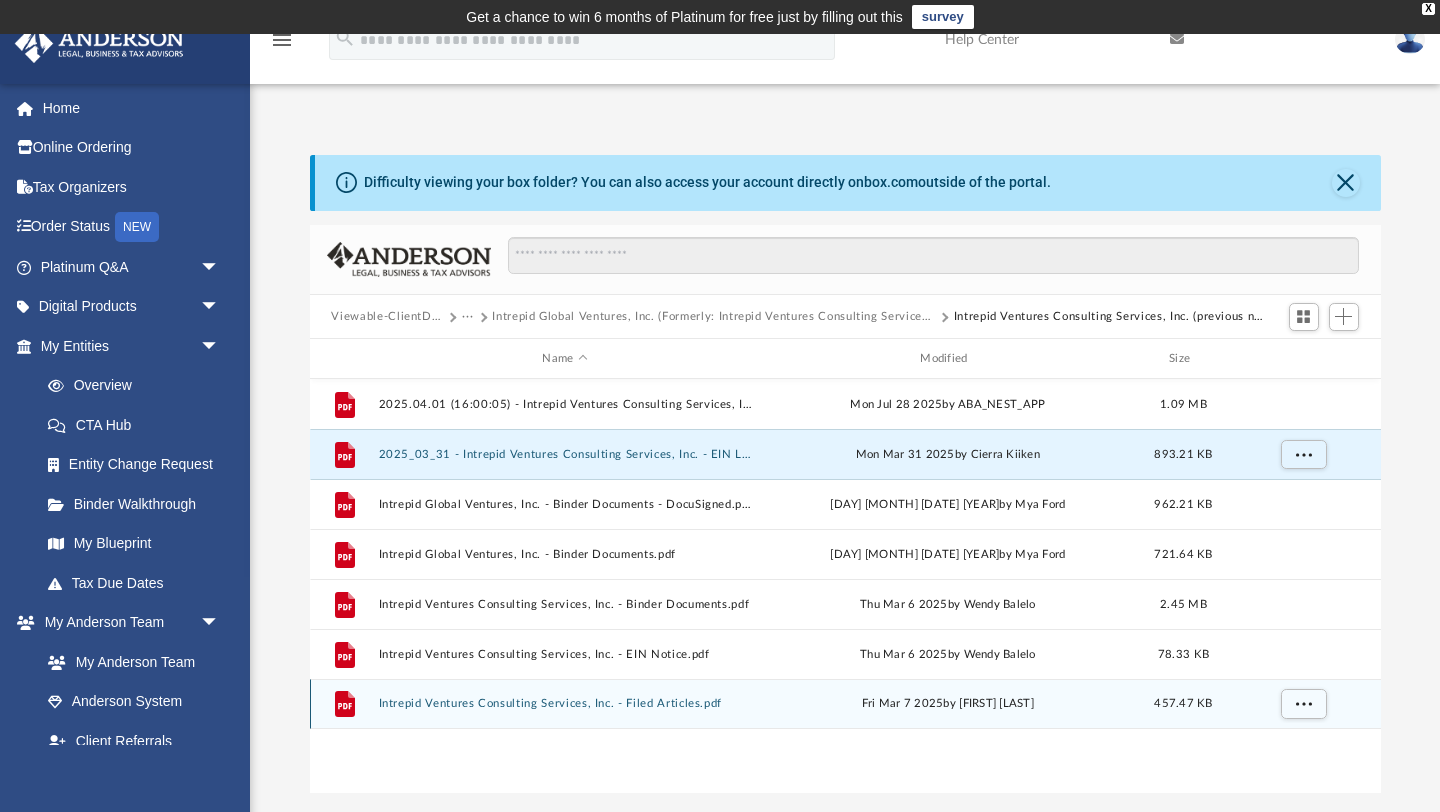 click on "Fri Mar 7 2025  by Jasmine Grayson" at bounding box center [948, 704] 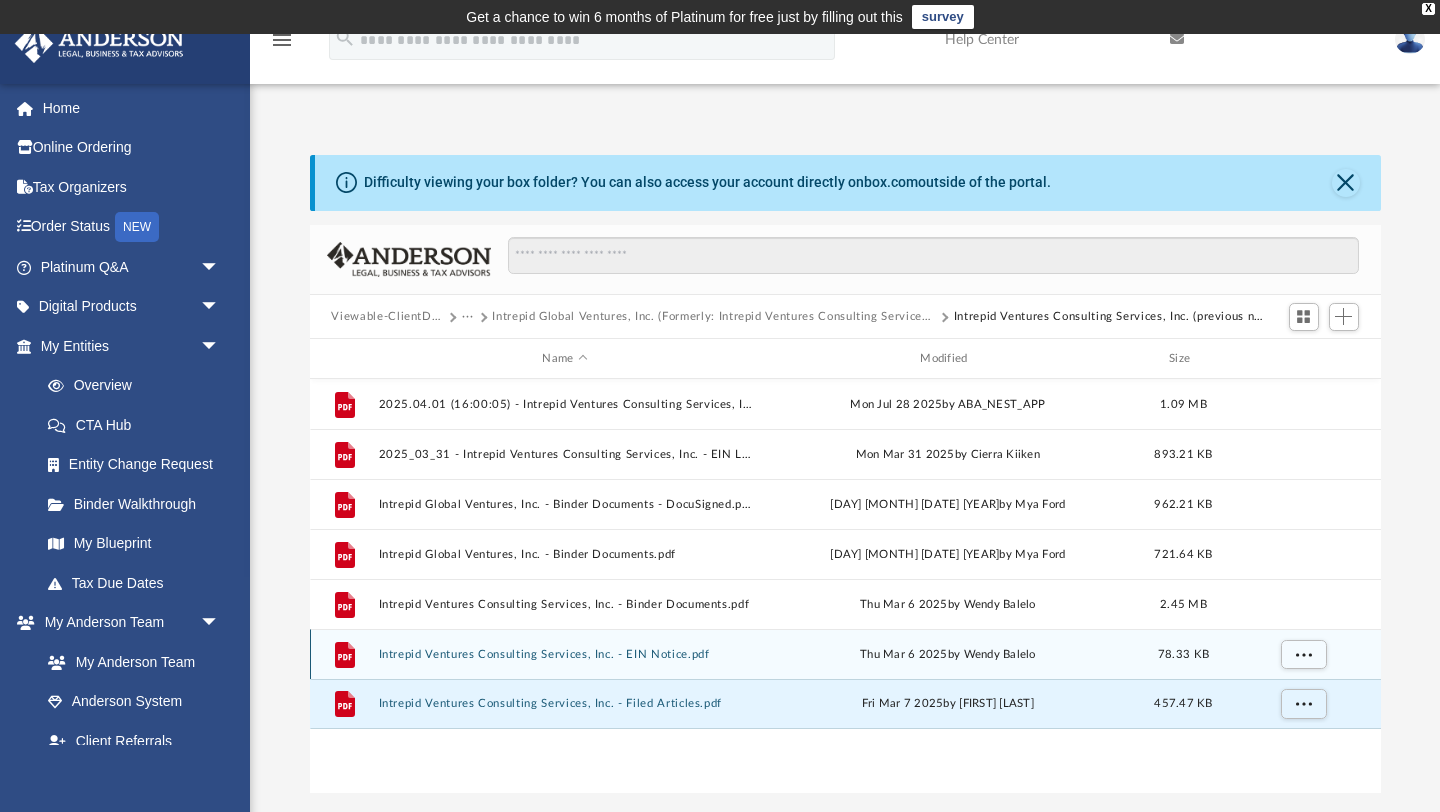 click on "Thu Mar 6 2025  by Wendy Balelo" at bounding box center [948, 655] 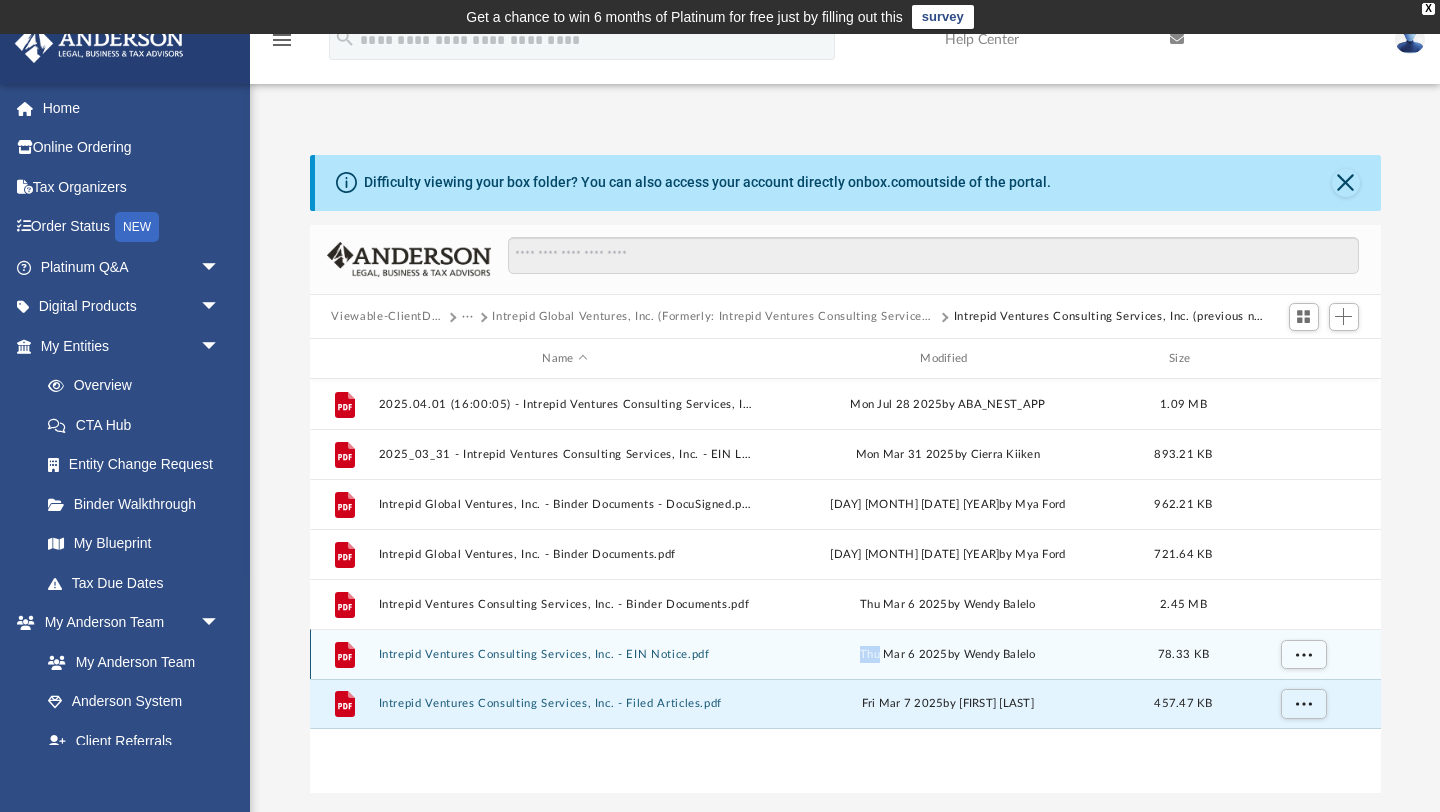 click on "Thu Mar 6 2025  by Wendy Balelo" at bounding box center (948, 655) 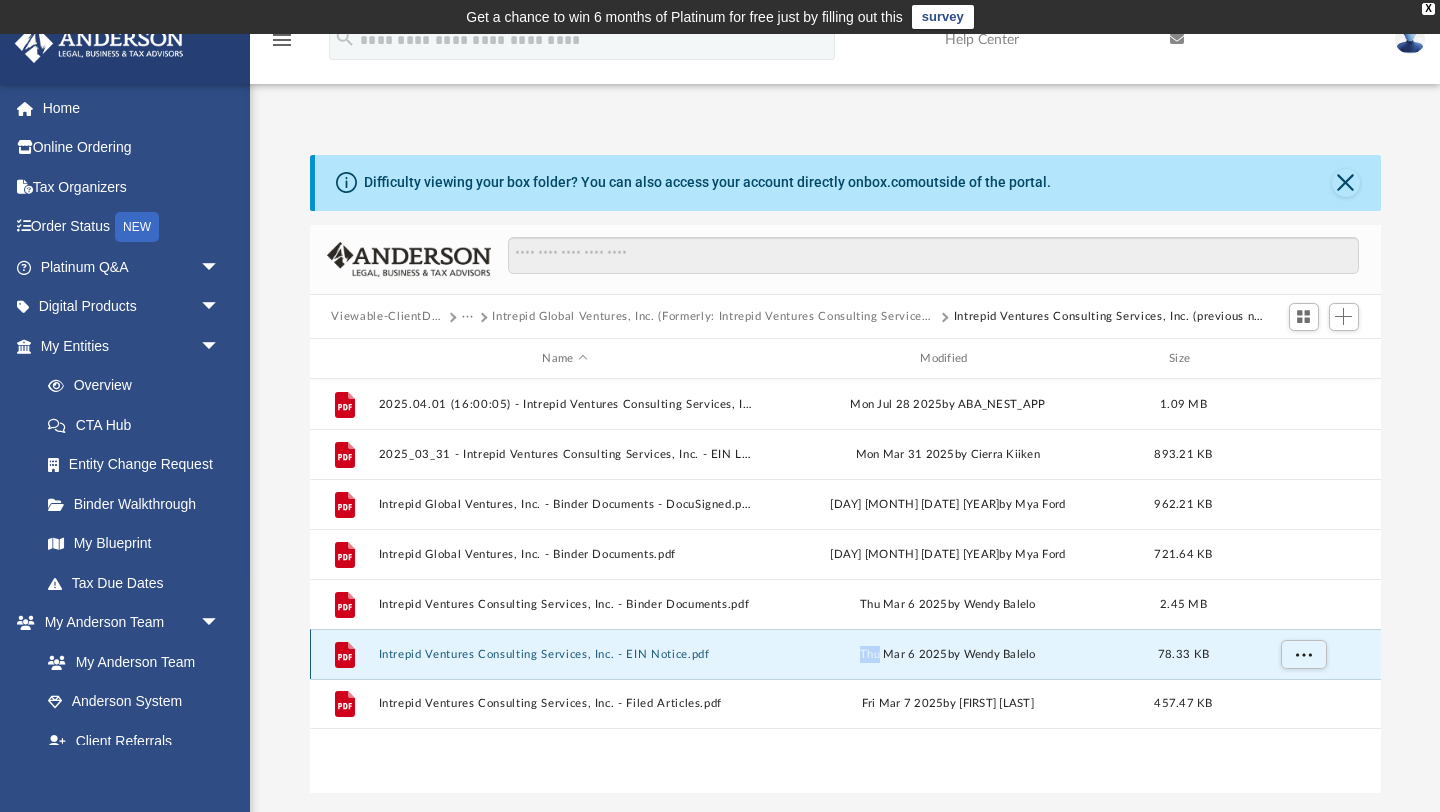click on "Intrepid Ventures Consulting Services, Inc. - EIN Notice.pdf" at bounding box center [565, 654] 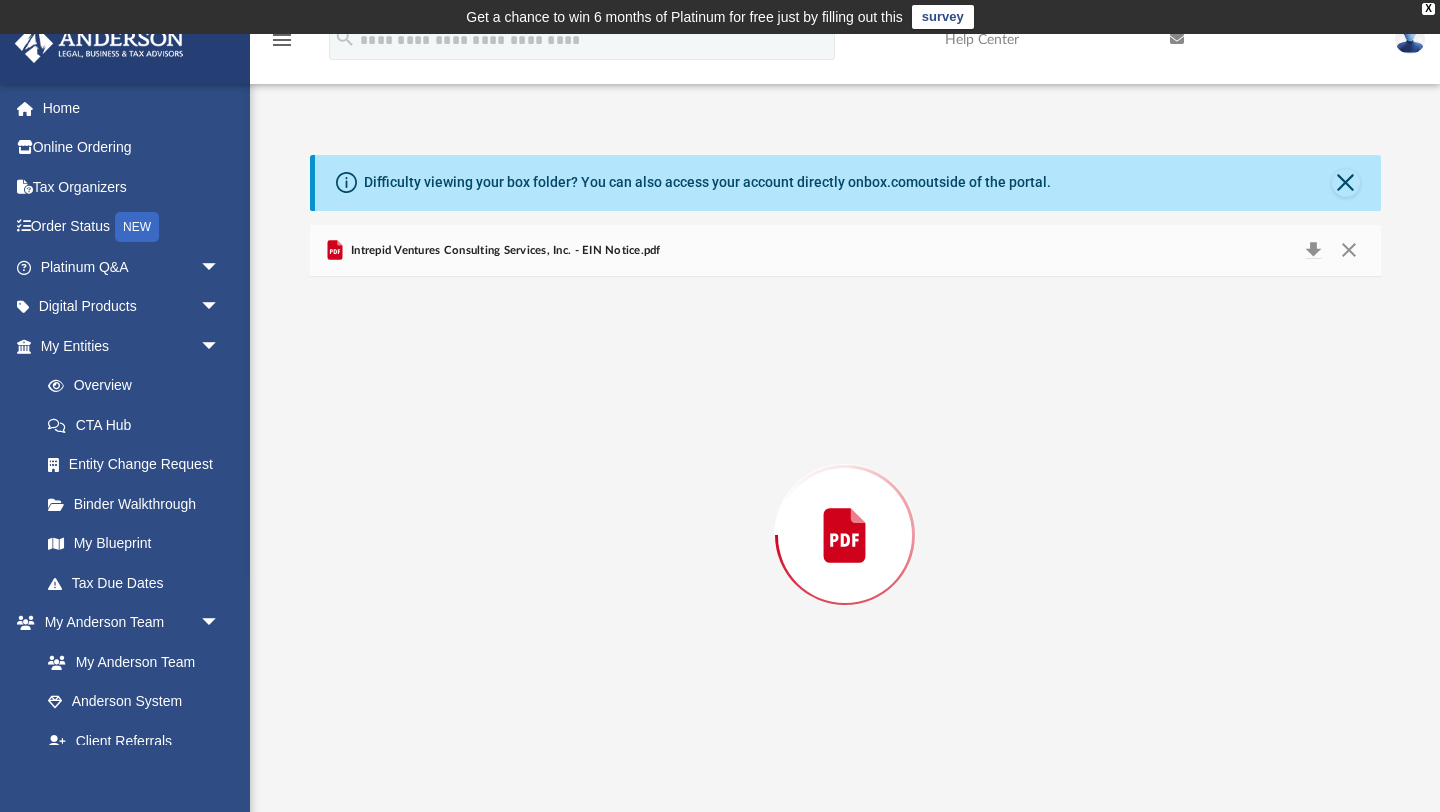 click at bounding box center (845, 535) 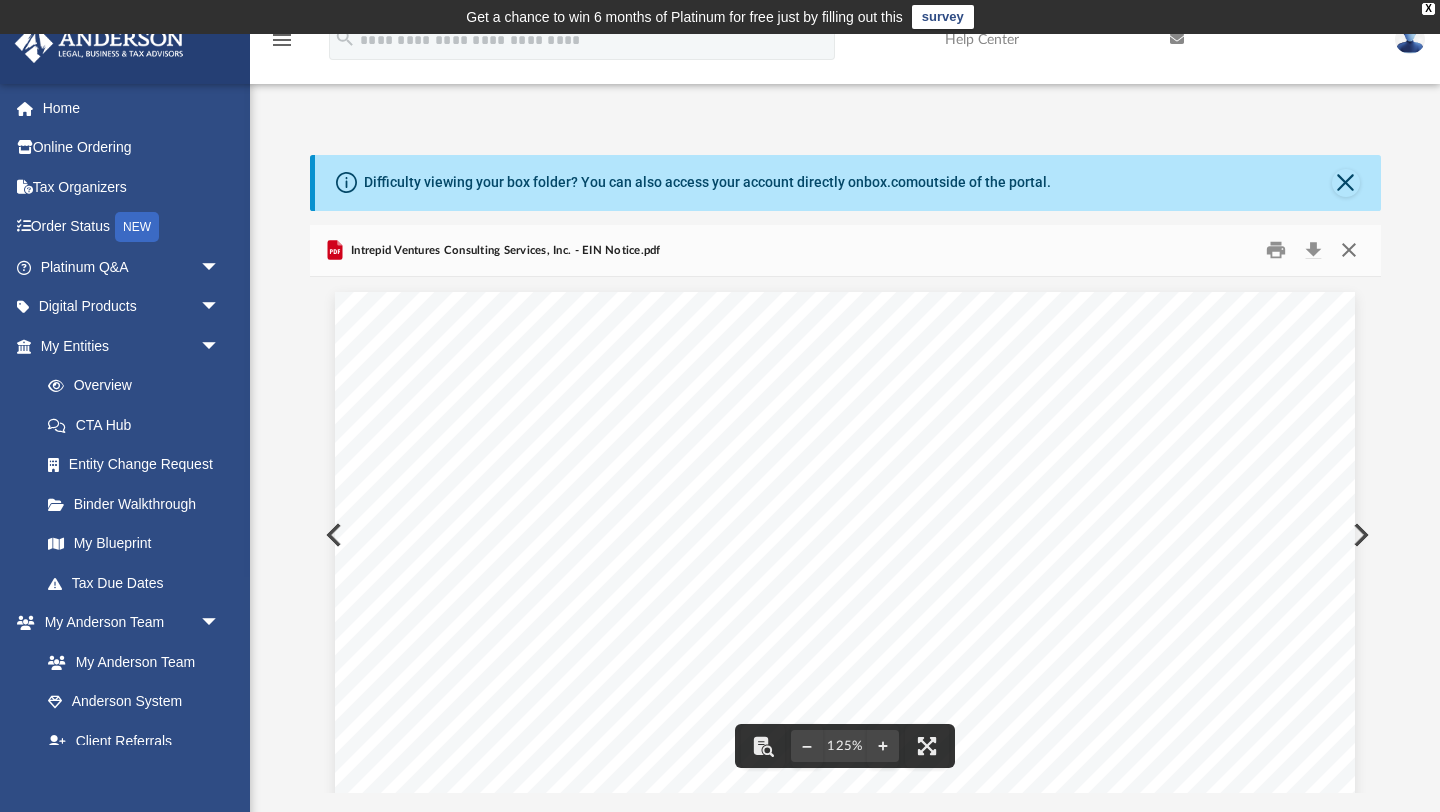 click at bounding box center (1349, 250) 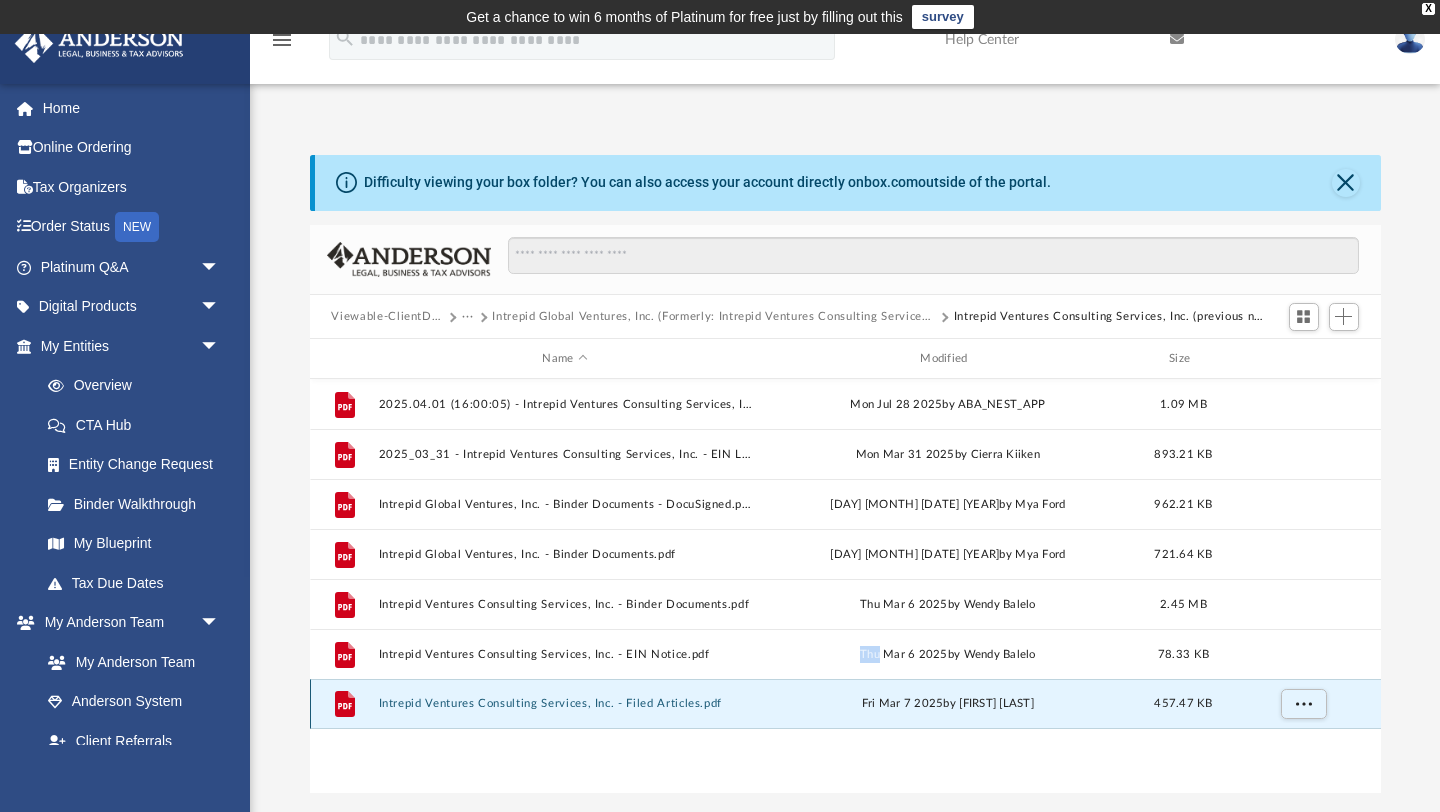 click on "Intrepid Ventures Consulting Services, Inc. - Filed Articles.pdf" at bounding box center (565, 704) 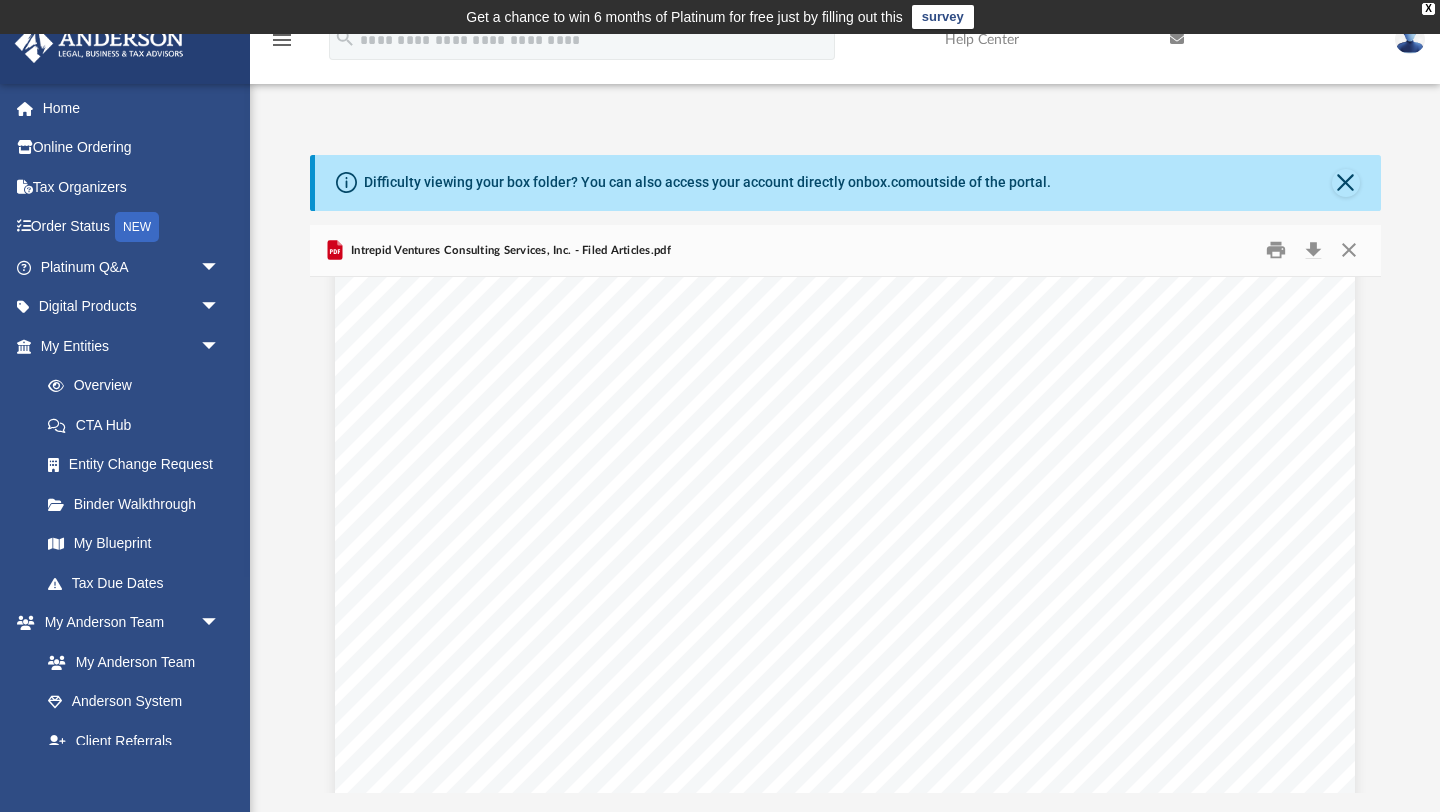 scroll, scrollTop: 833, scrollLeft: 0, axis: vertical 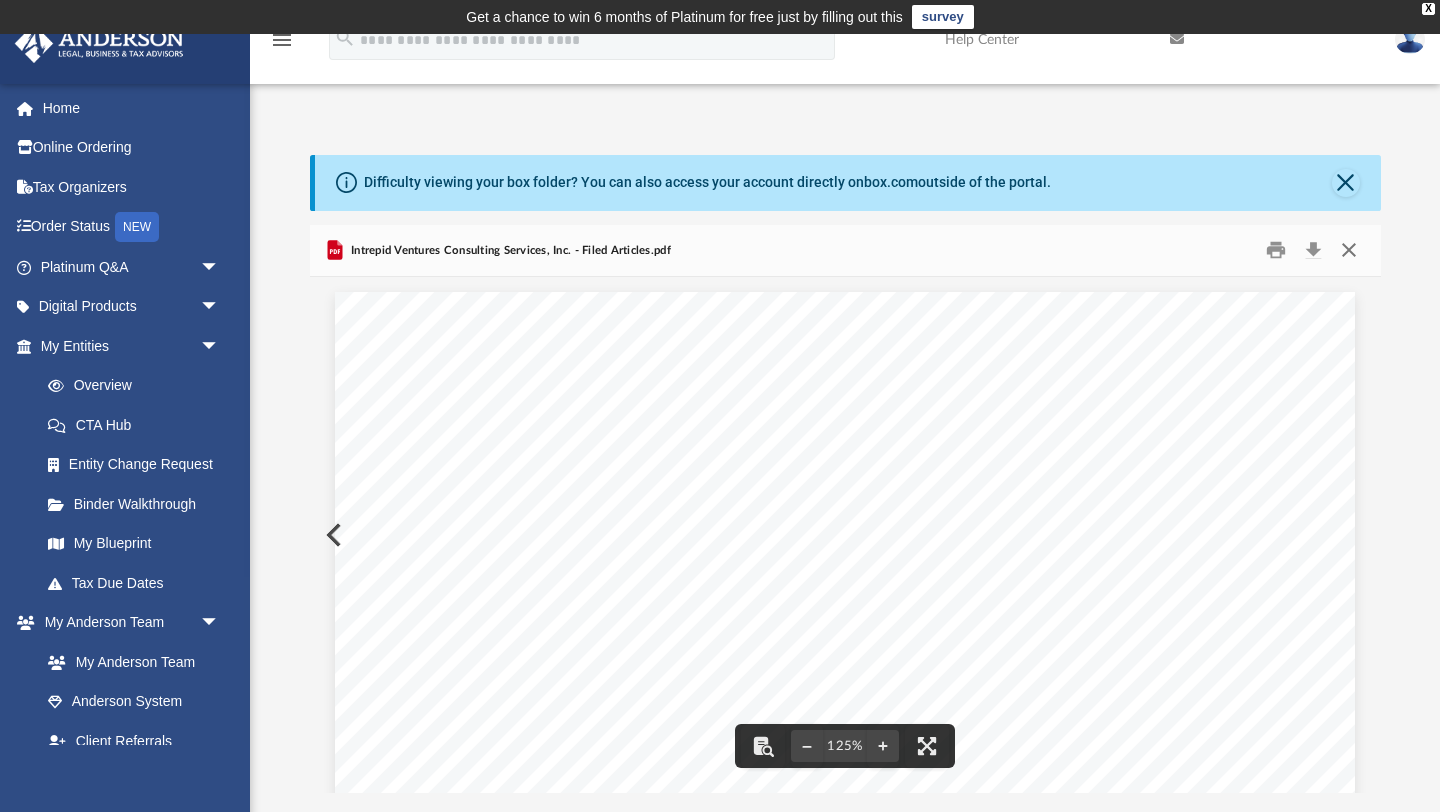 click at bounding box center (1349, 250) 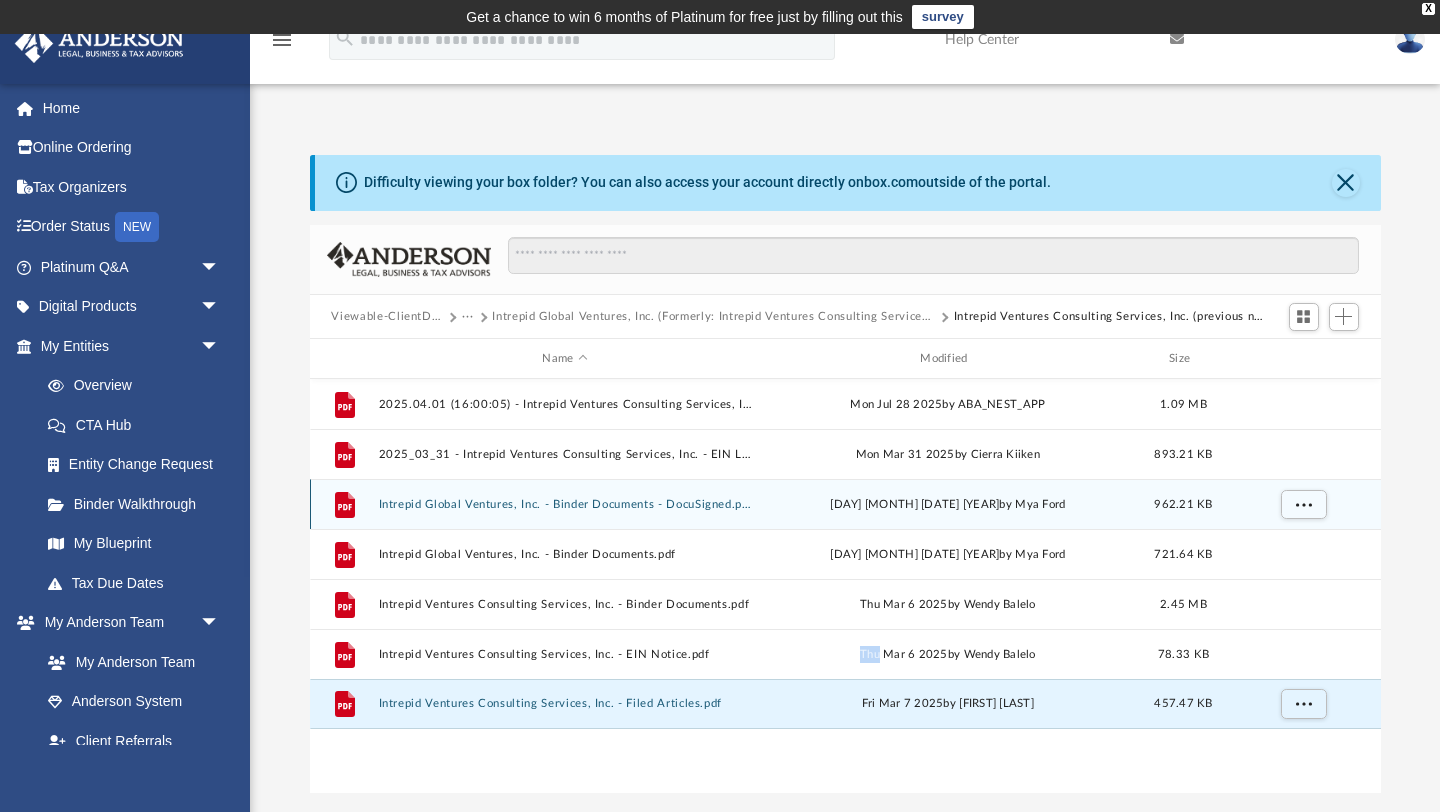 click on "Intrepid Global Ventures, Inc. - Binder Documents - DocuSigned.pdf" at bounding box center (565, 504) 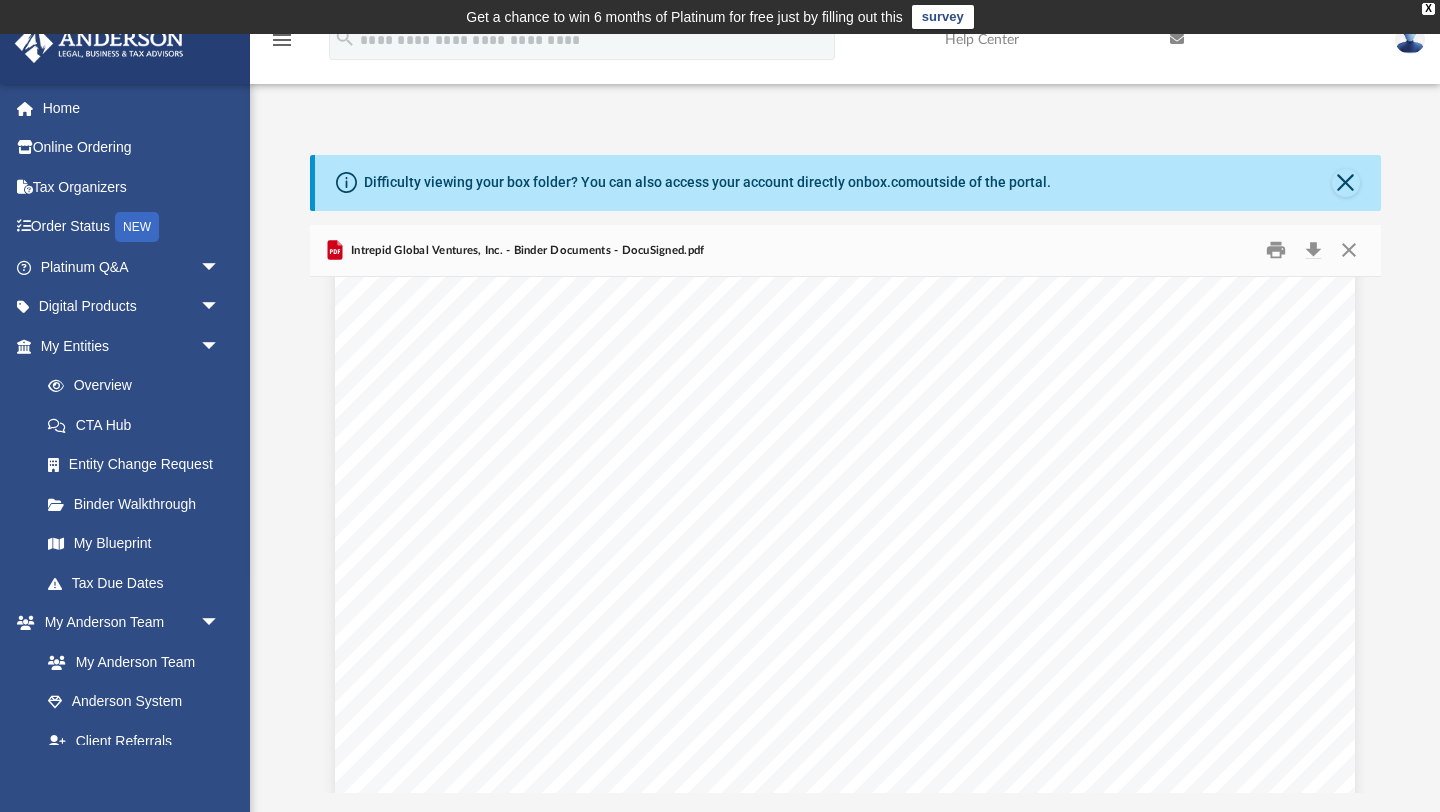 scroll, scrollTop: 113033, scrollLeft: 0, axis: vertical 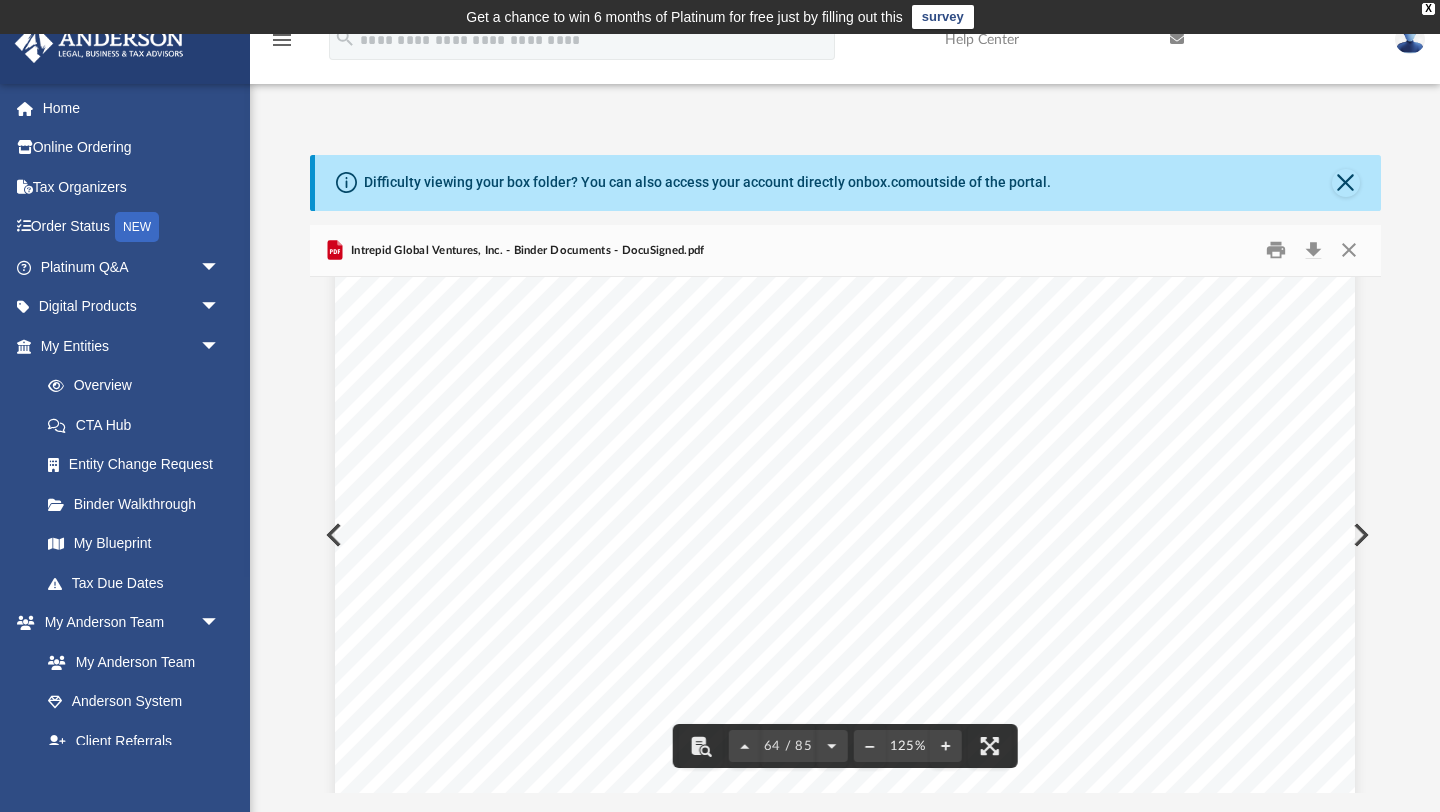 click at bounding box center [332, 535] 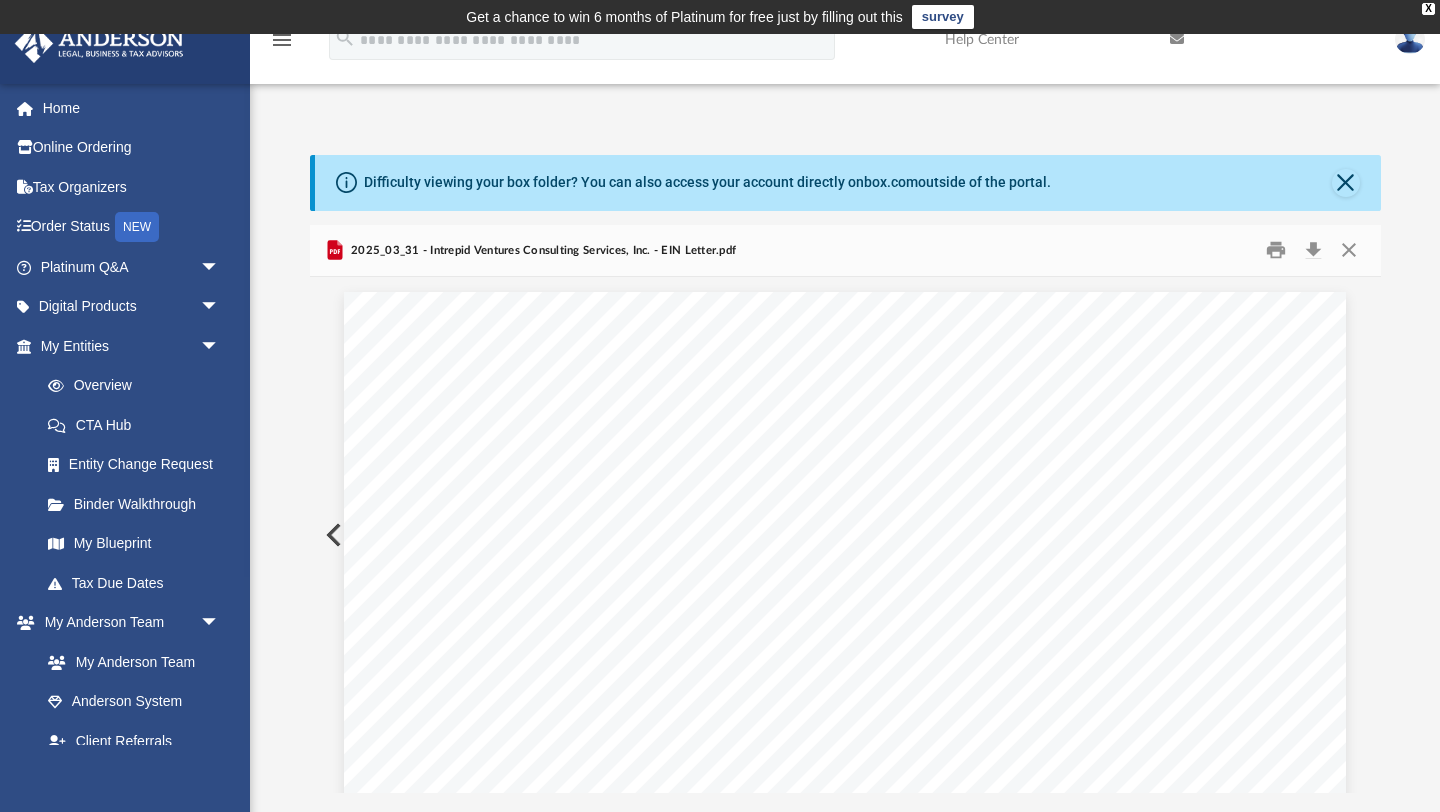 click at bounding box center [332, 535] 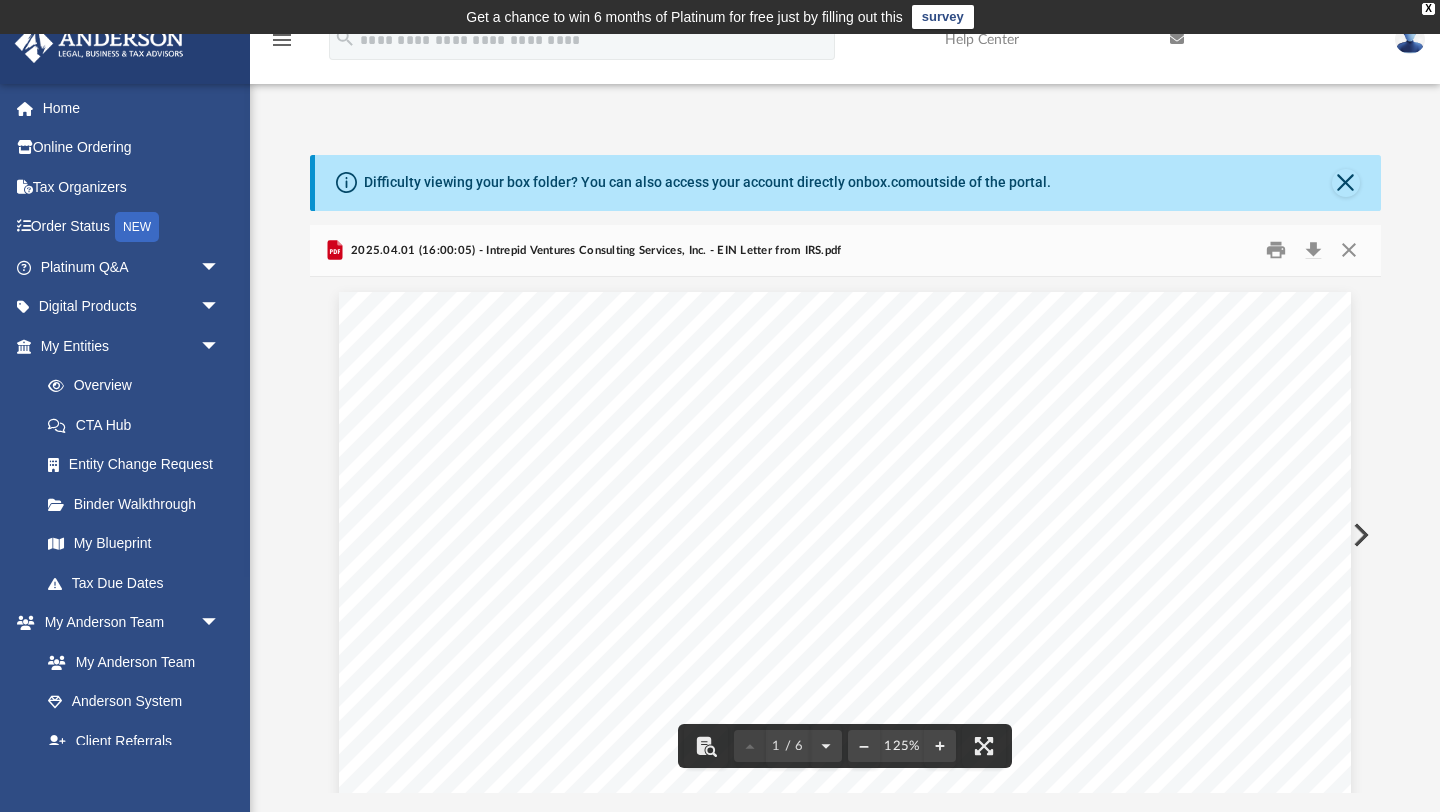 click at bounding box center [1359, 535] 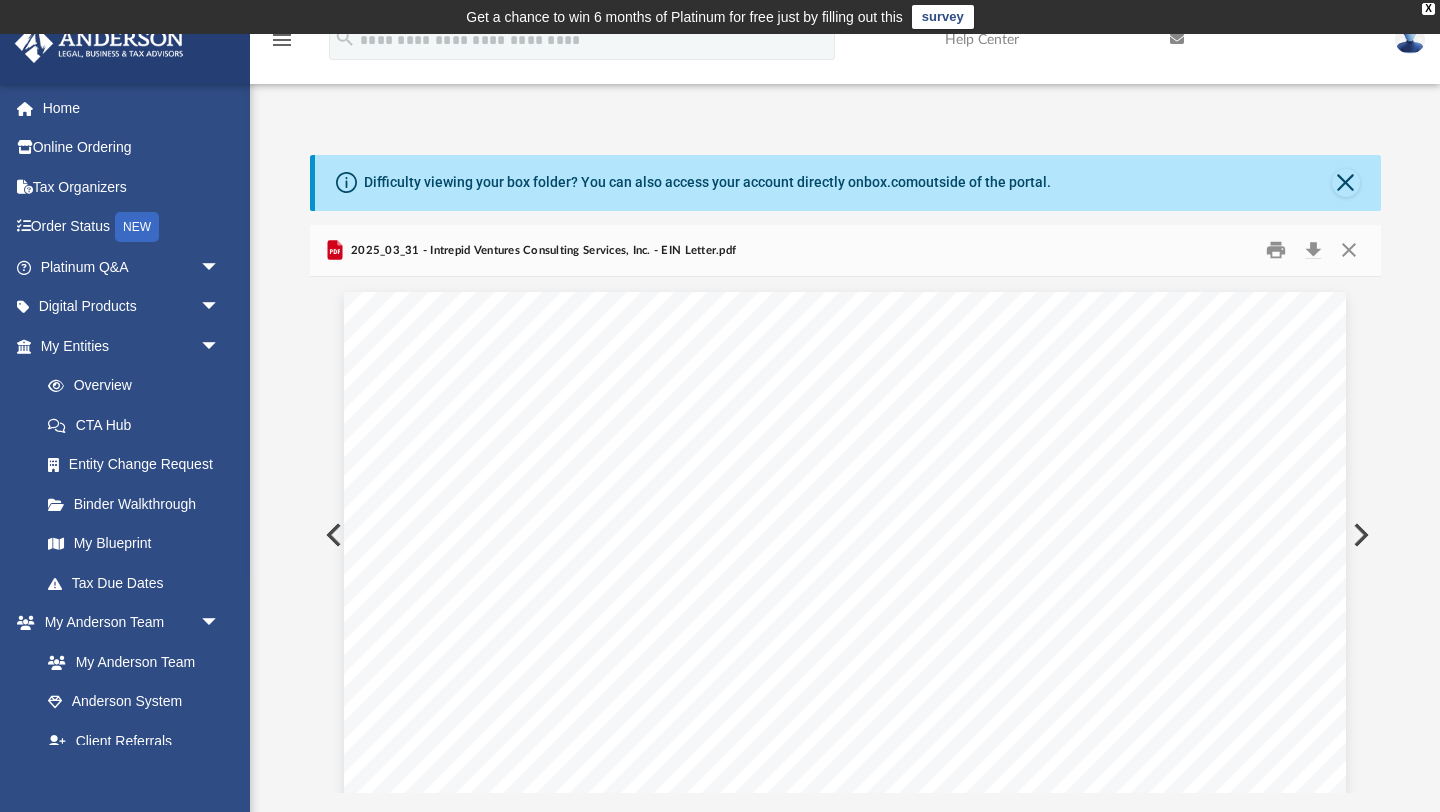 click at bounding box center (1359, 535) 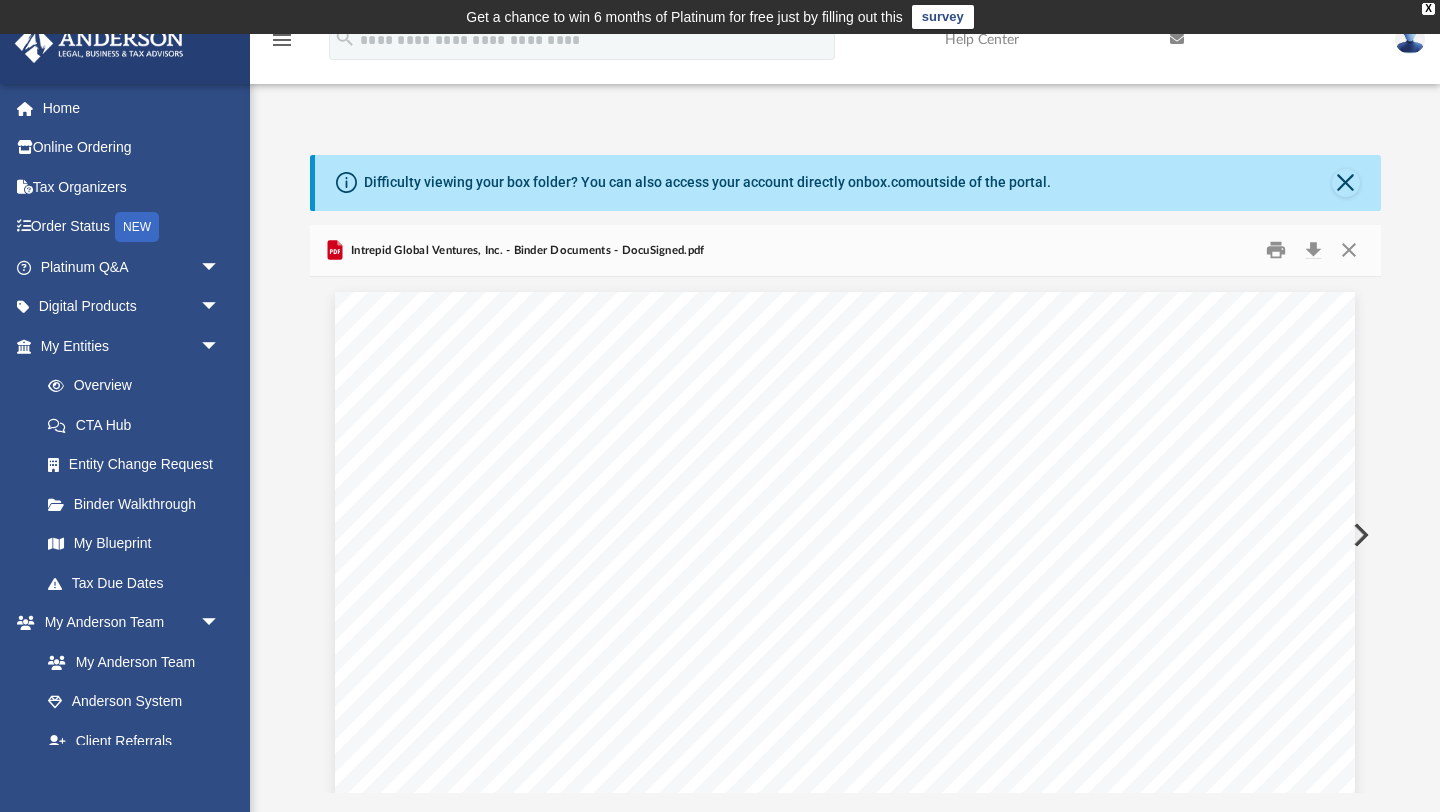 scroll, scrollTop: 85050, scrollLeft: 0, axis: vertical 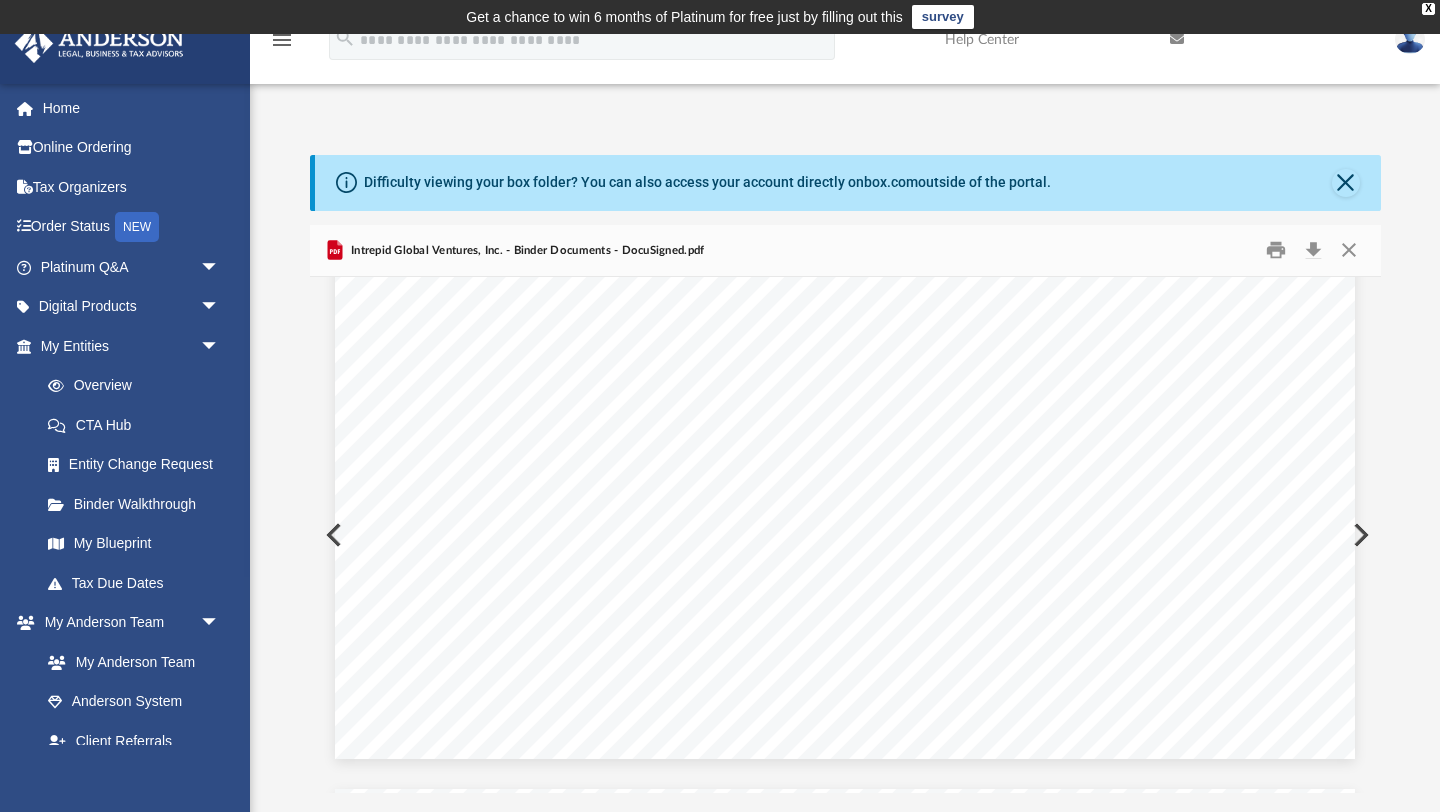 click at bounding box center (1359, 535) 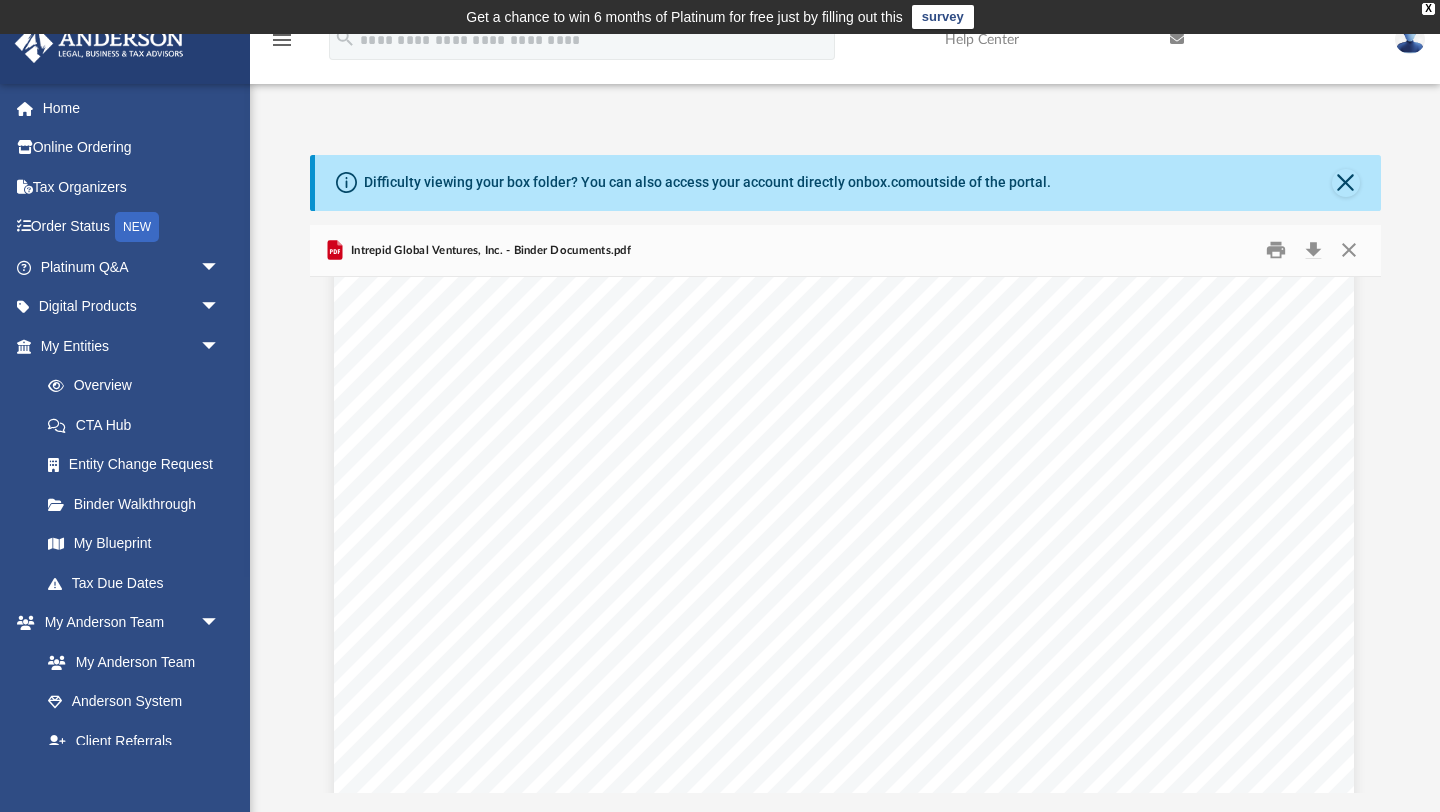 scroll, scrollTop: 0, scrollLeft: 1, axis: horizontal 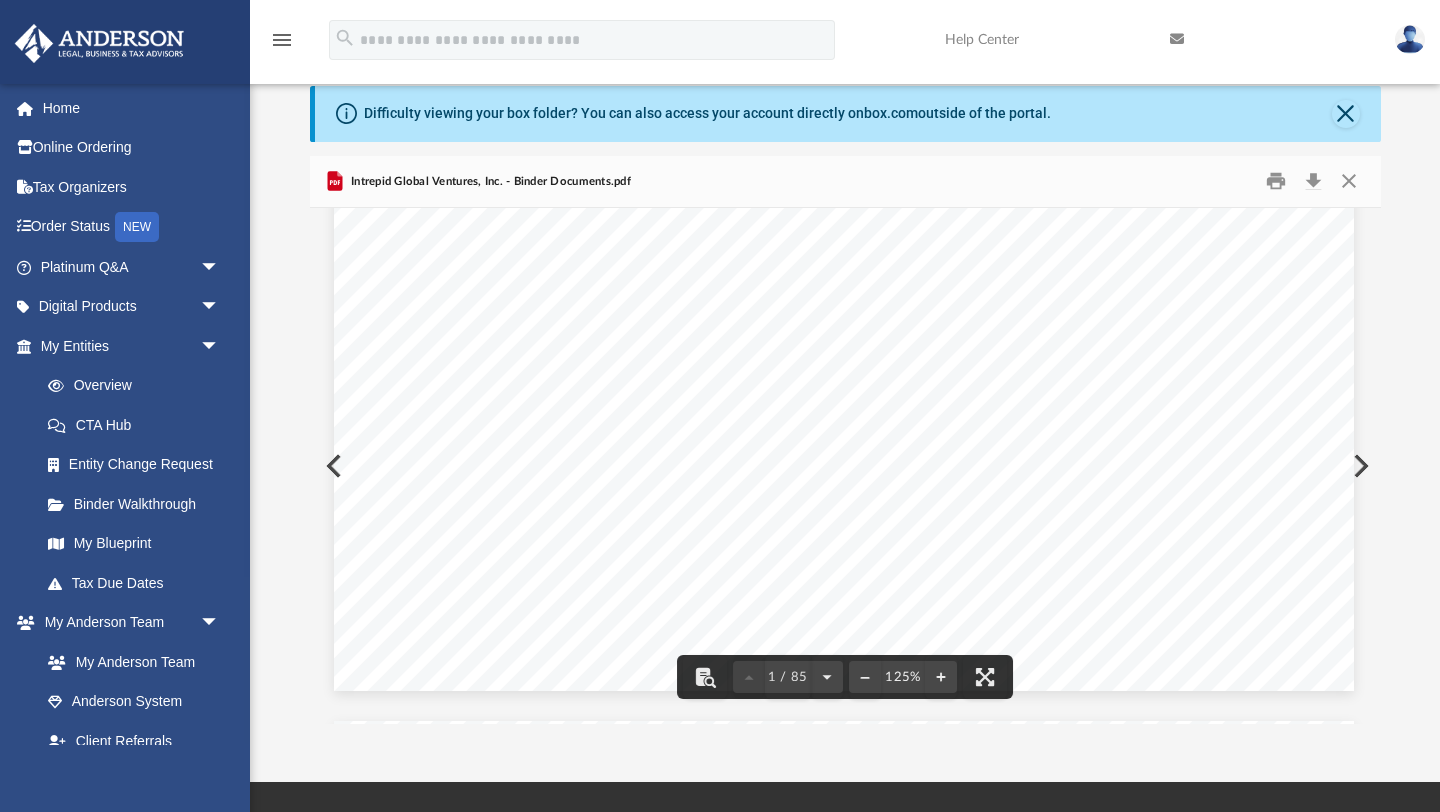 click at bounding box center (1359, 466) 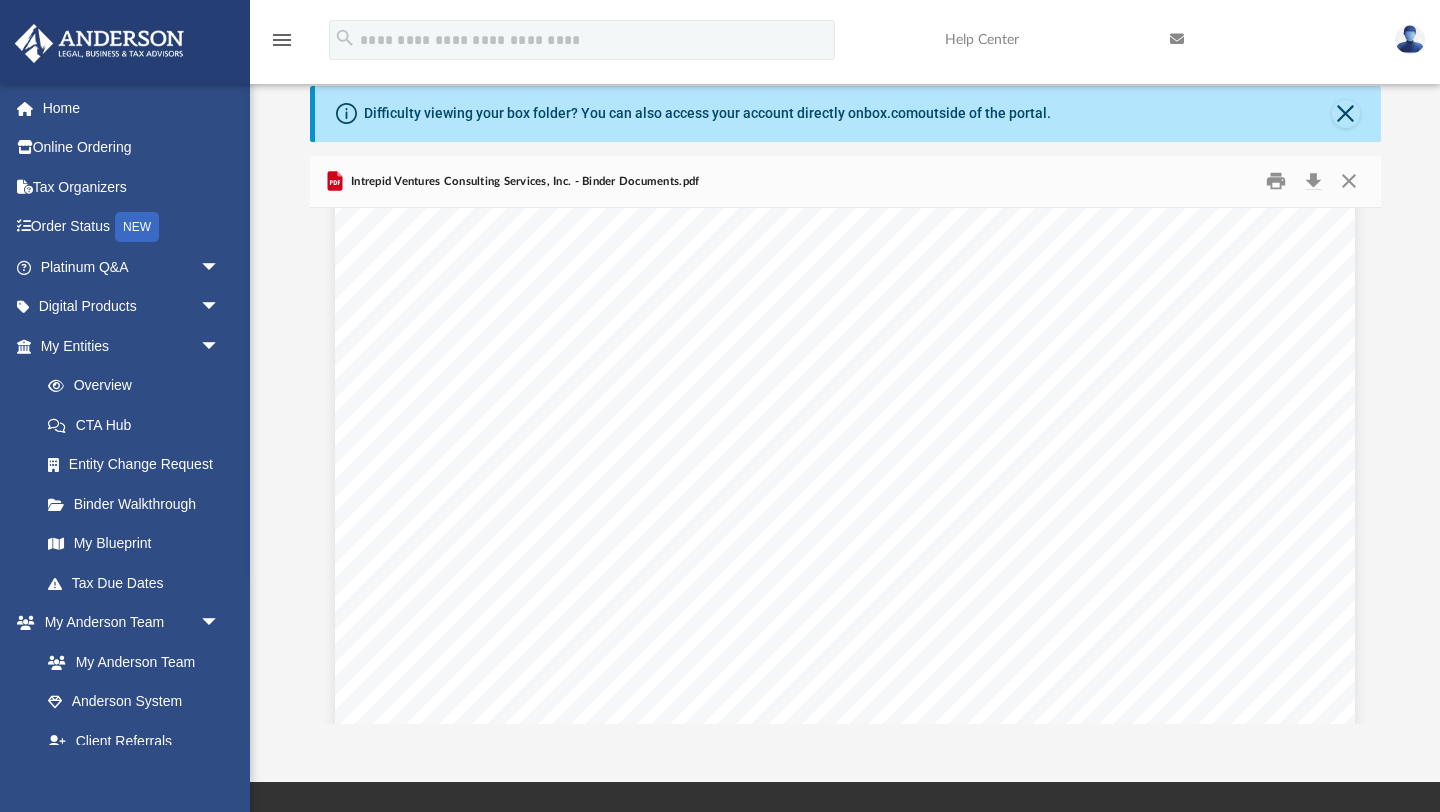 scroll, scrollTop: 13828, scrollLeft: 0, axis: vertical 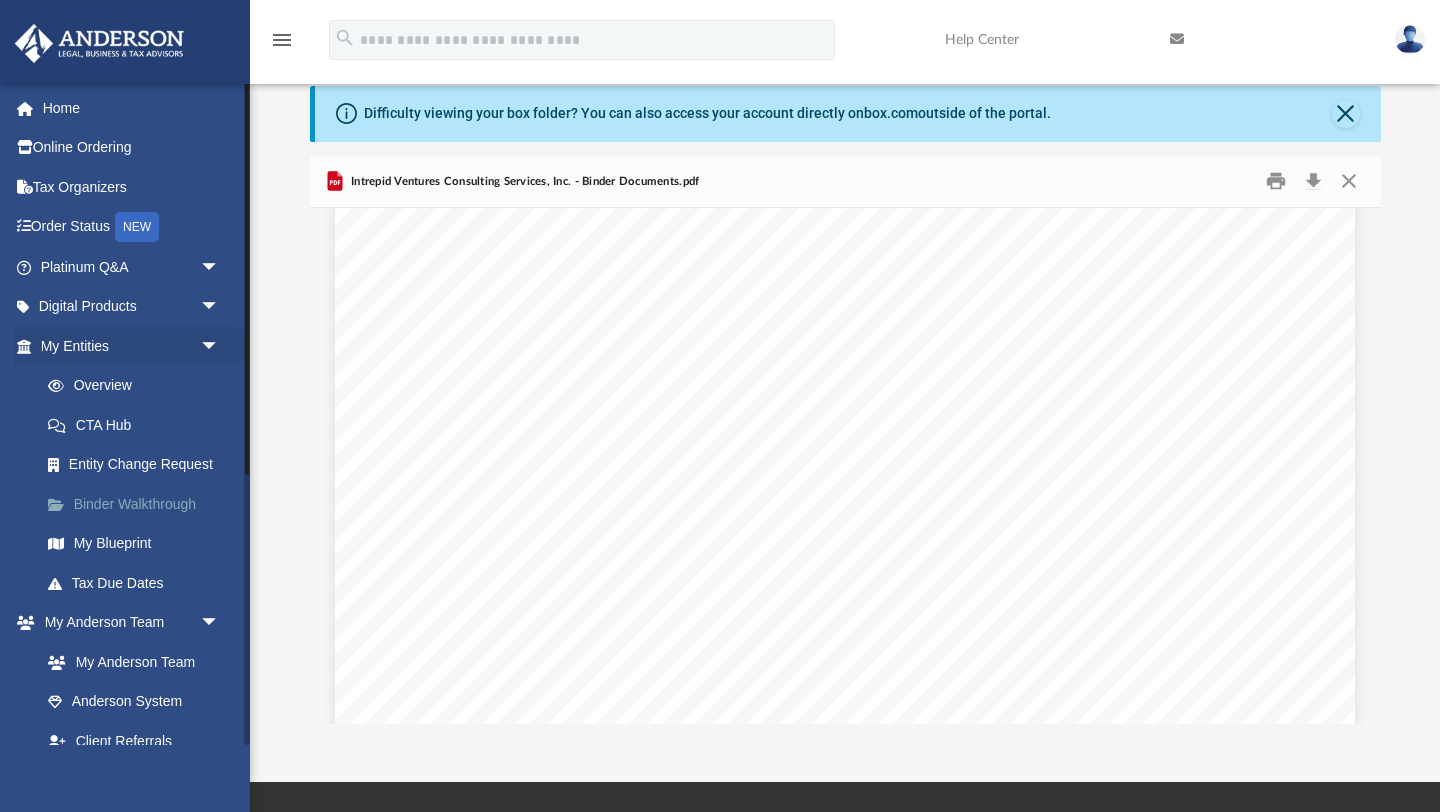click on "Binder Walkthrough" at bounding box center [139, 504] 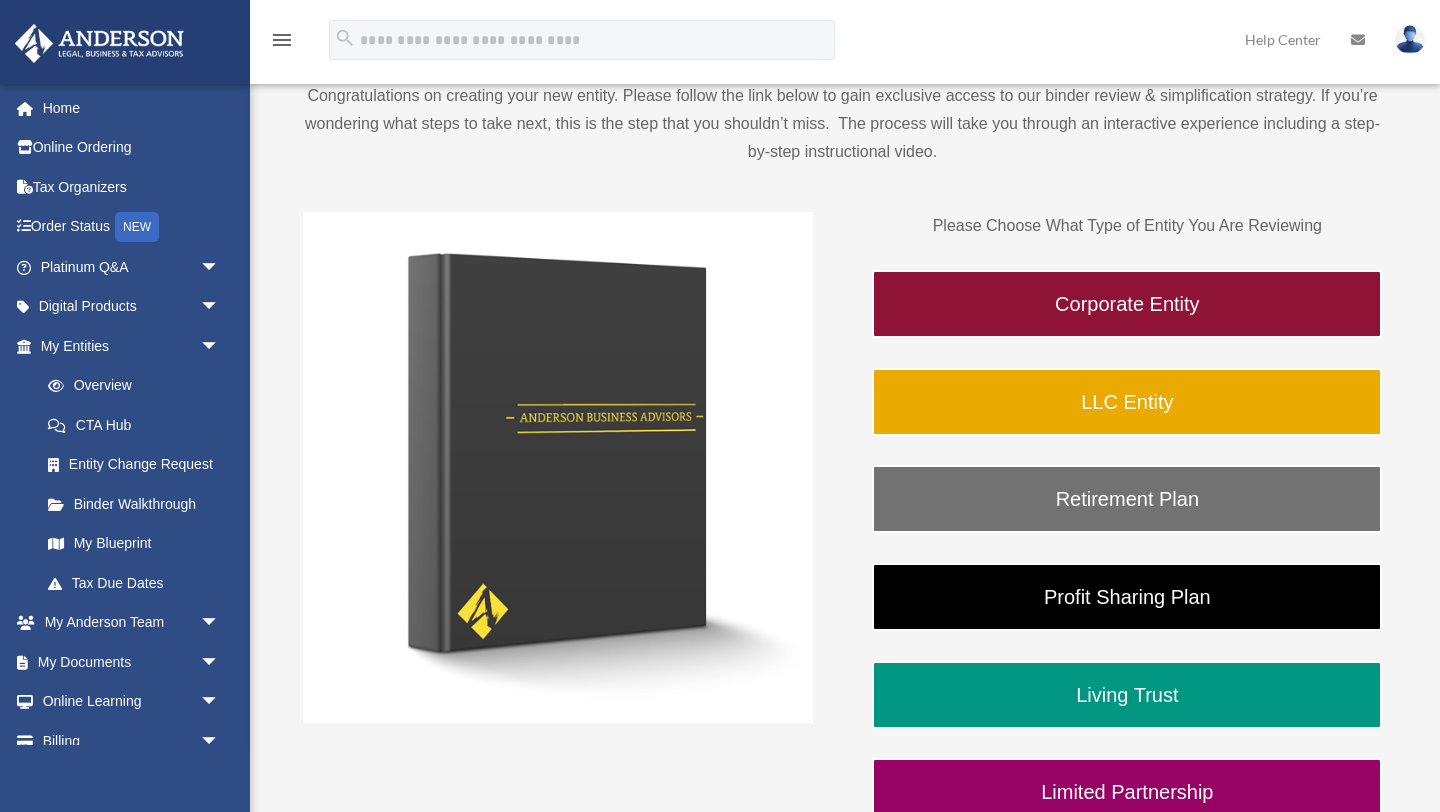 scroll, scrollTop: 248, scrollLeft: 0, axis: vertical 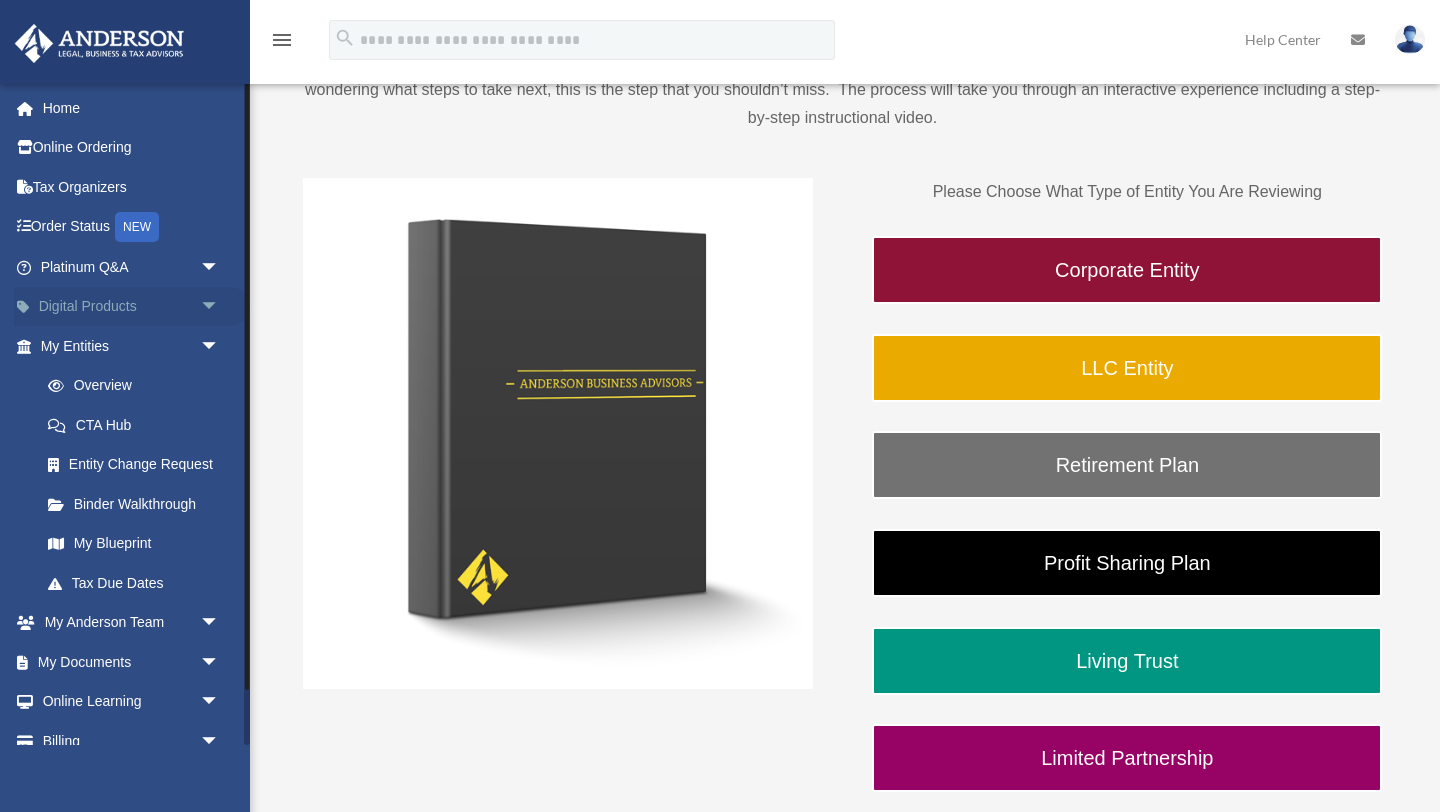 click on "Digital Products arrow_drop_down" at bounding box center (132, 307) 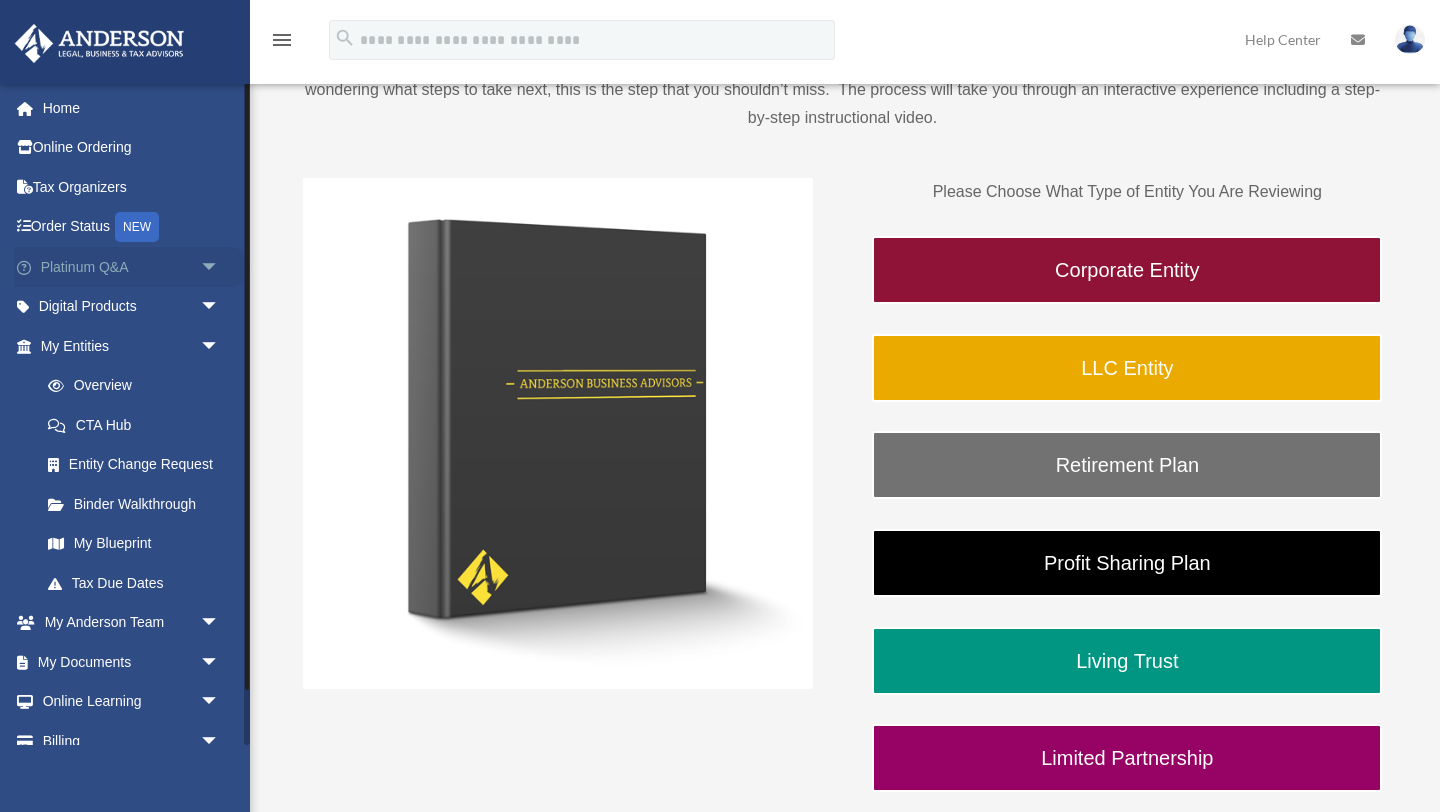 click on "Platinum Q&A arrow_drop_down" at bounding box center [132, 267] 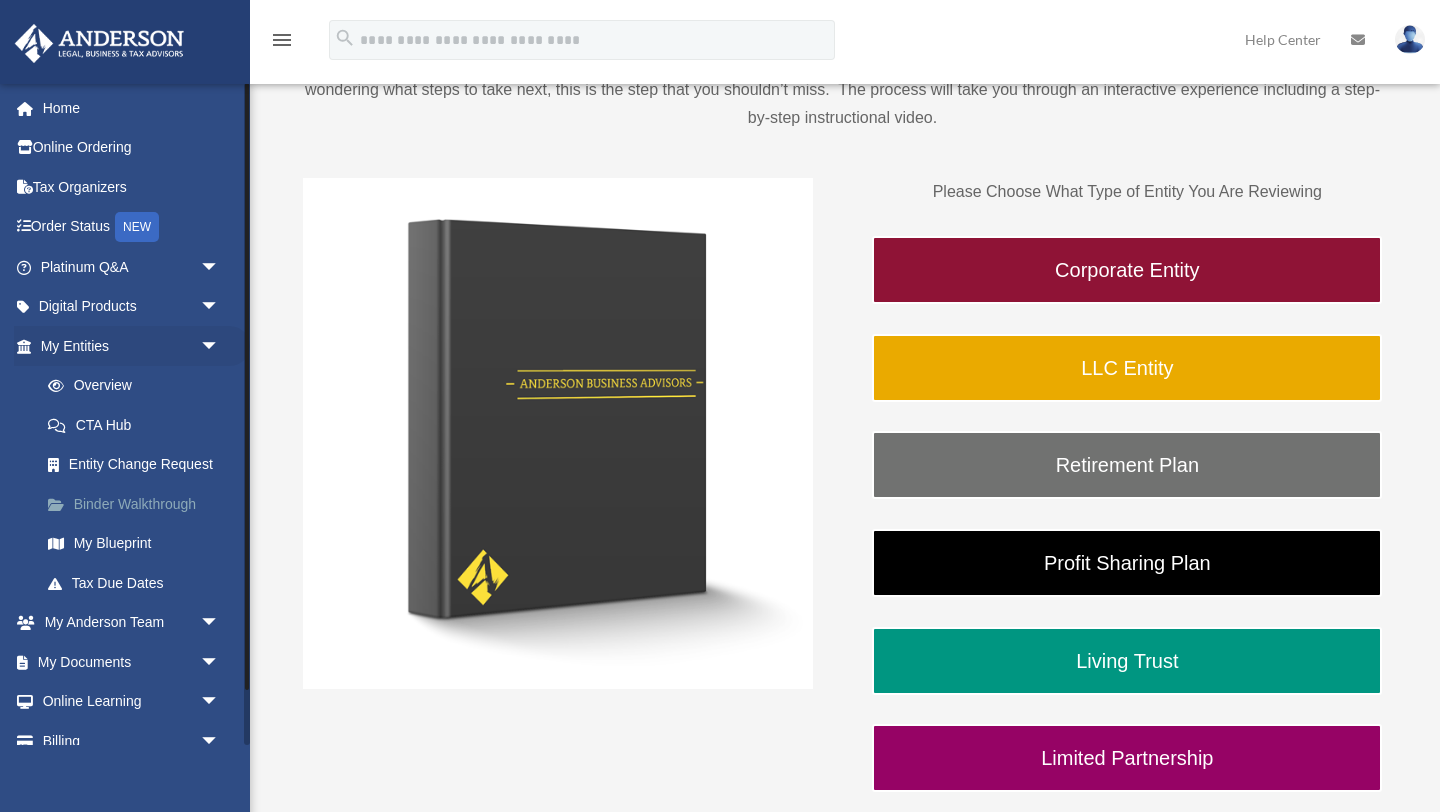 click on "Binder Walkthrough" at bounding box center (139, 504) 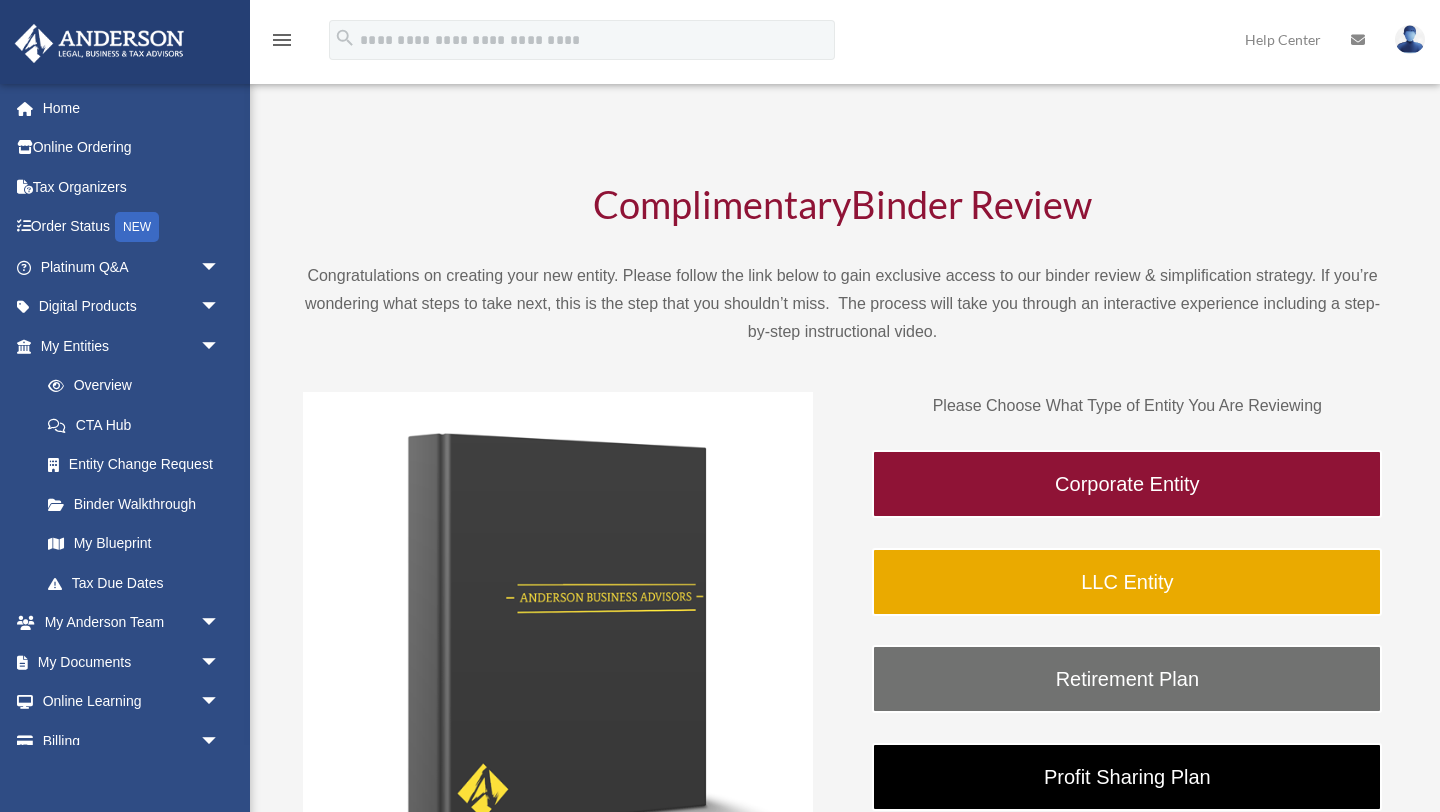 scroll, scrollTop: 0, scrollLeft: 0, axis: both 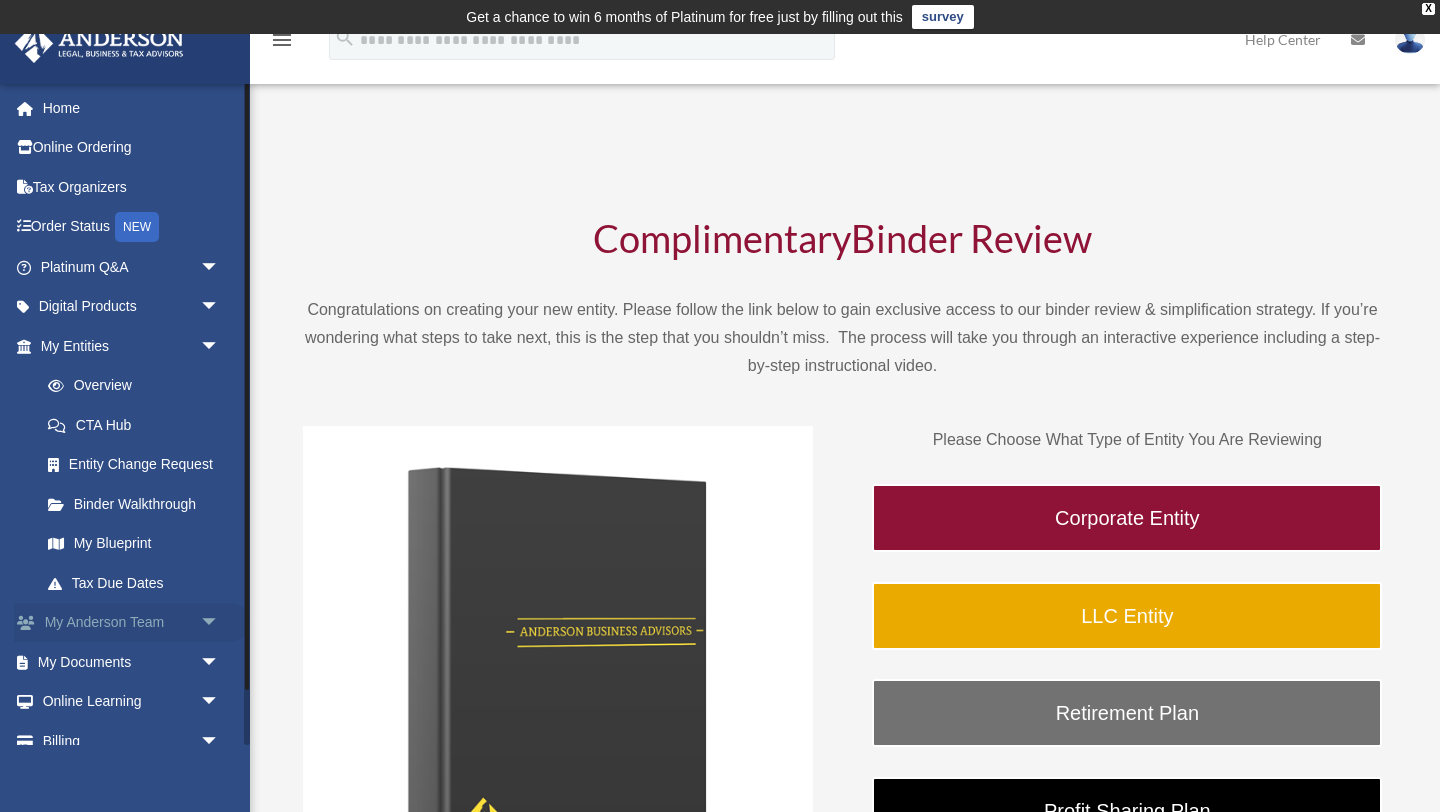 click on "My Anderson Team arrow_drop_down" at bounding box center (132, 623) 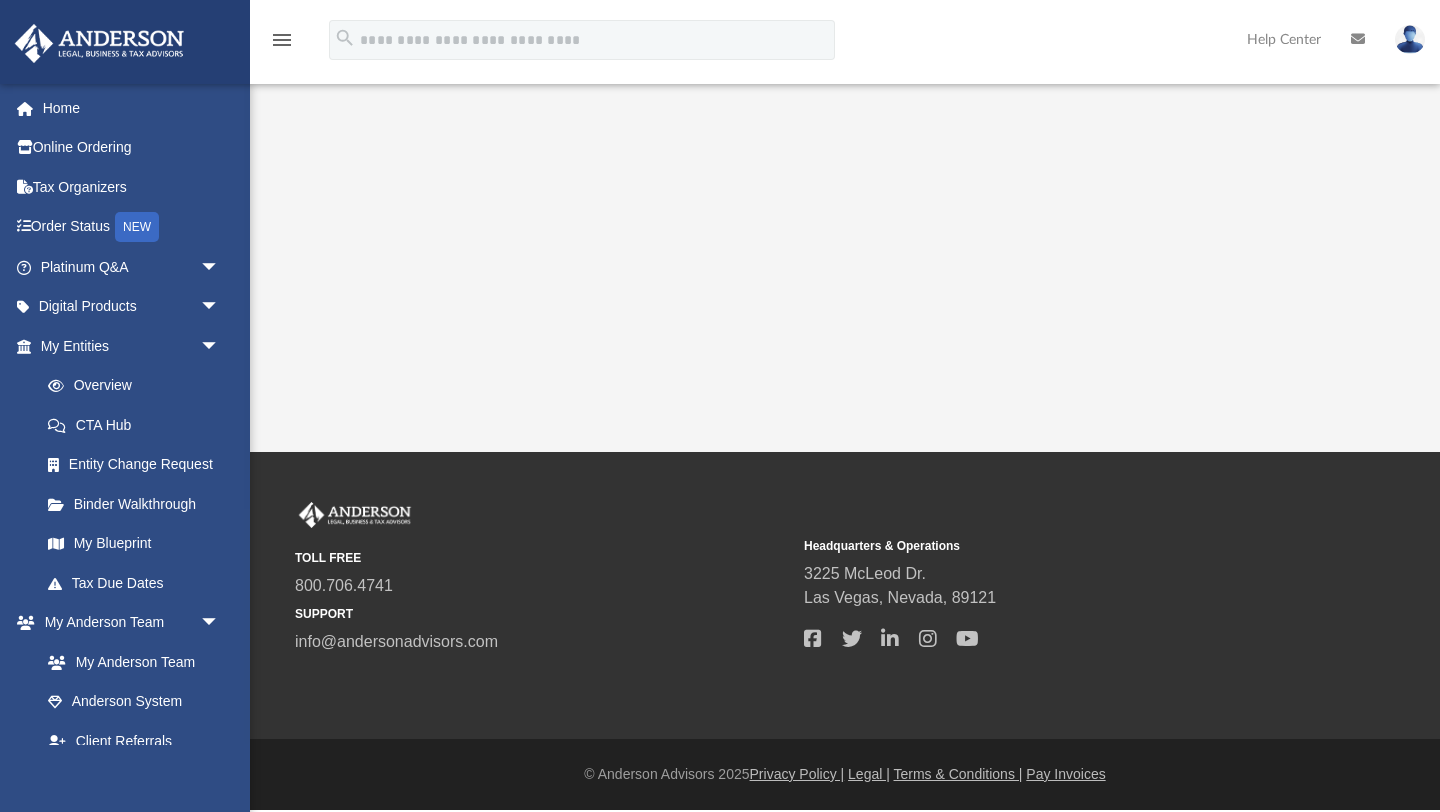scroll, scrollTop: 0, scrollLeft: 0, axis: both 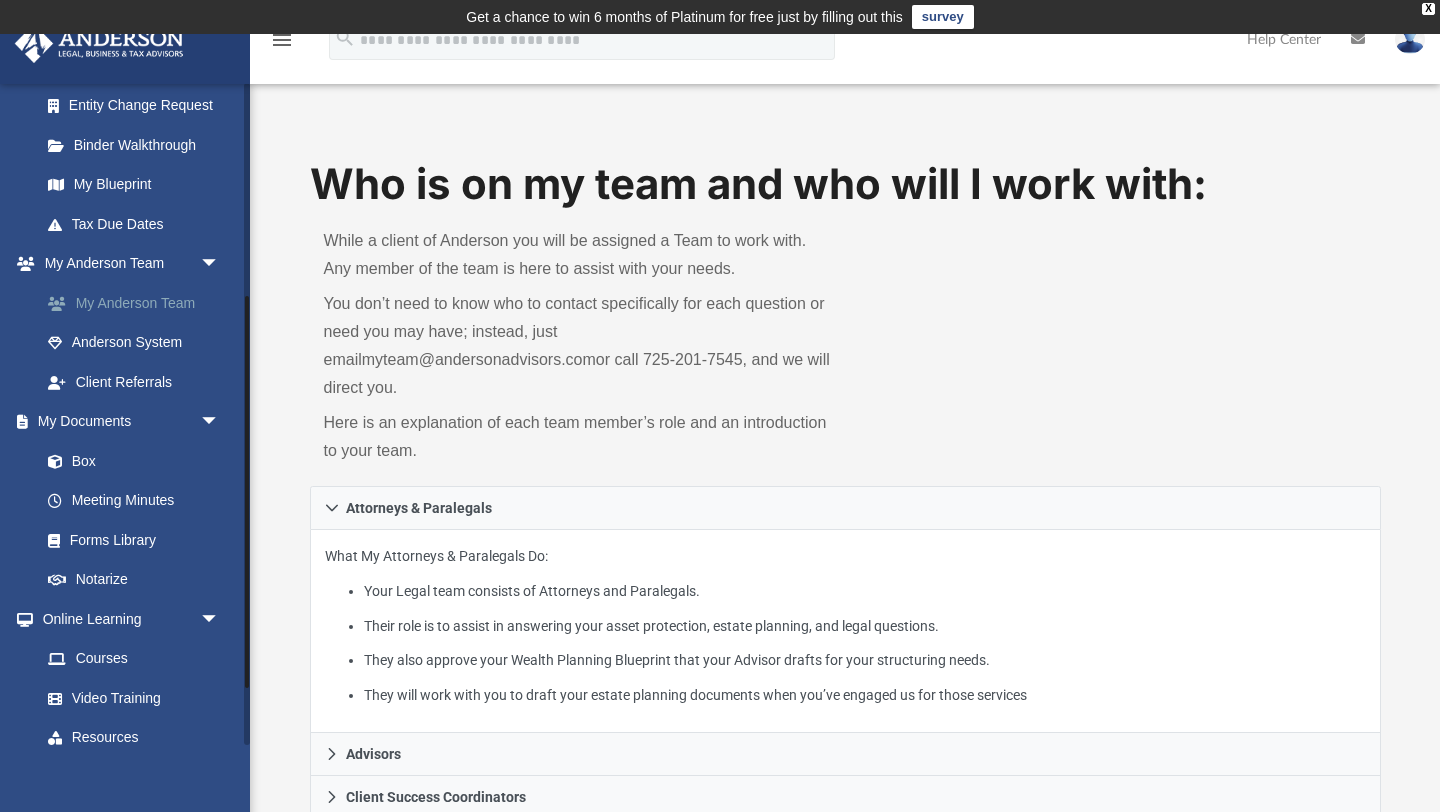 click on "My Anderson Team" at bounding box center (139, 303) 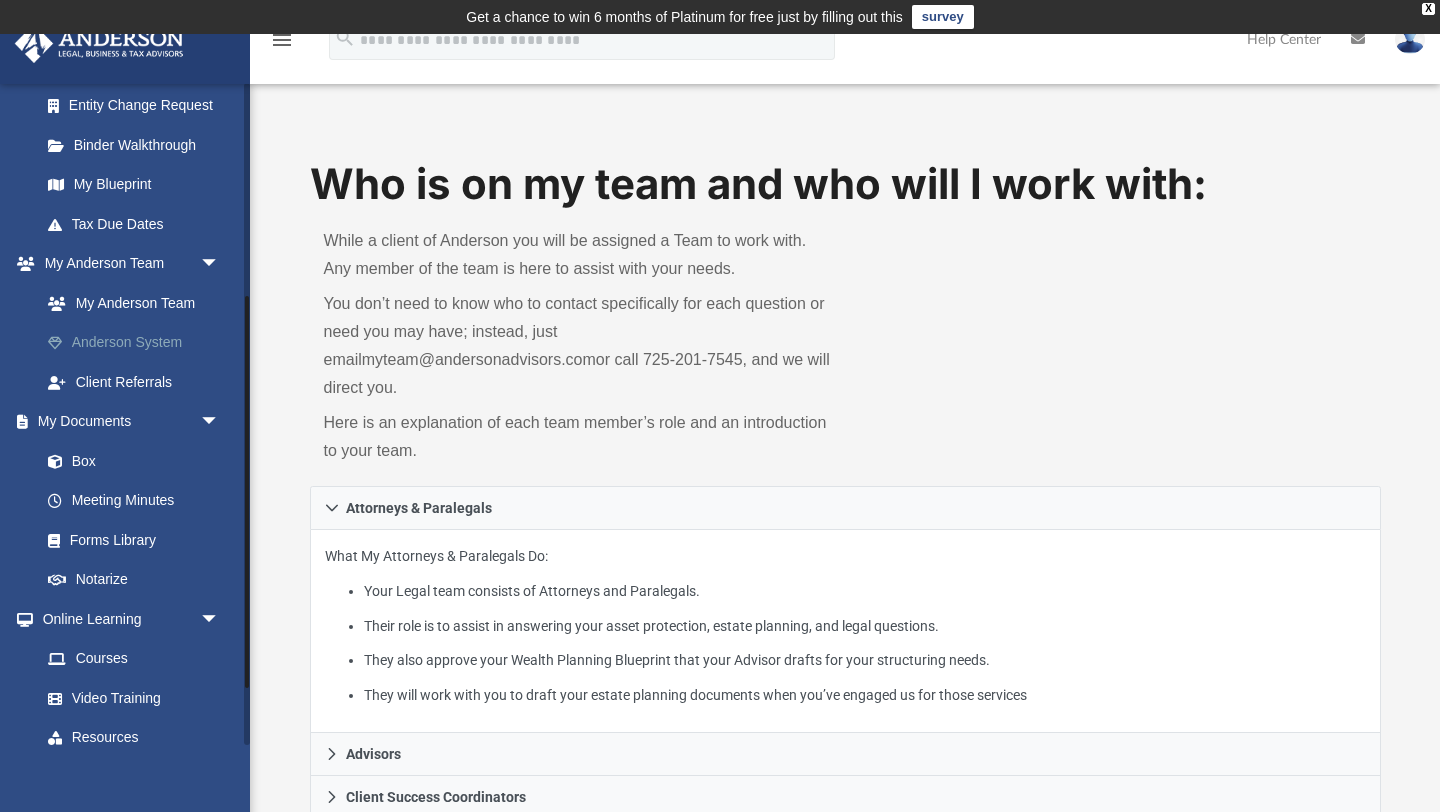 click on "Anderson System" at bounding box center (139, 343) 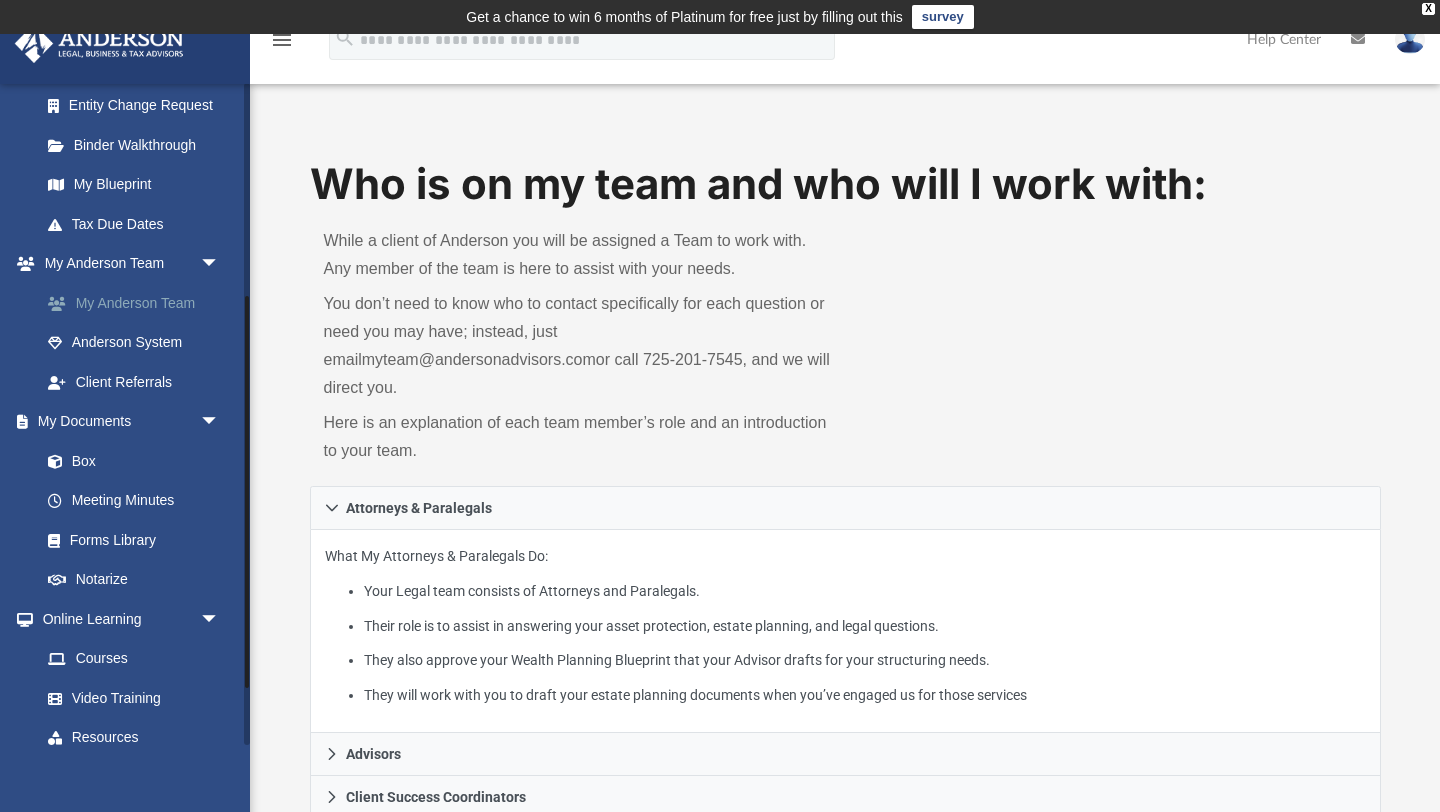 click on "My Anderson Team" at bounding box center [139, 303] 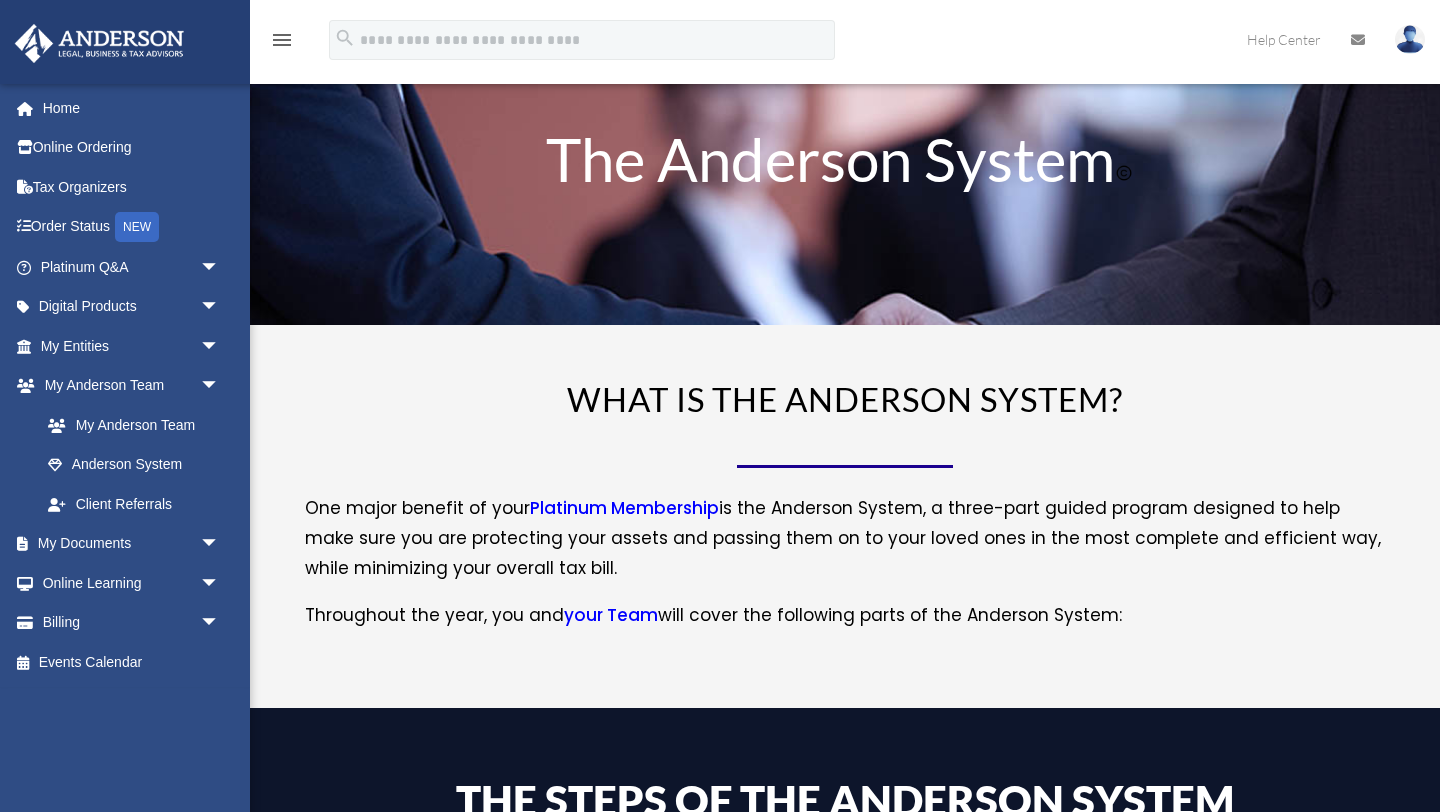 scroll, scrollTop: 0, scrollLeft: 0, axis: both 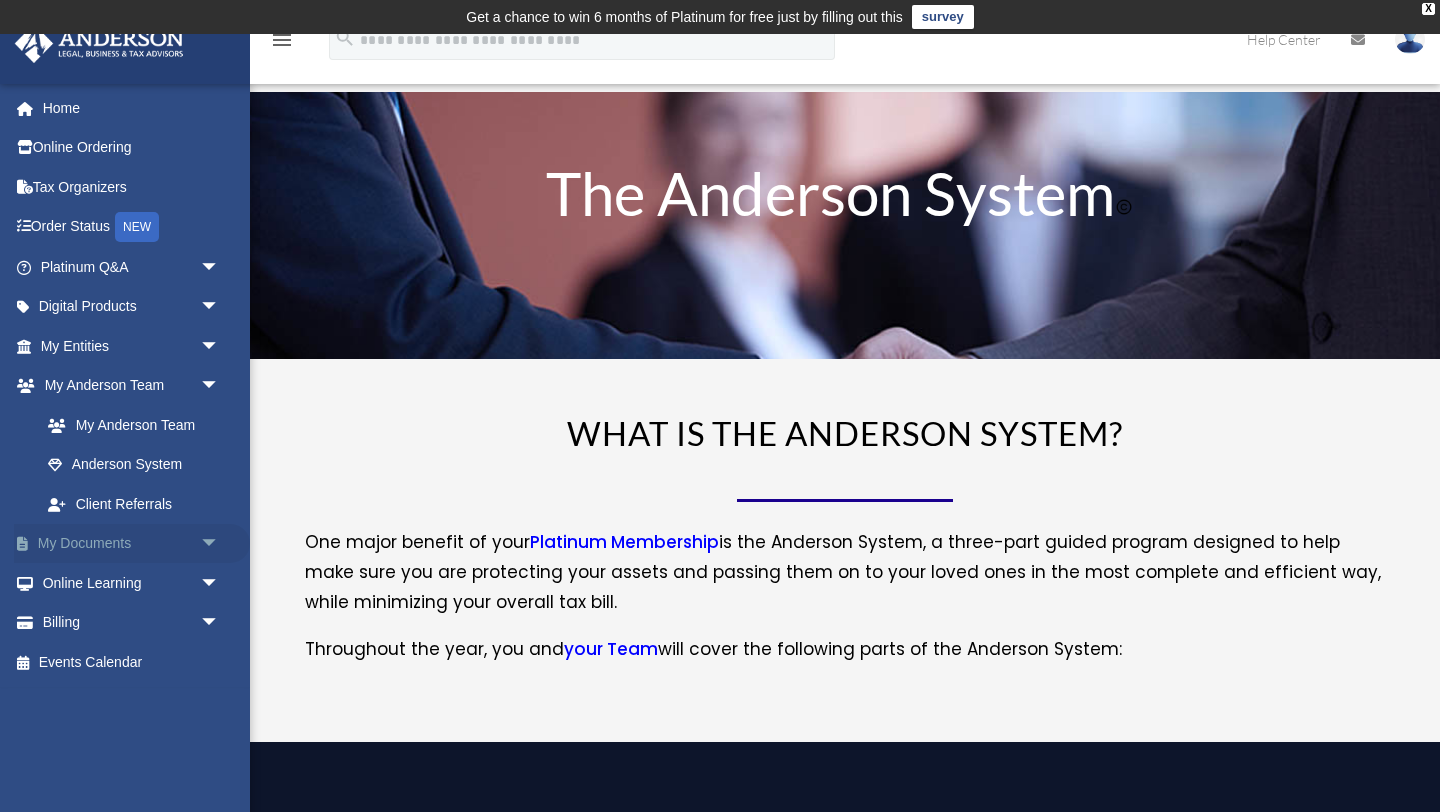 click on "My Documents arrow_drop_down" at bounding box center (132, 544) 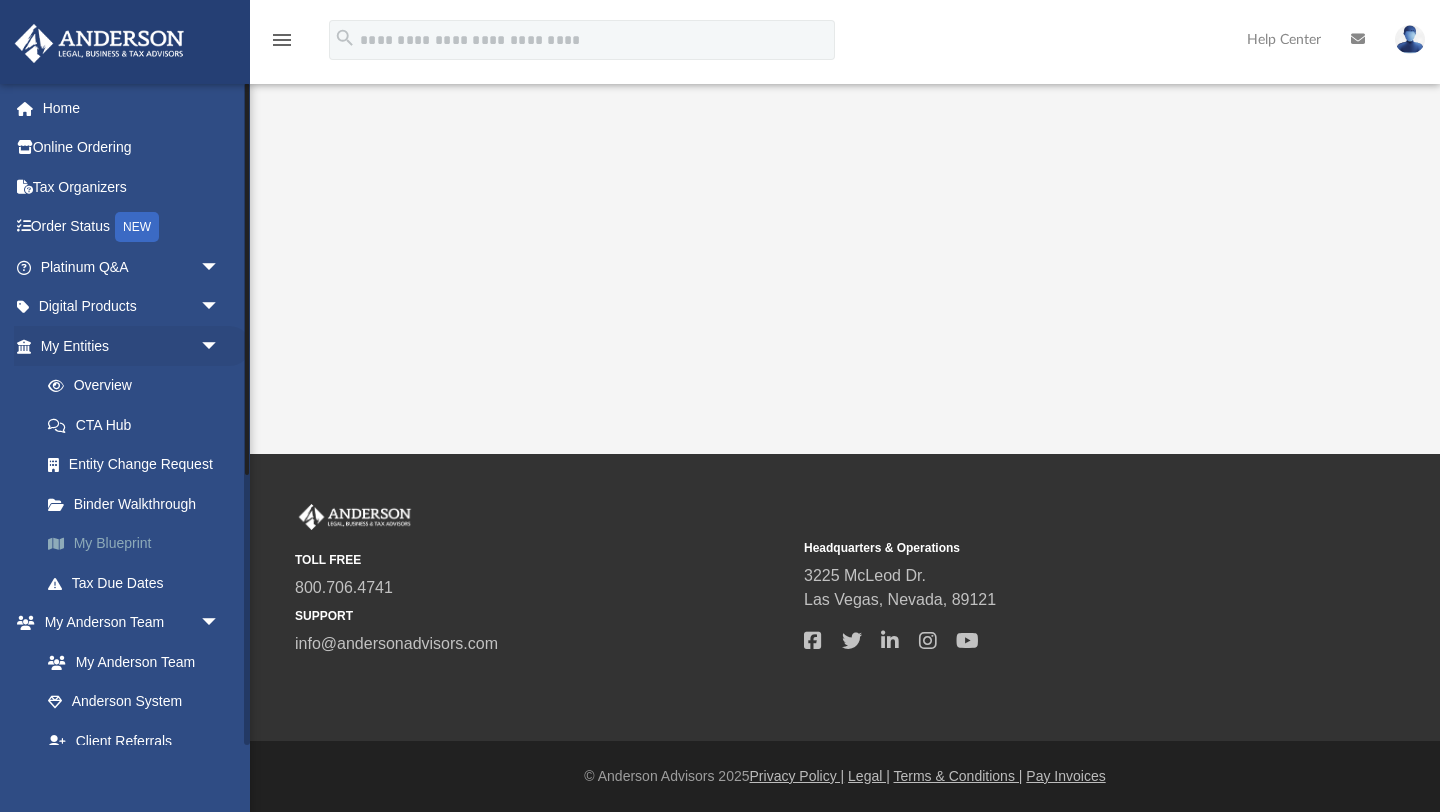 scroll, scrollTop: 0, scrollLeft: 0, axis: both 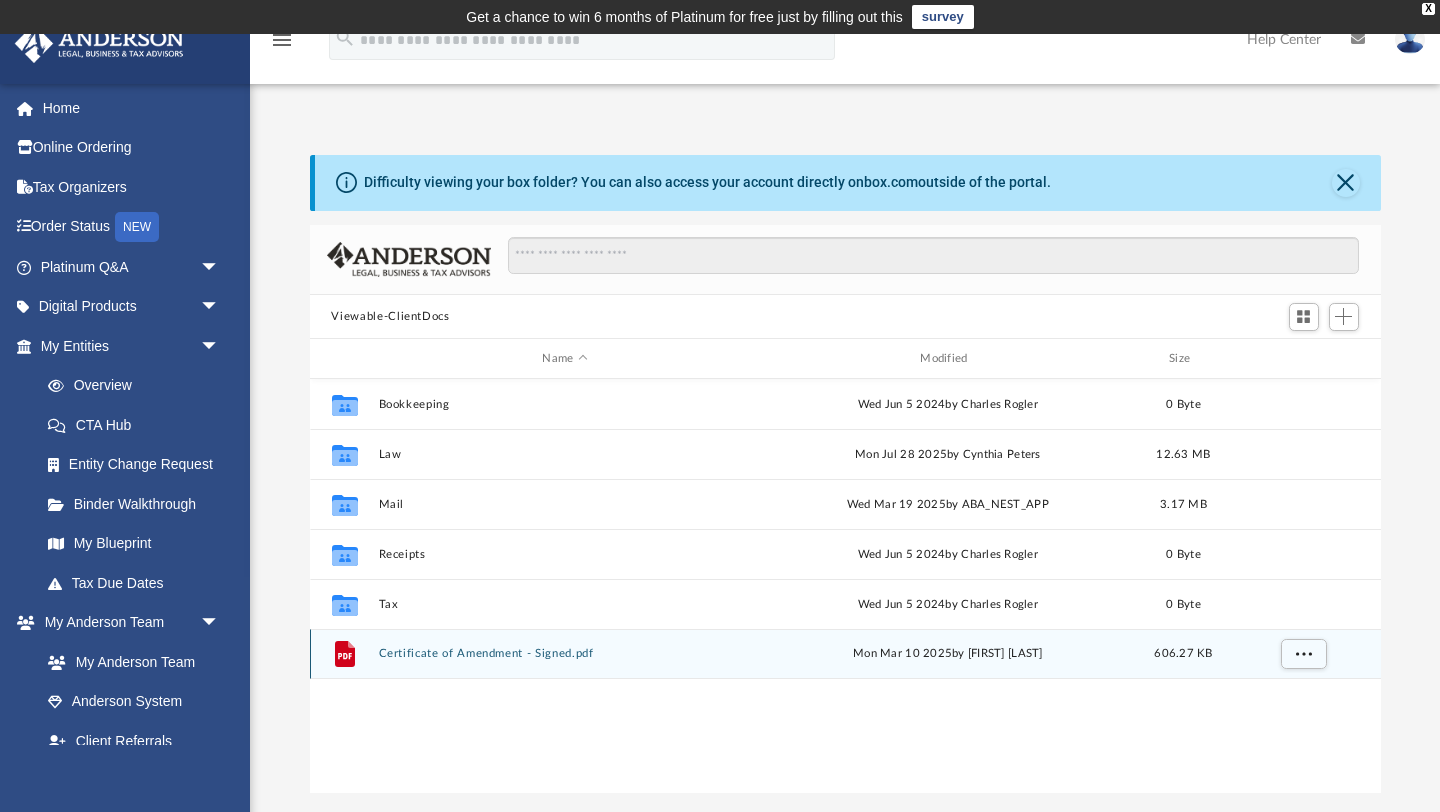 click on "Certificate of Amendment - Signed.pdf" at bounding box center [565, 654] 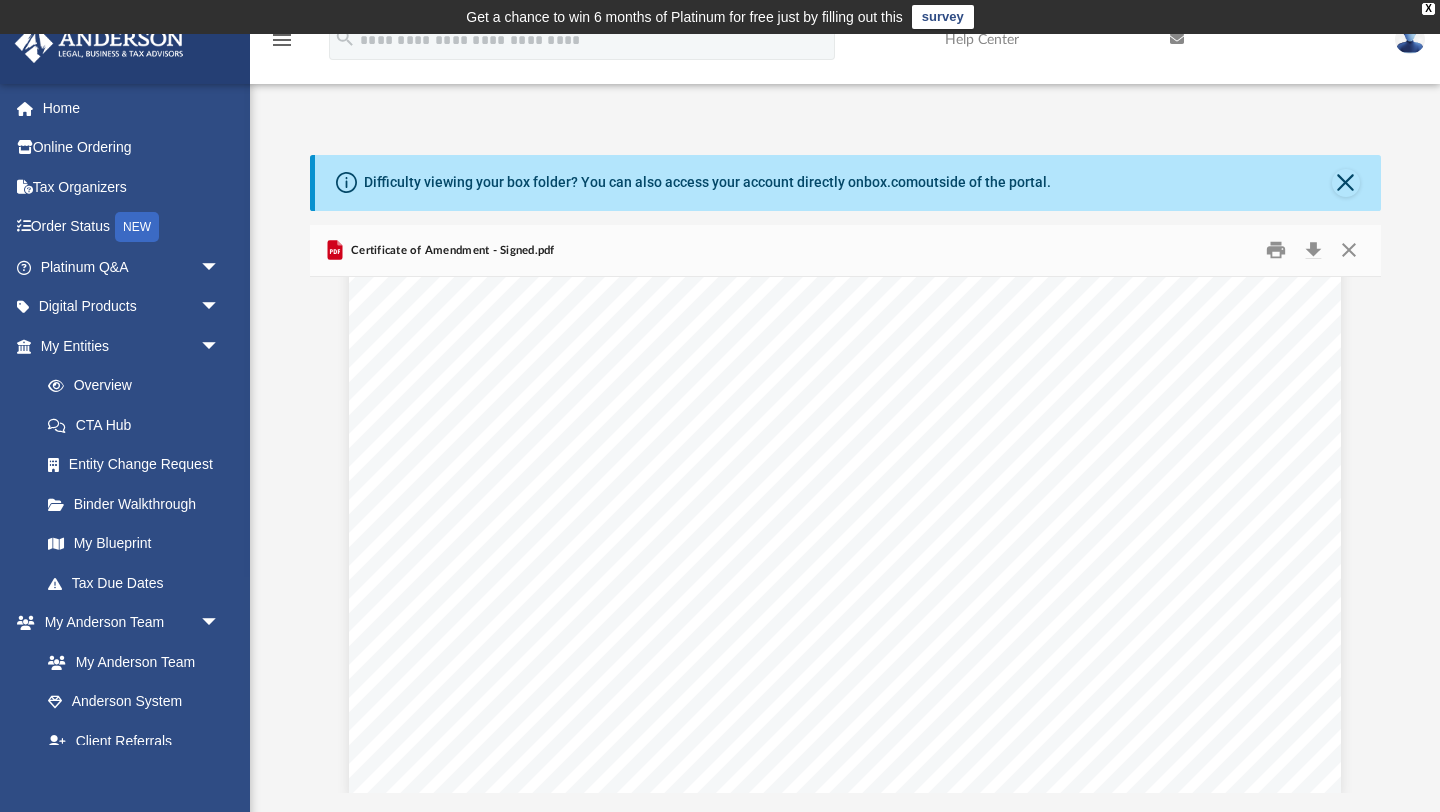scroll, scrollTop: 917, scrollLeft: 0, axis: vertical 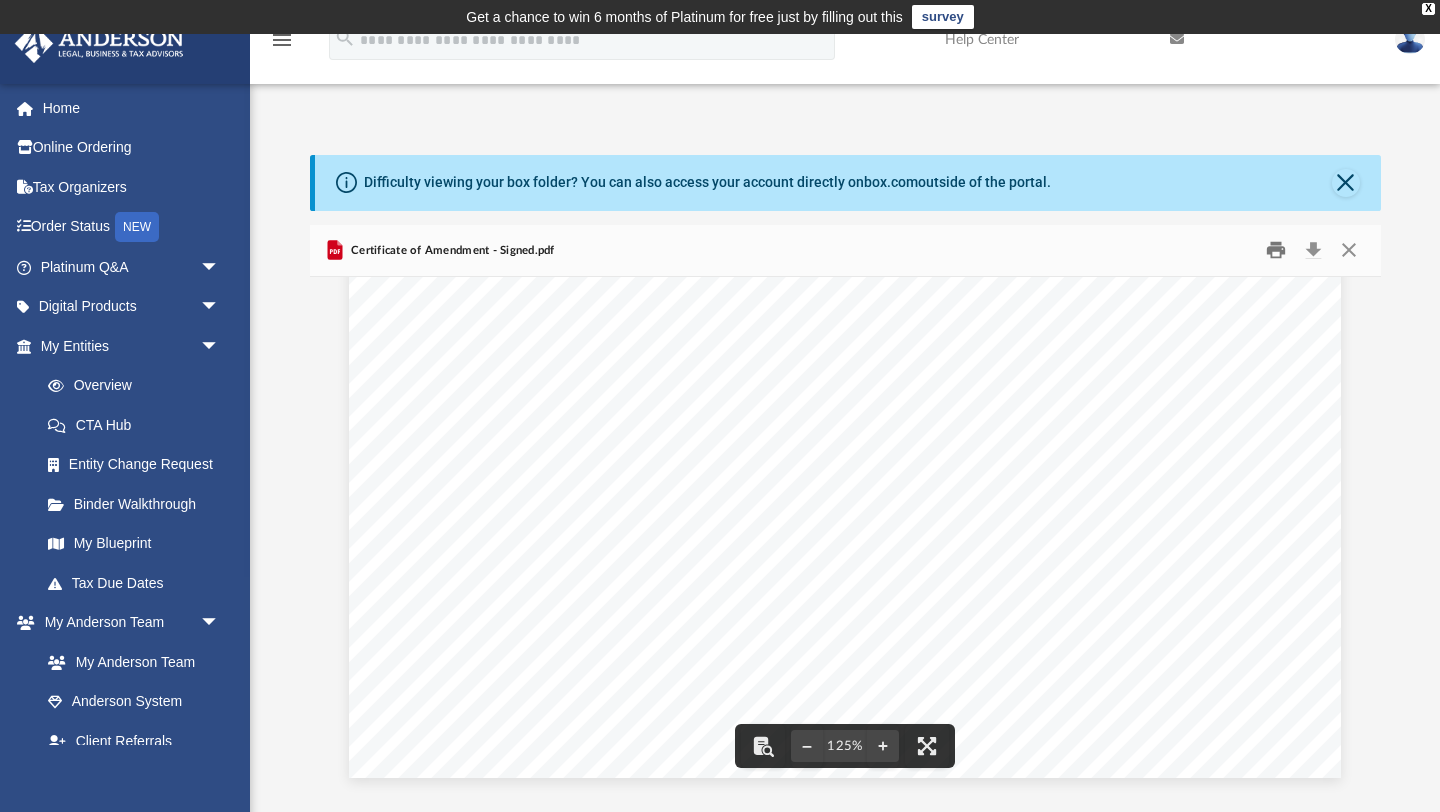 click at bounding box center [1276, 250] 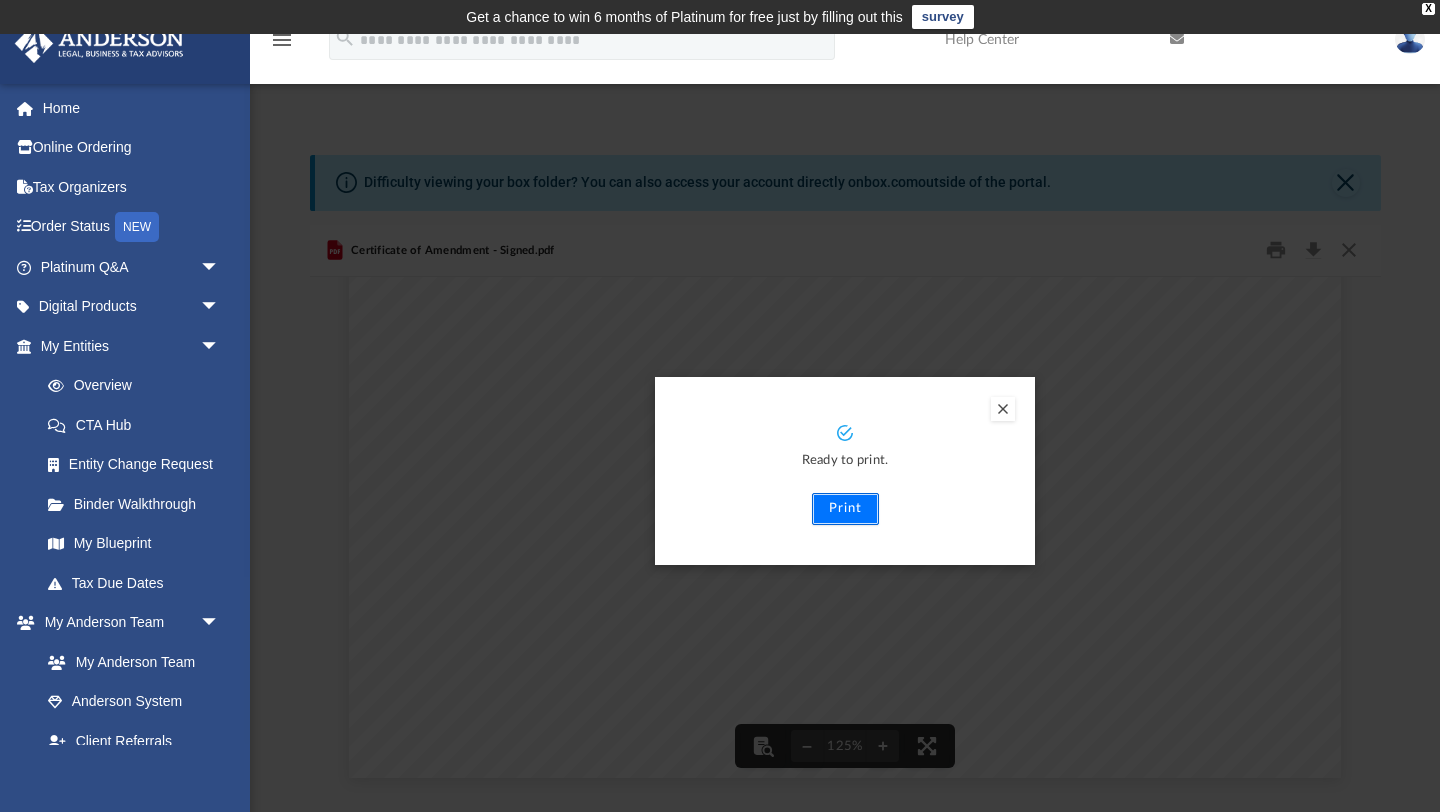 click on "Print" at bounding box center [845, 509] 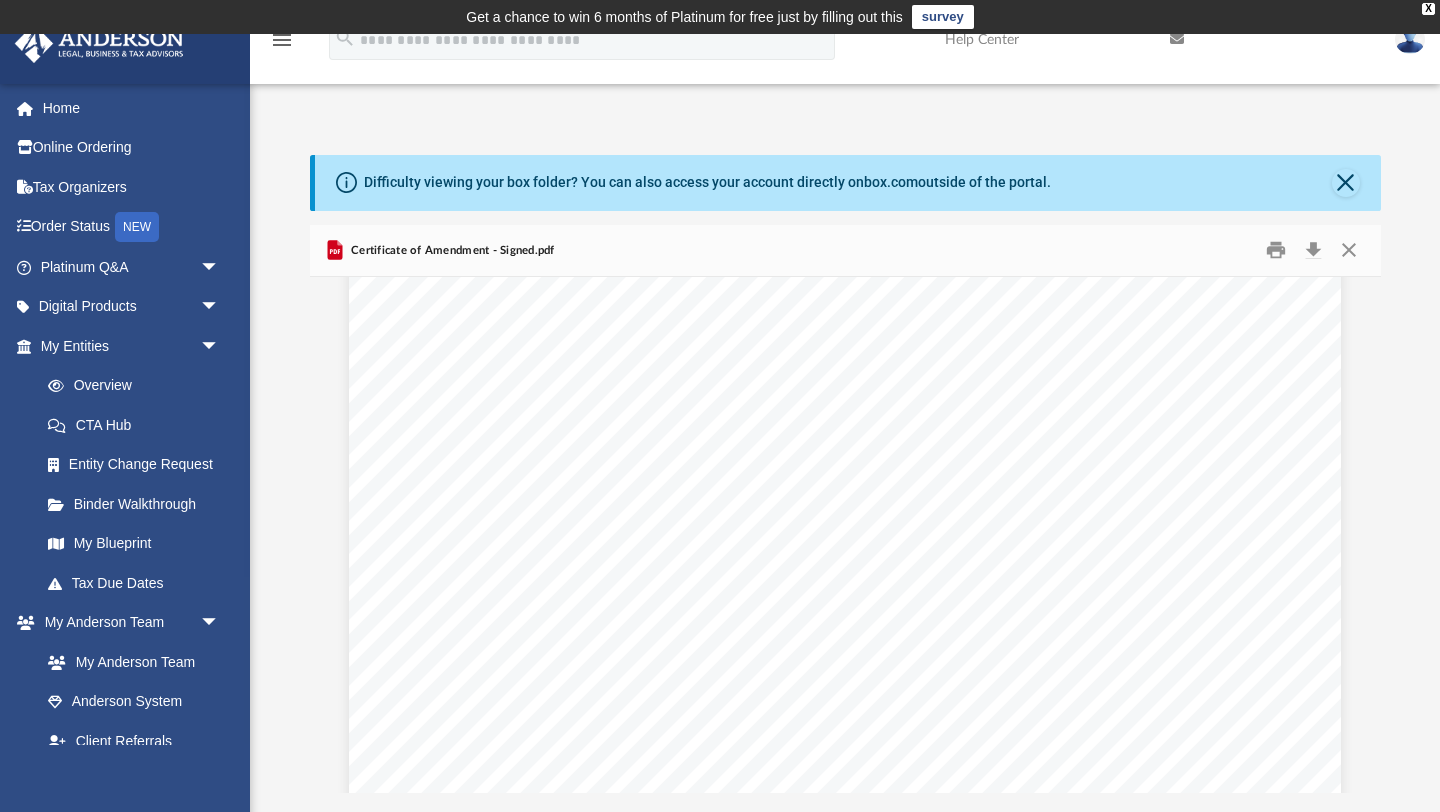 scroll, scrollTop: 0, scrollLeft: 0, axis: both 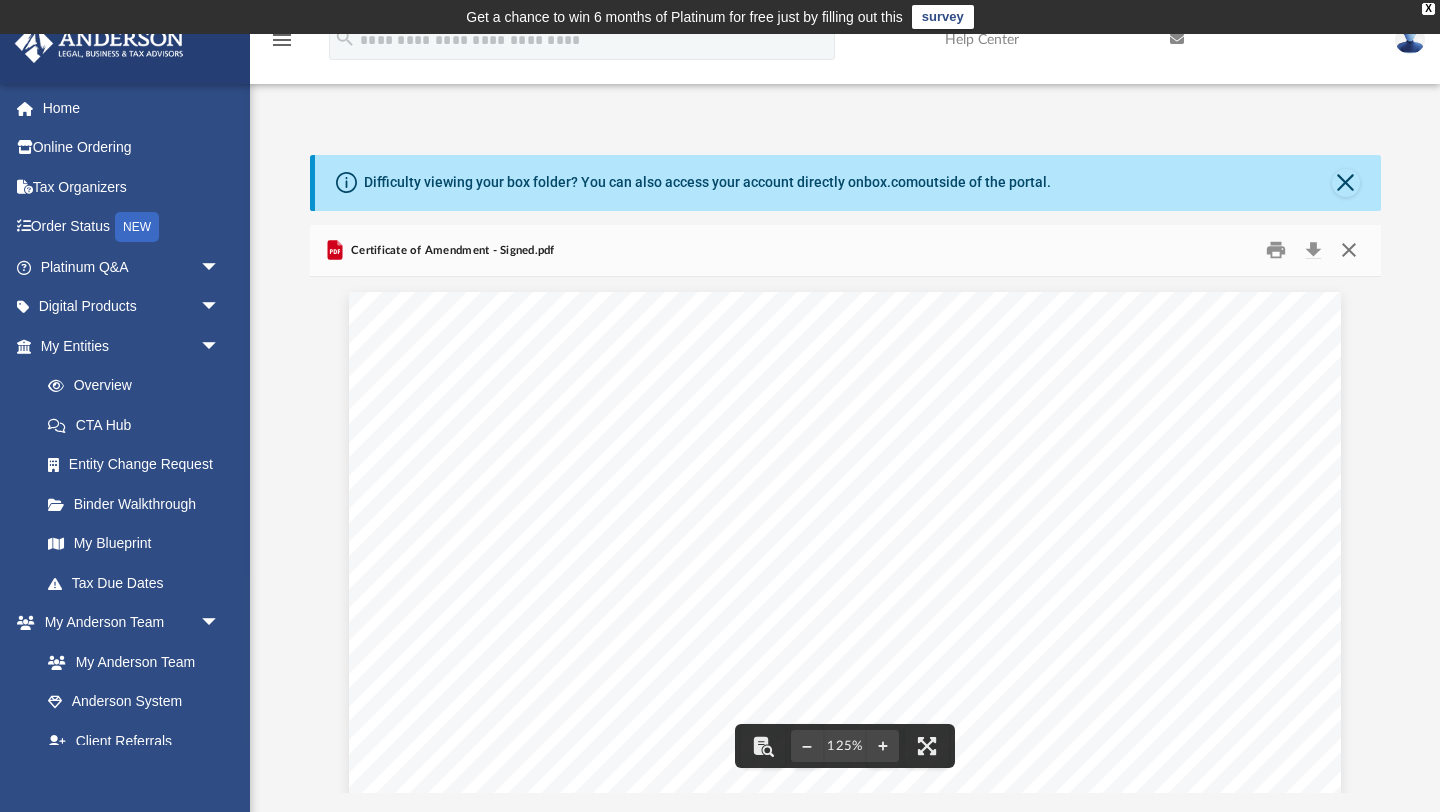 click at bounding box center (1349, 250) 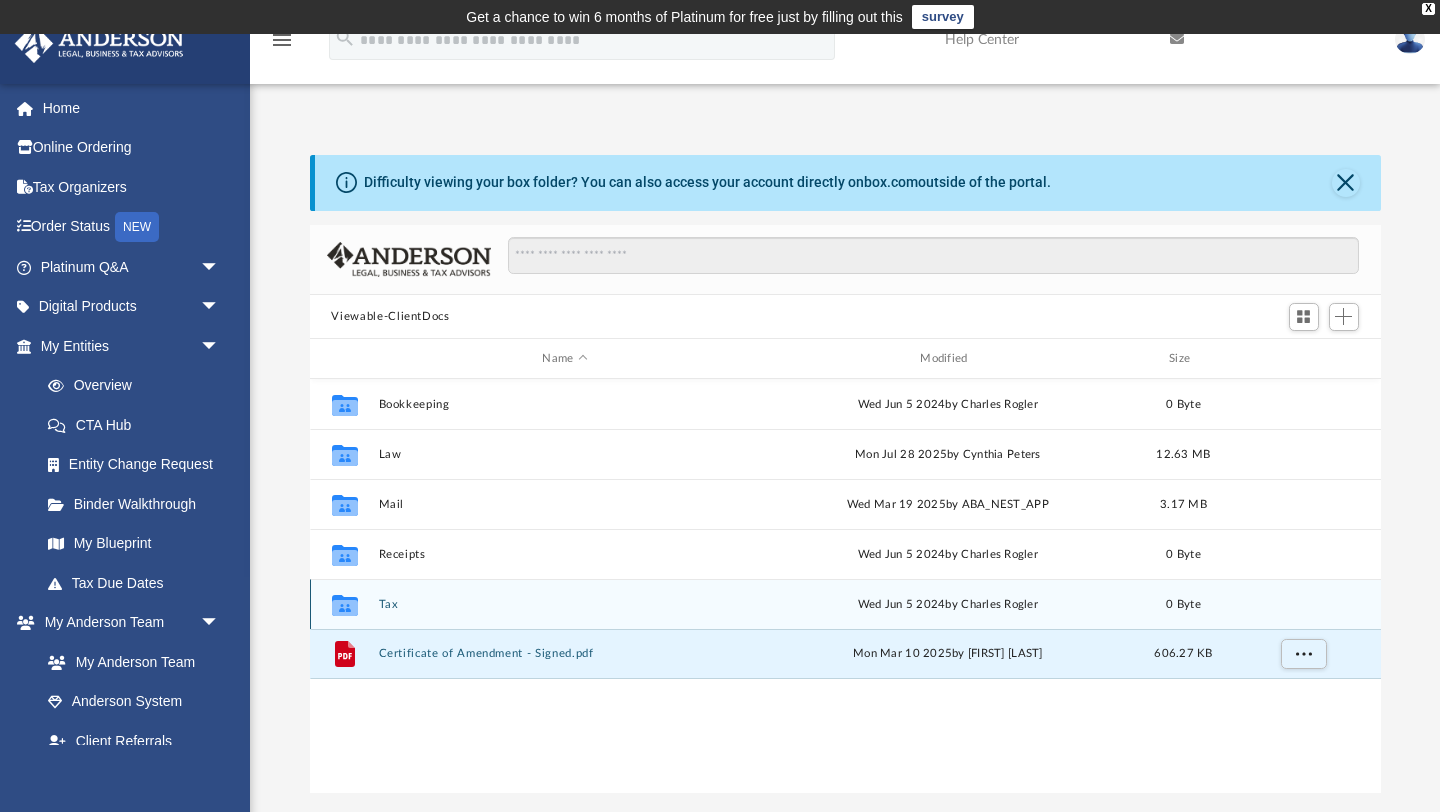 click on "Tax" at bounding box center [565, 604] 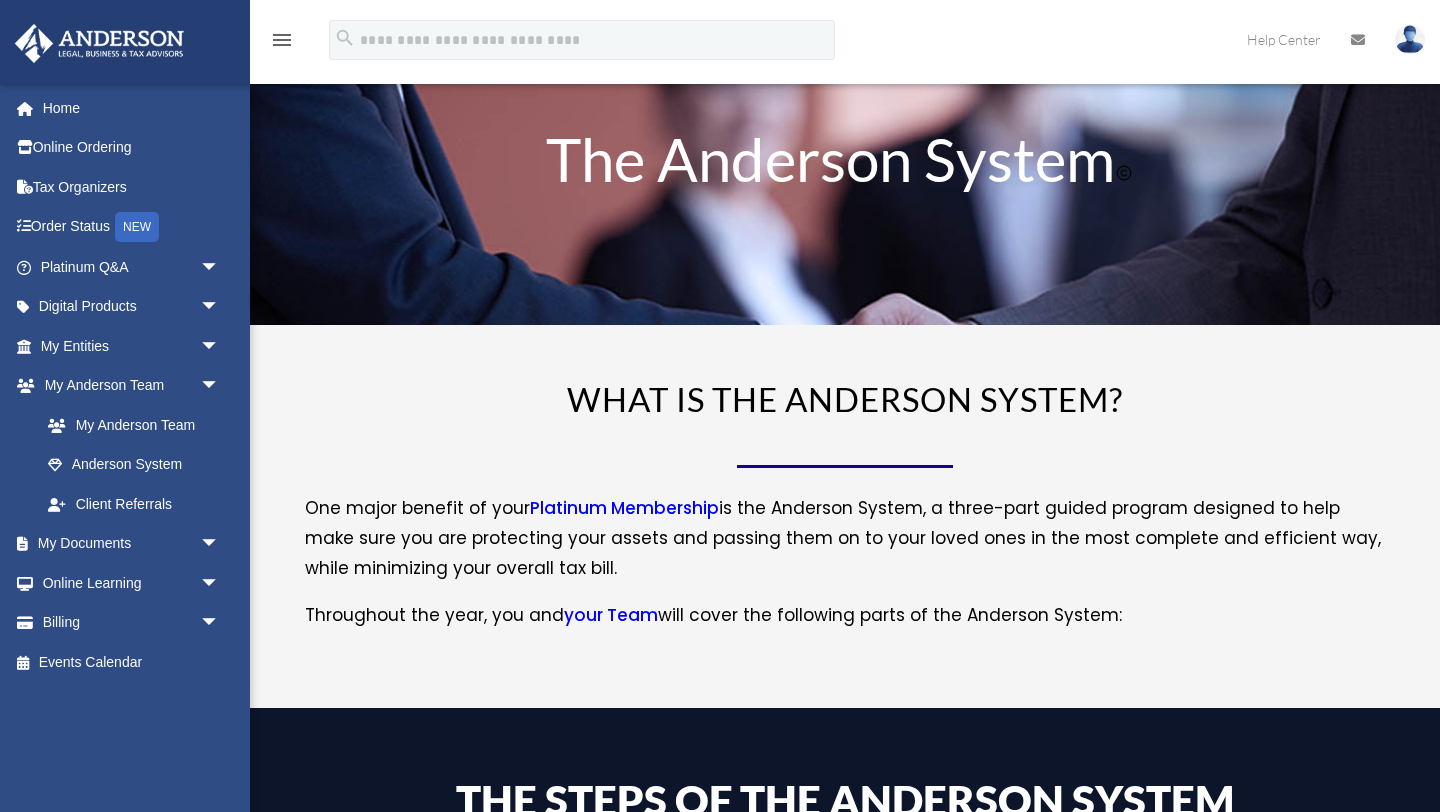 scroll, scrollTop: 0, scrollLeft: 0, axis: both 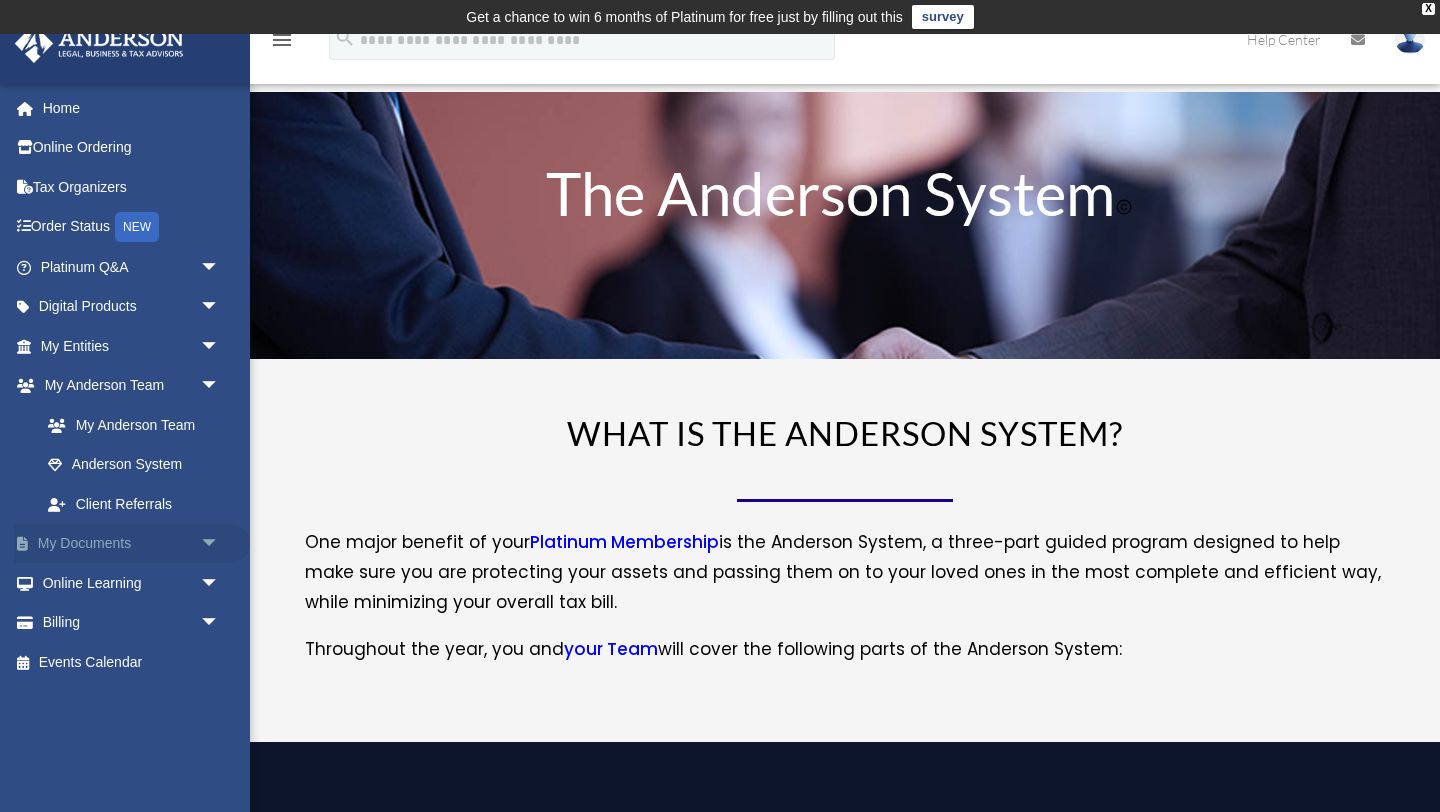click on "arrow_drop_down" at bounding box center (220, 544) 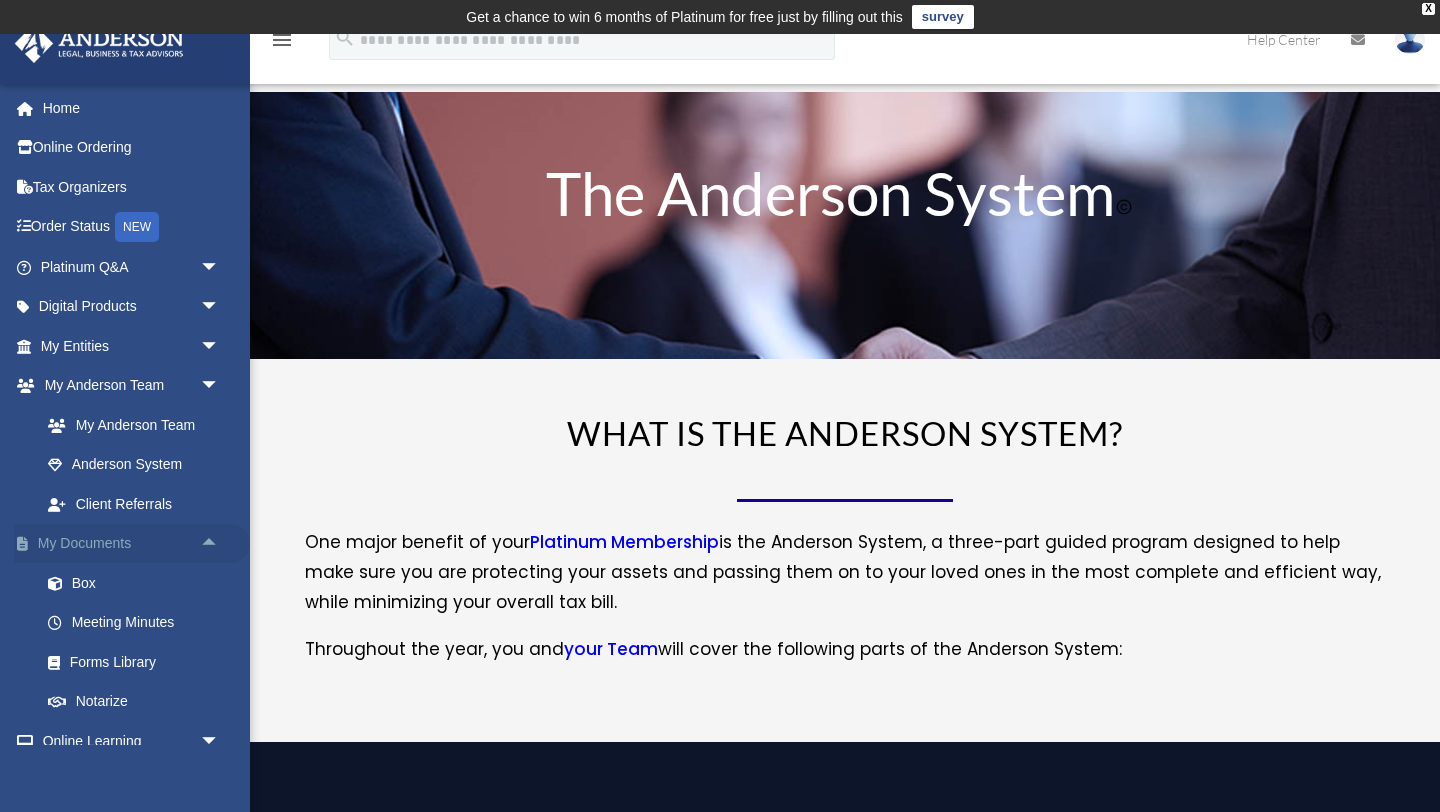 click on "My Documents arrow_drop_up" at bounding box center (132, 544) 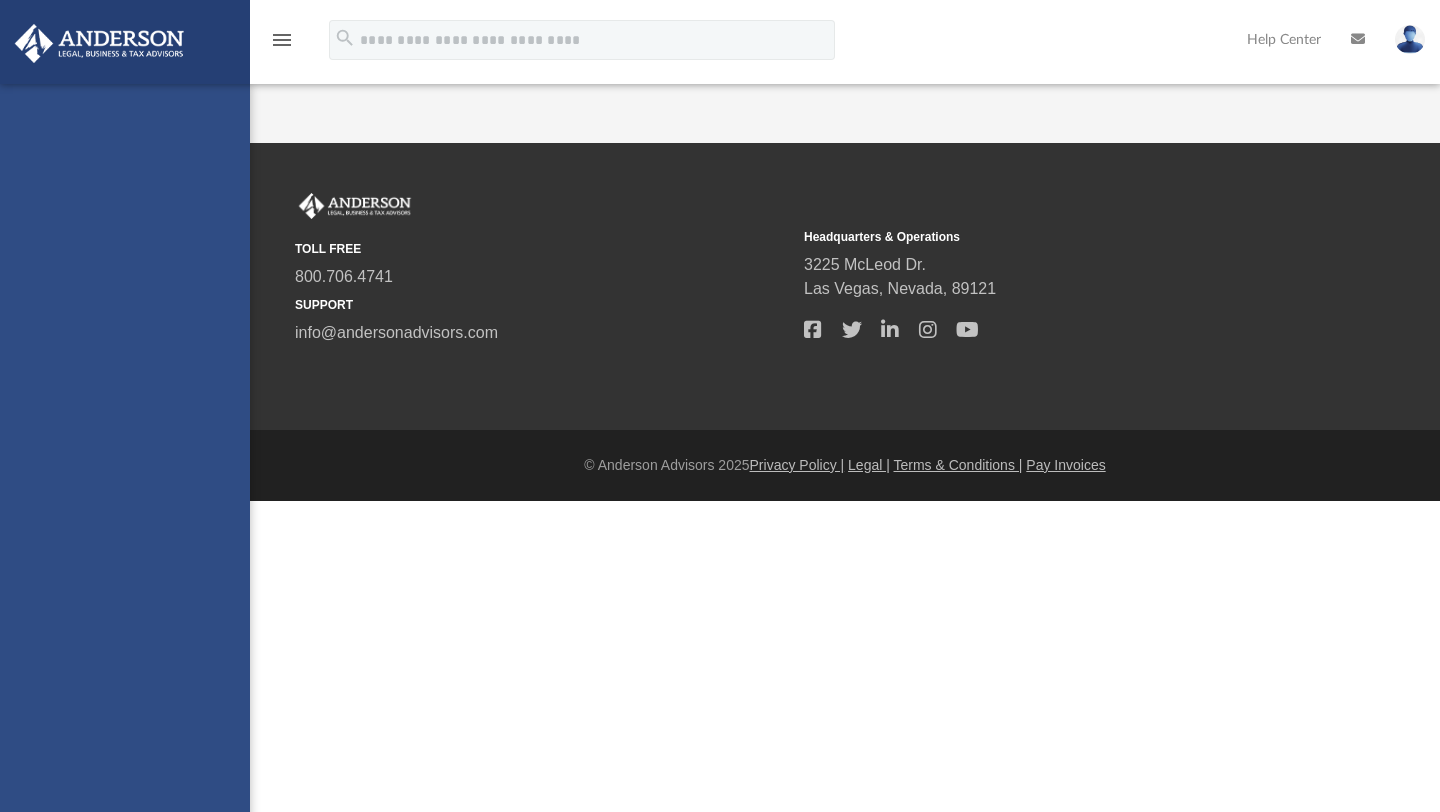 scroll, scrollTop: 0, scrollLeft: 0, axis: both 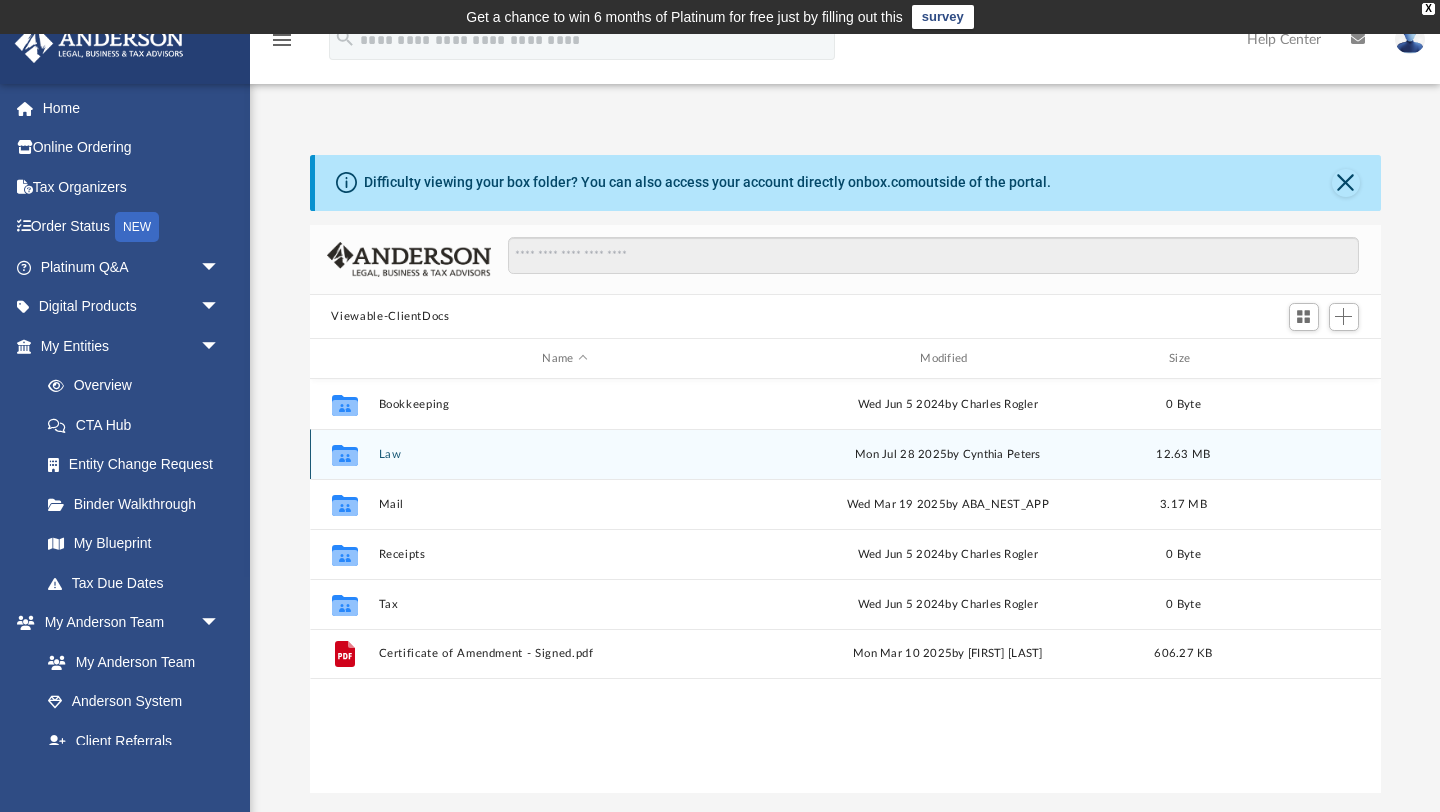 click on "Law" at bounding box center [565, 454] 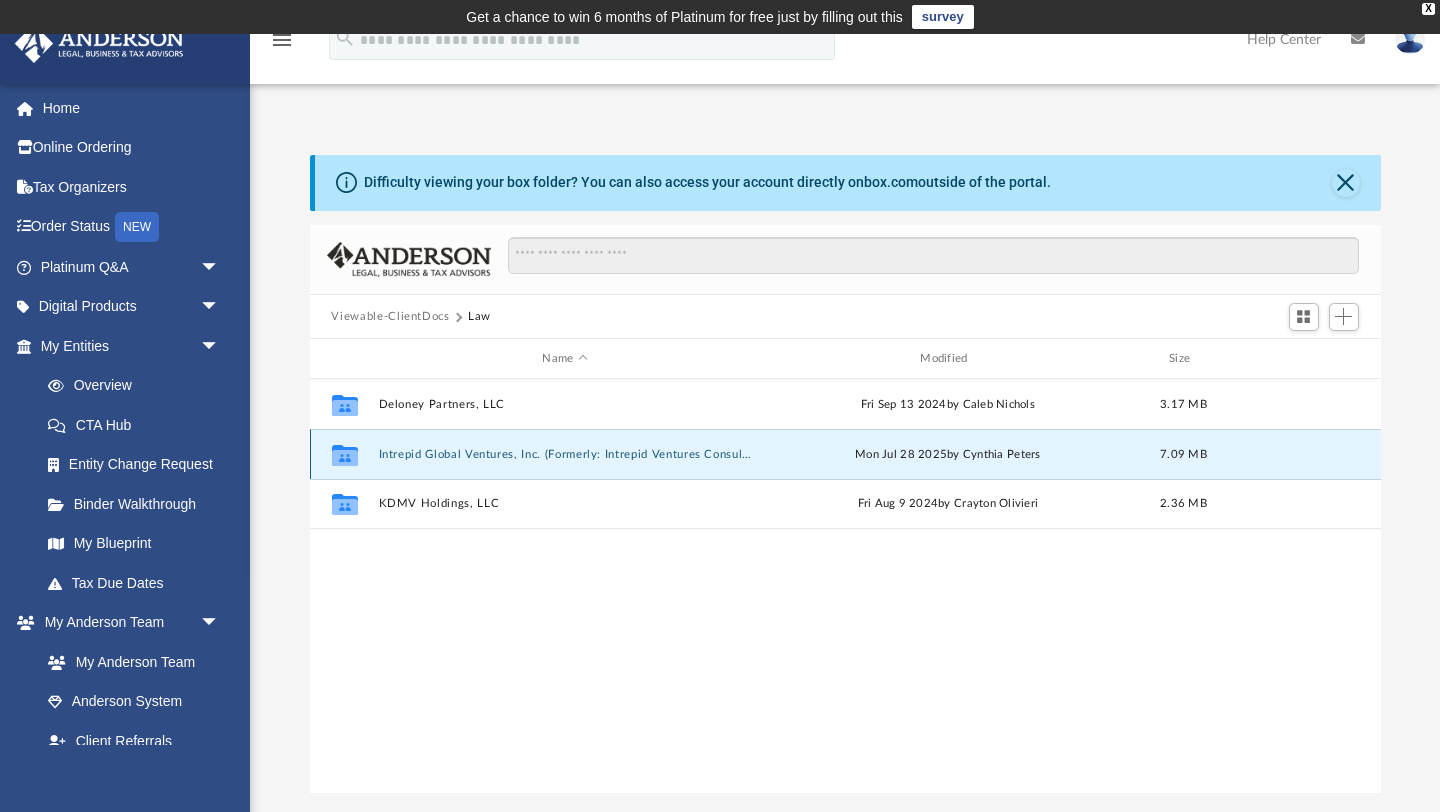 click on "Intrepid Global Ventures, Inc. (Formerly: Intrepid Ventures Consulting Services, Inc.)" at bounding box center [565, 454] 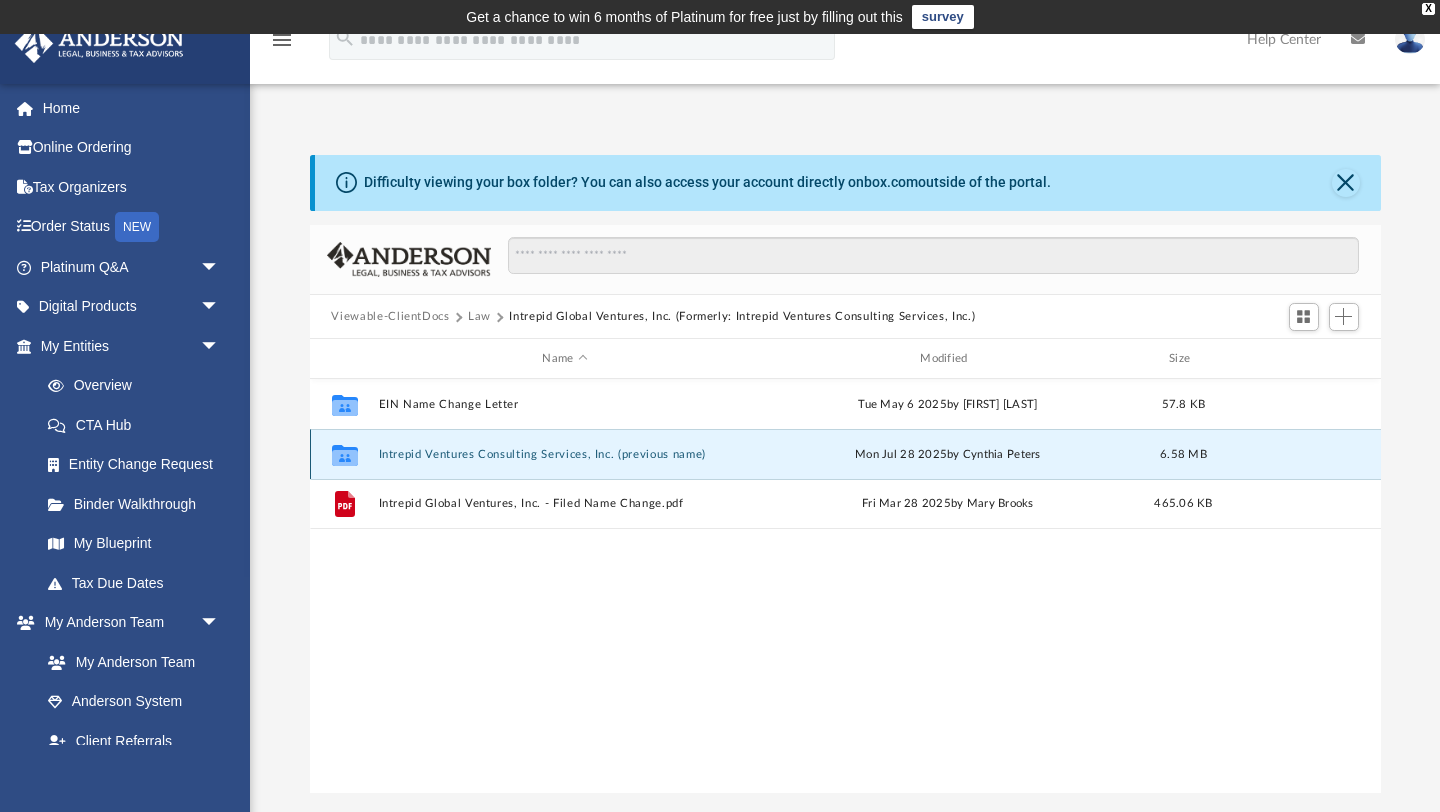 click on "Intrepid Ventures Consulting Services, Inc. (previous name)" at bounding box center [565, 454] 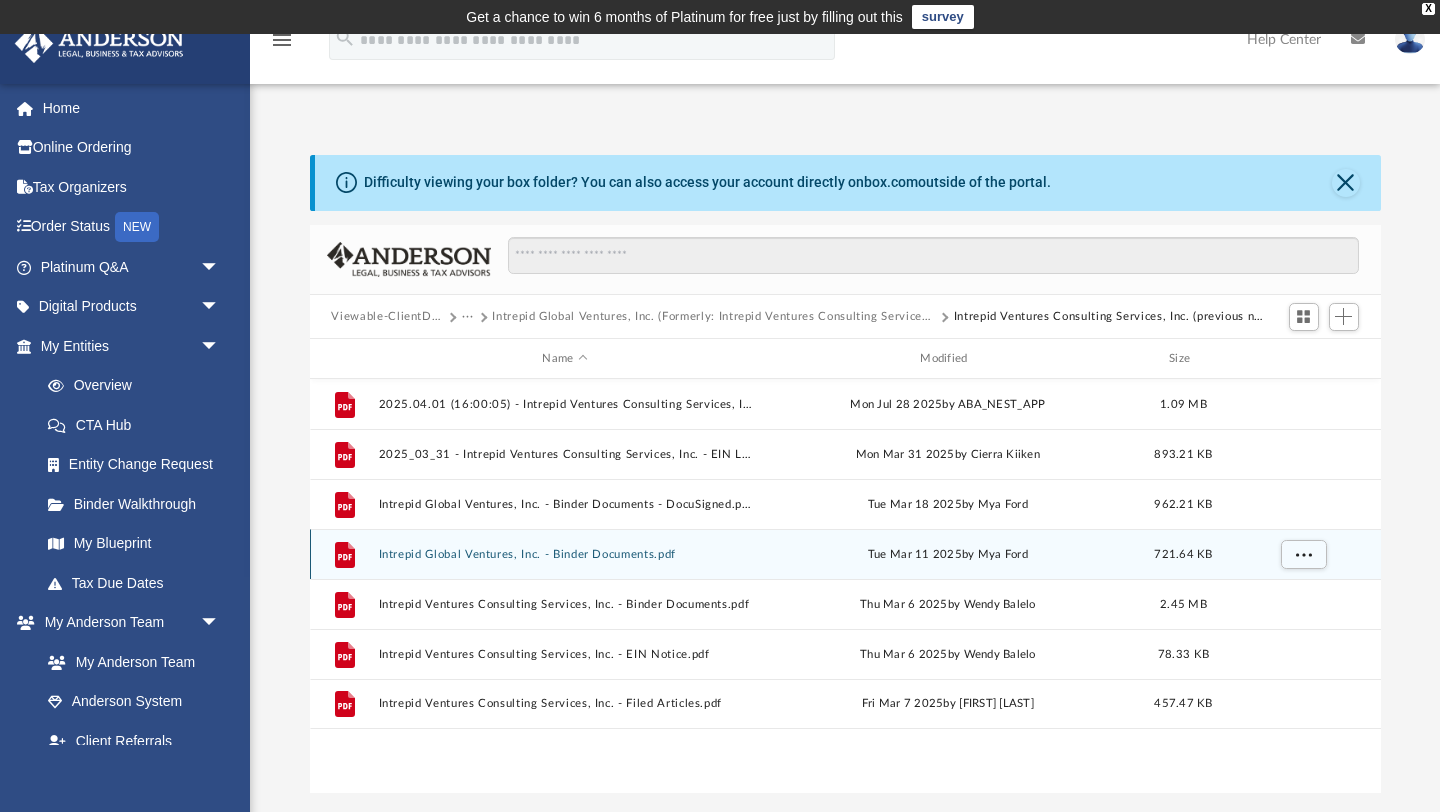 click on "Intrepid Global Ventures, Inc. - Binder Documents.pdf" at bounding box center (565, 554) 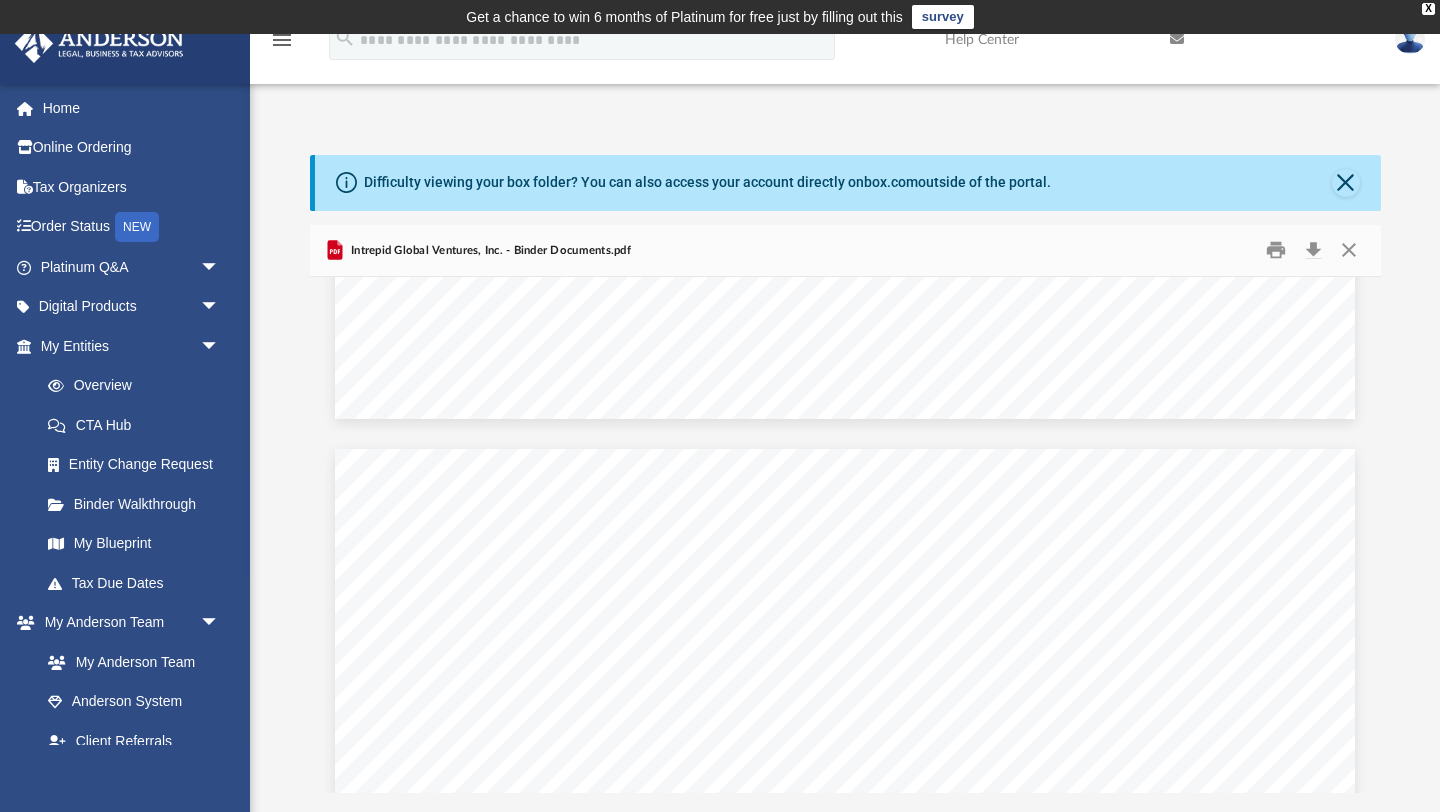 scroll, scrollTop: 3790, scrollLeft: 0, axis: vertical 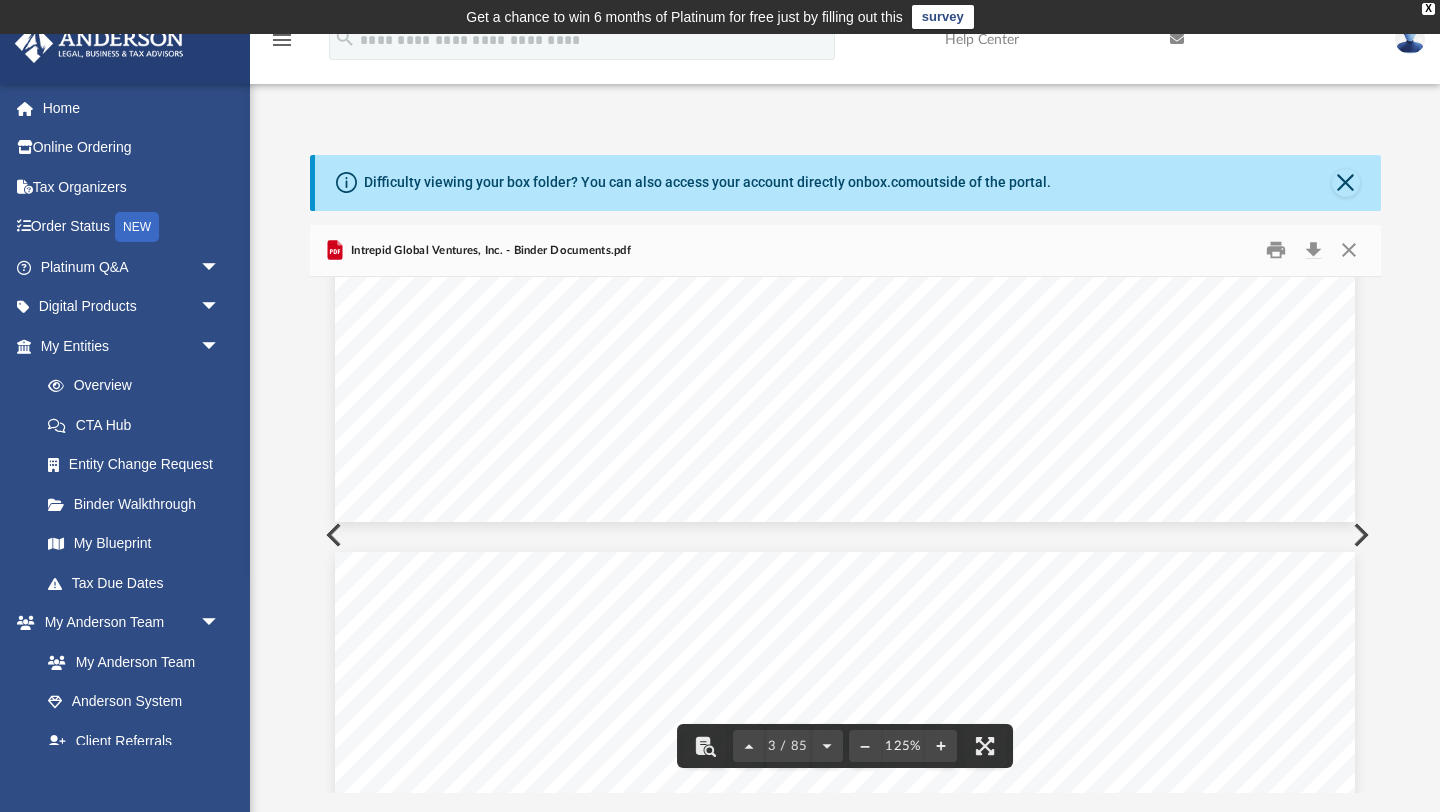 click at bounding box center (332, 535) 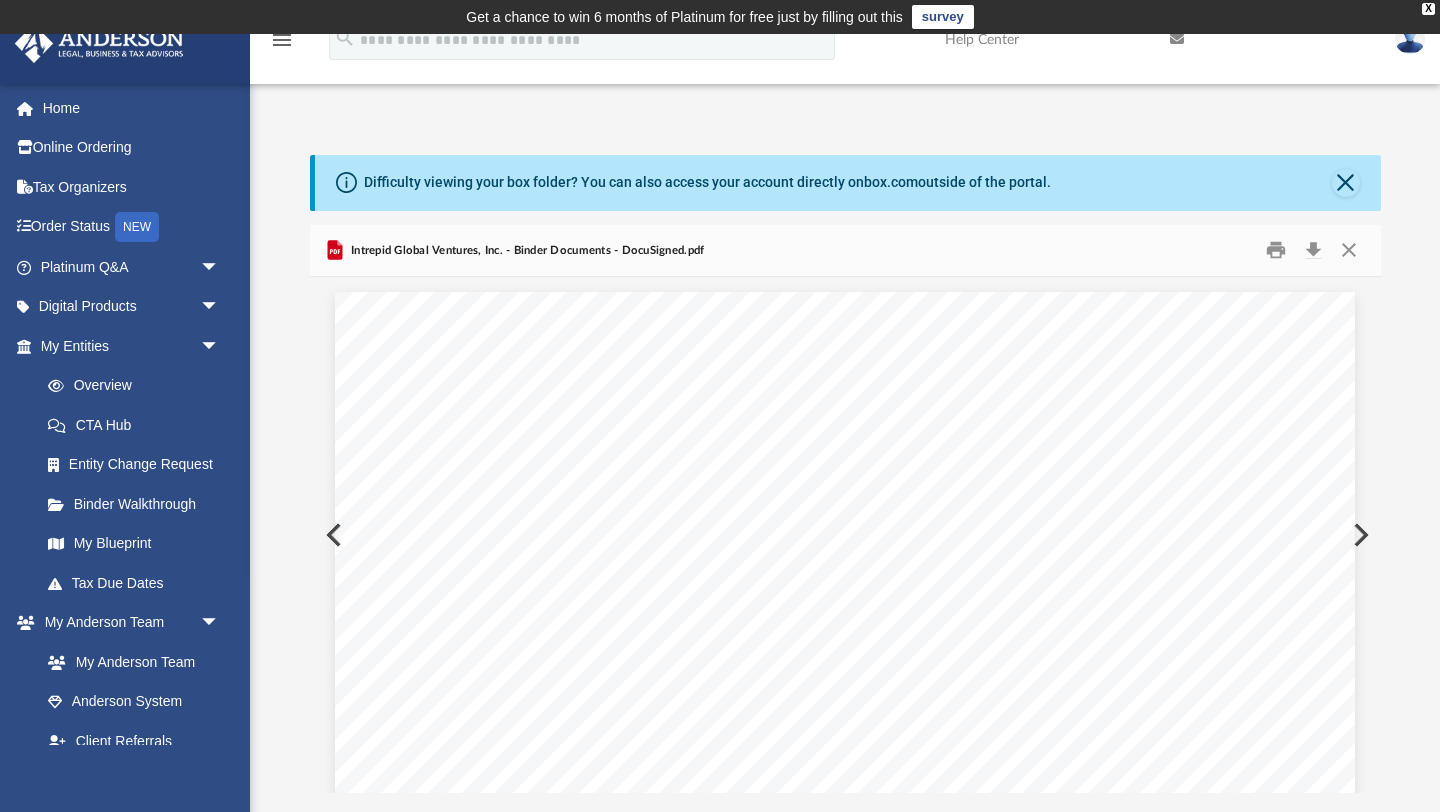 scroll, scrollTop: 83700, scrollLeft: 0, axis: vertical 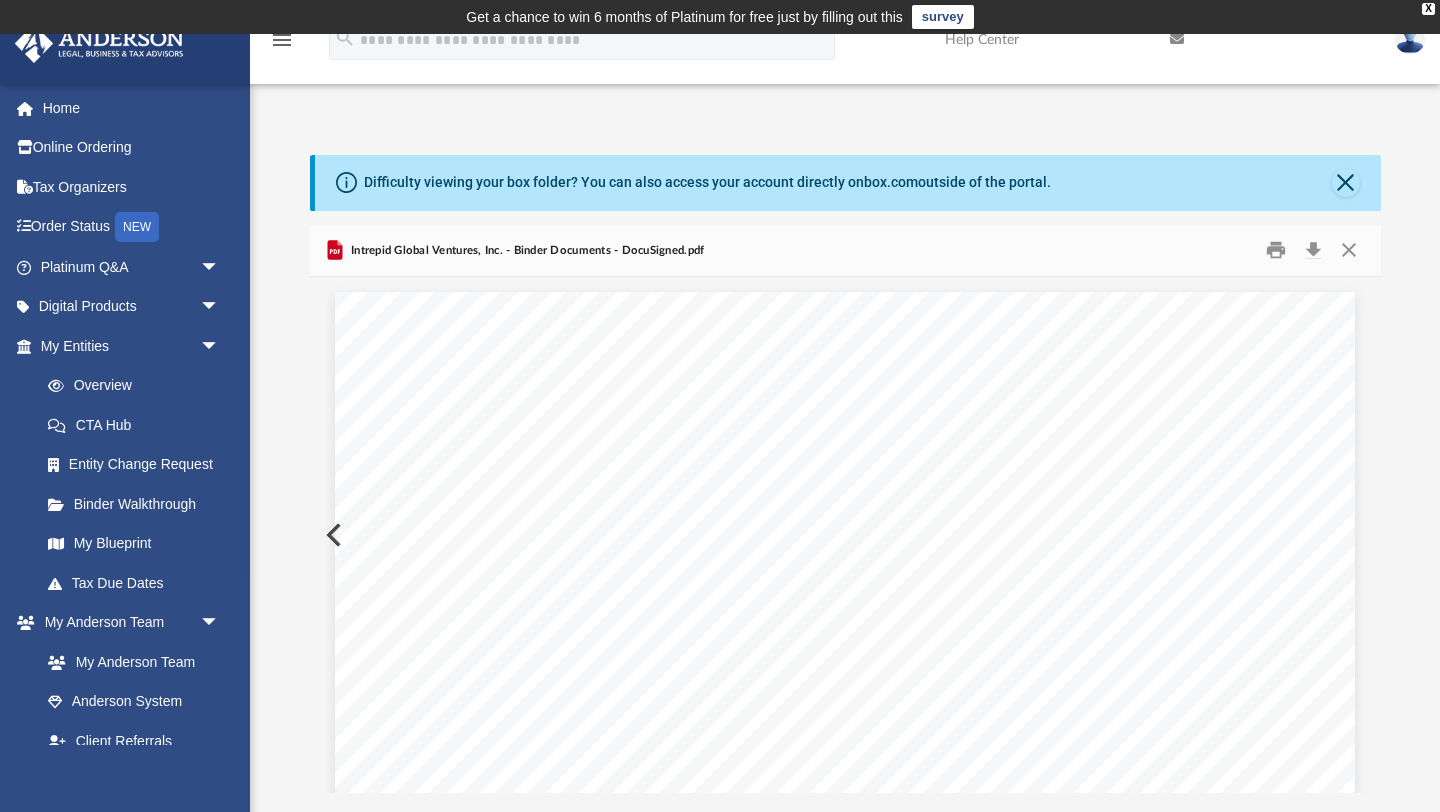 click at bounding box center [332, 535] 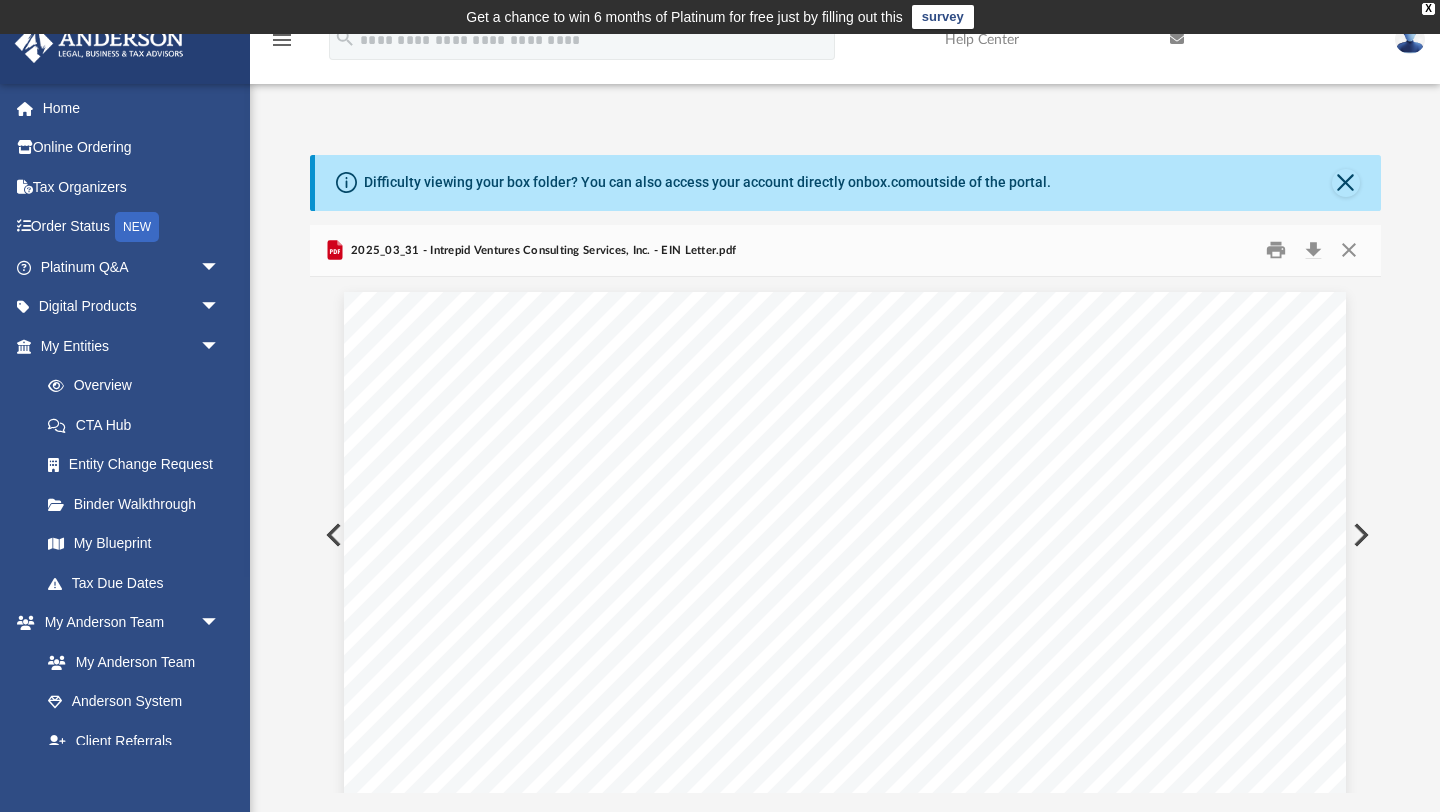 click at bounding box center (332, 535) 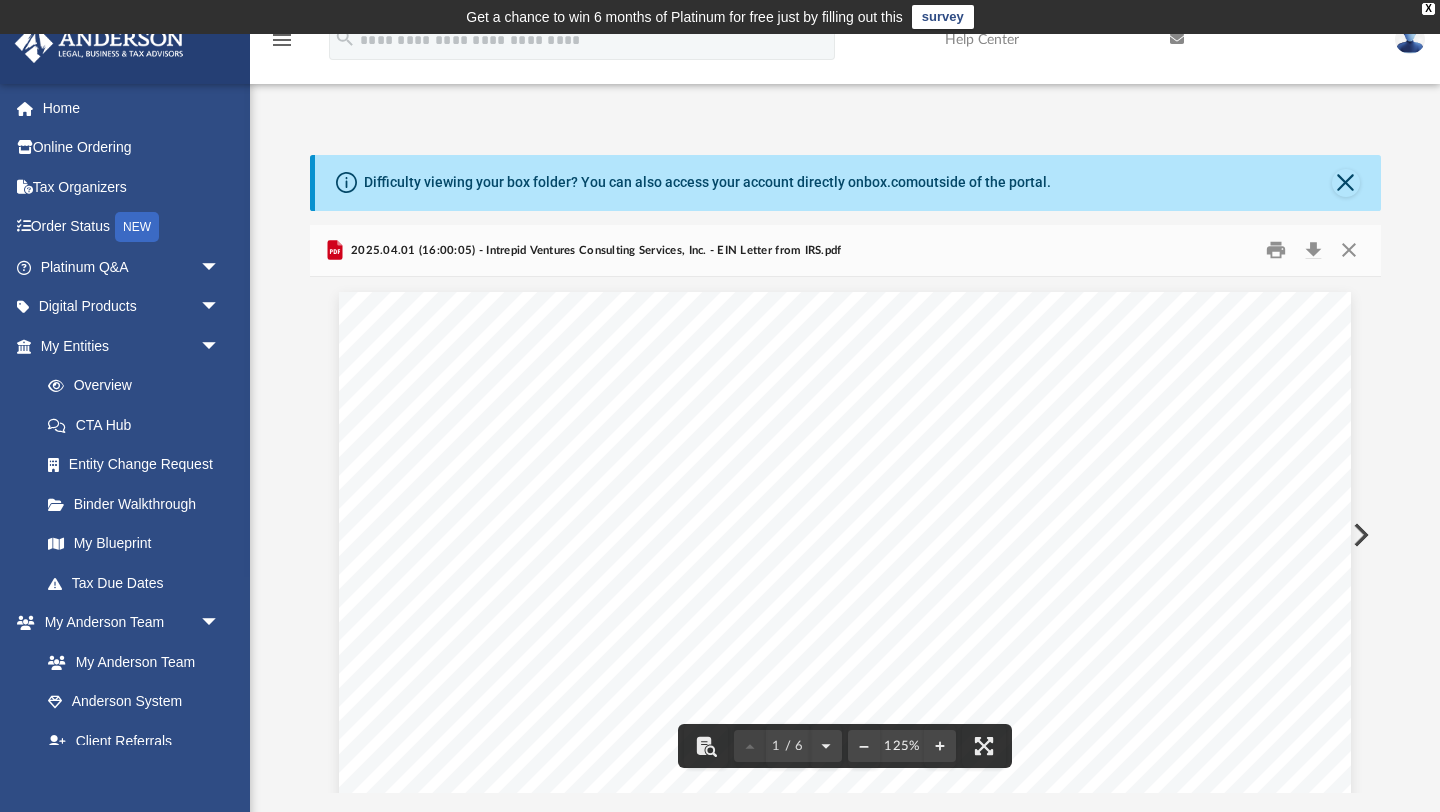 click at bounding box center [1359, 535] 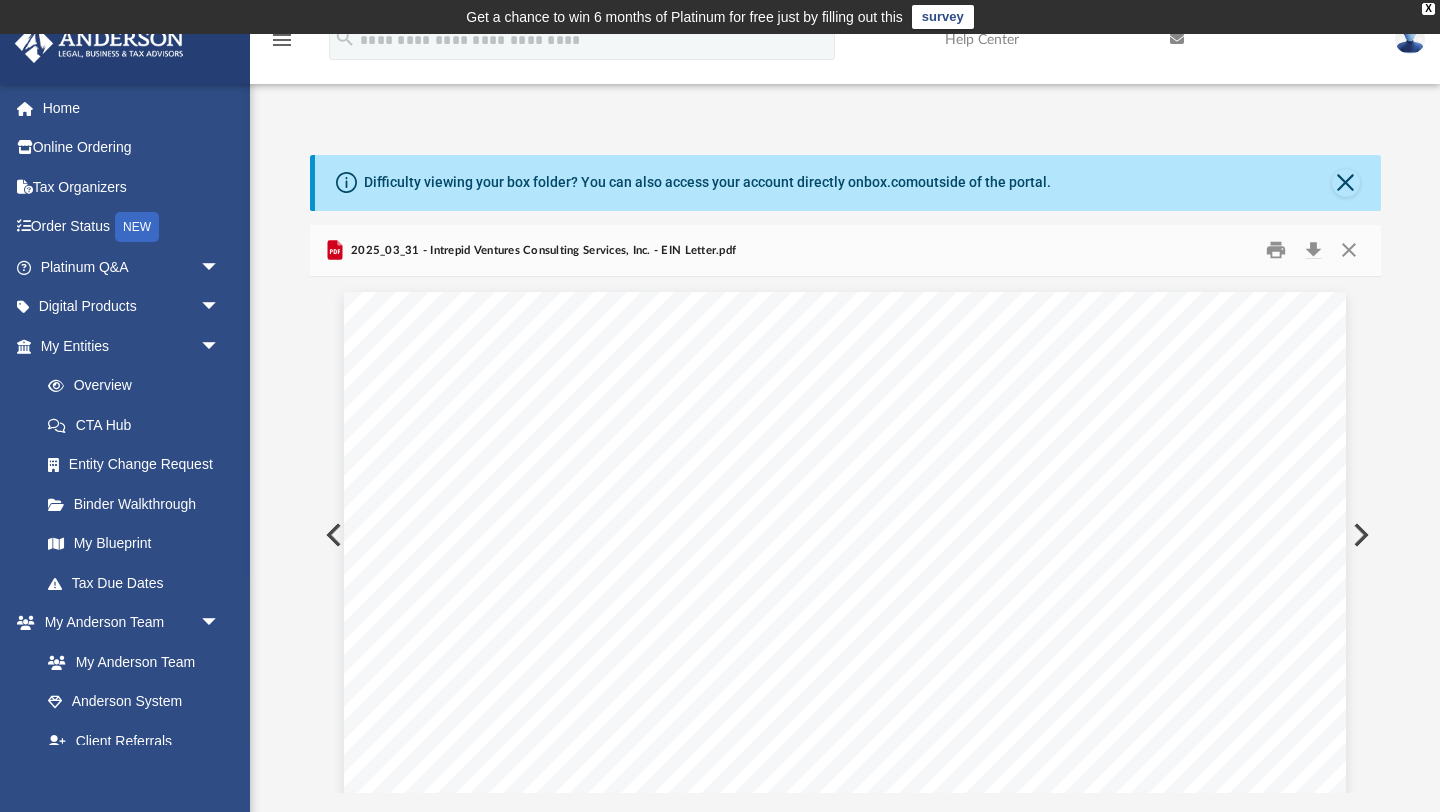 click at bounding box center [1359, 535] 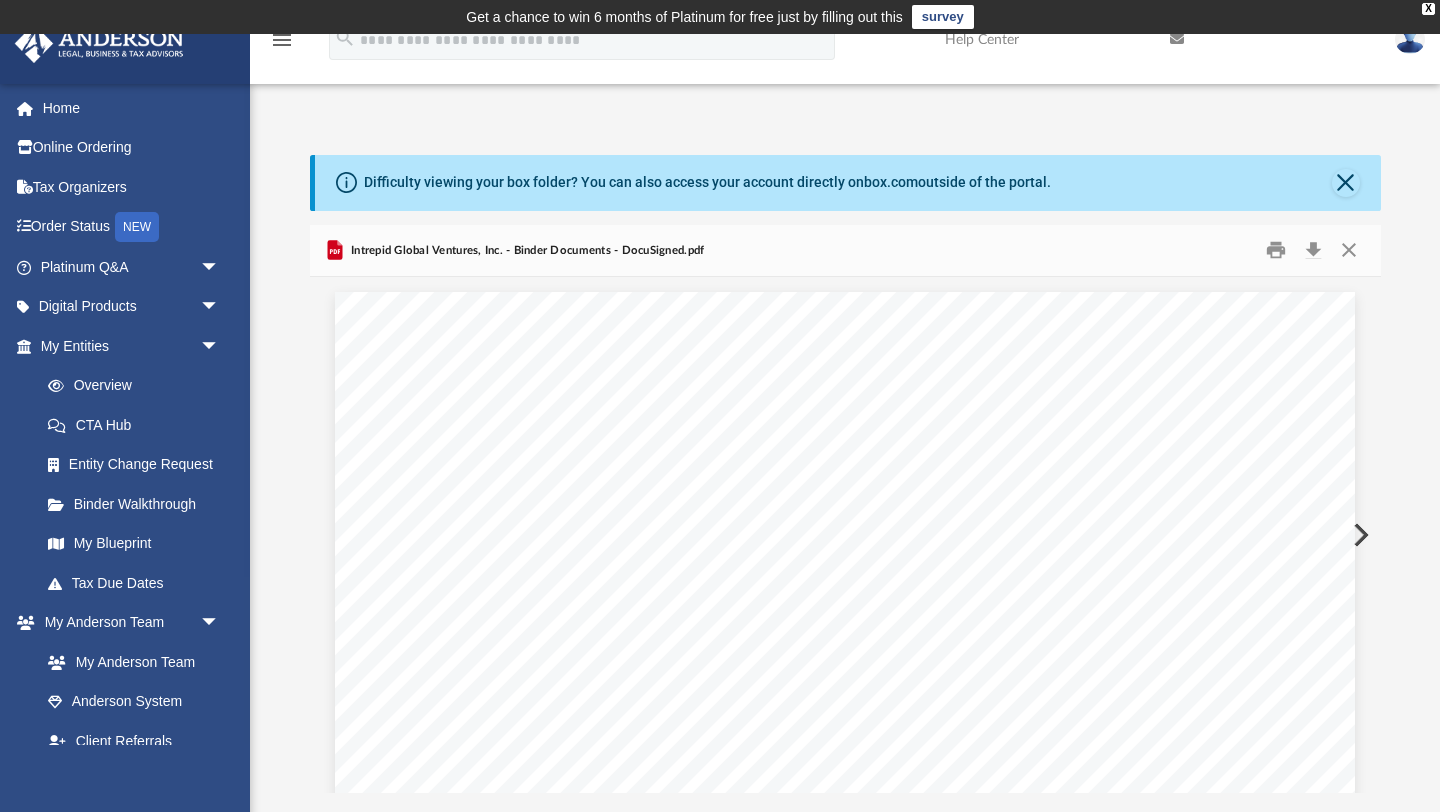 scroll, scrollTop: 83700, scrollLeft: 0, axis: vertical 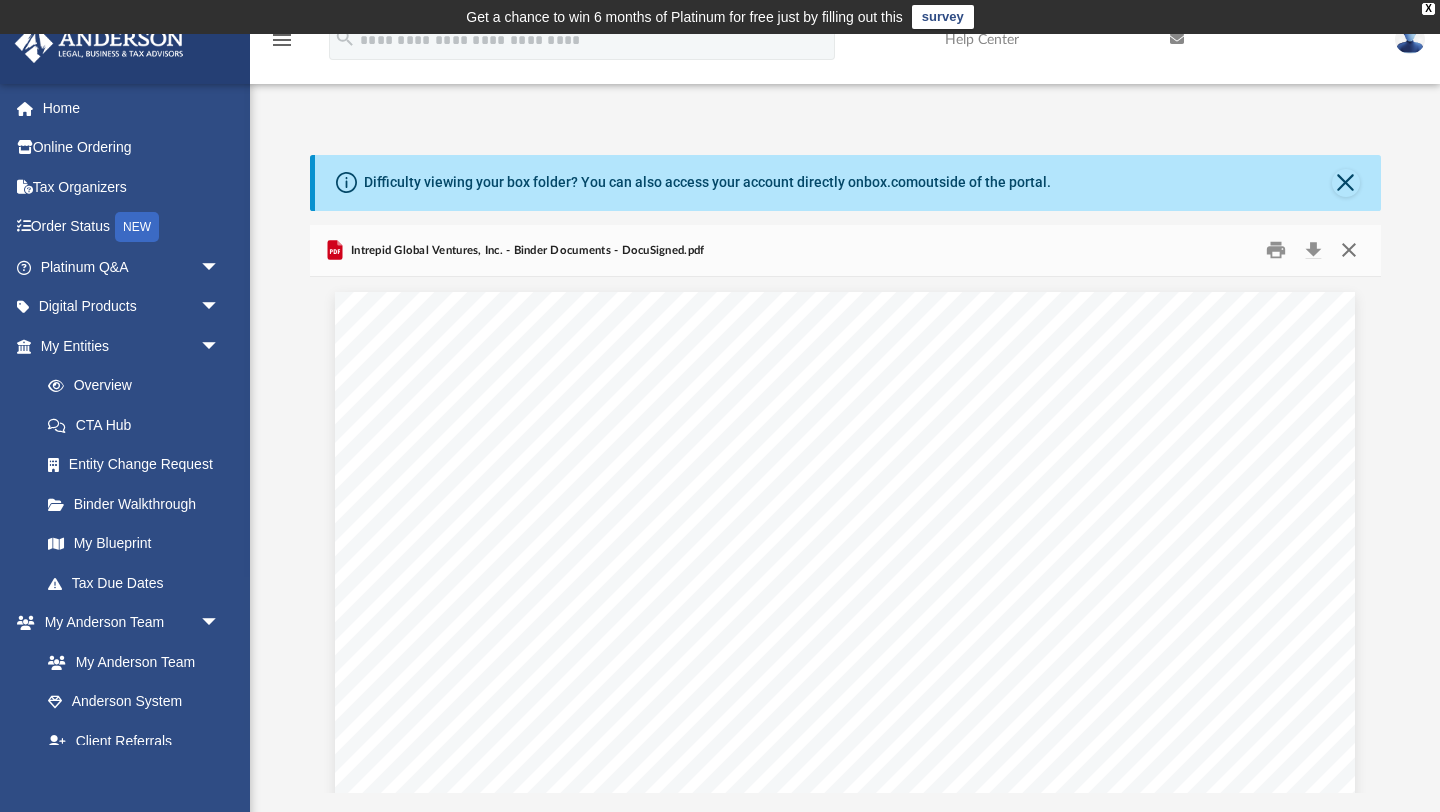 click at bounding box center [1349, 250] 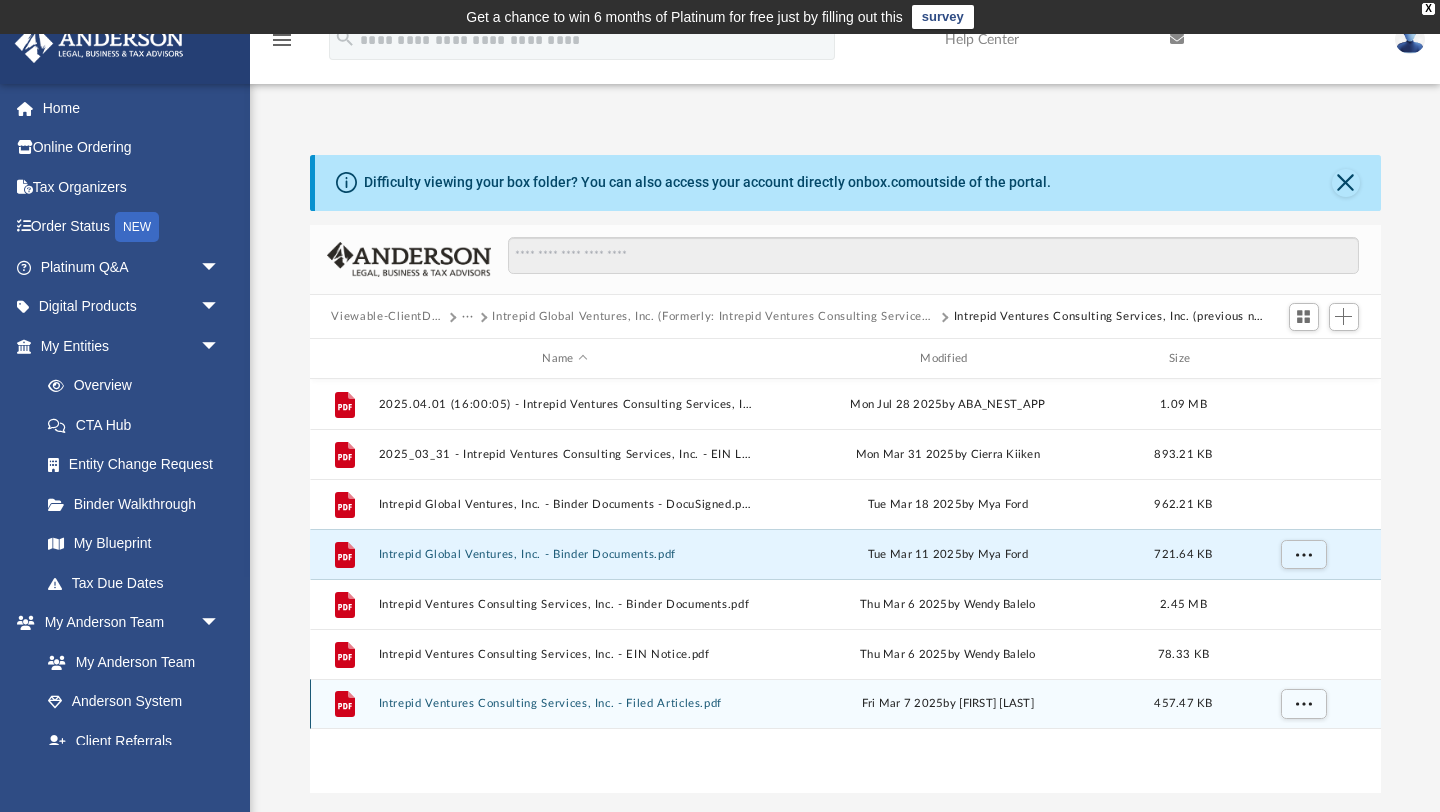 click on "Intrepid Ventures Consulting Services, Inc. - Filed Articles.pdf" at bounding box center (565, 704) 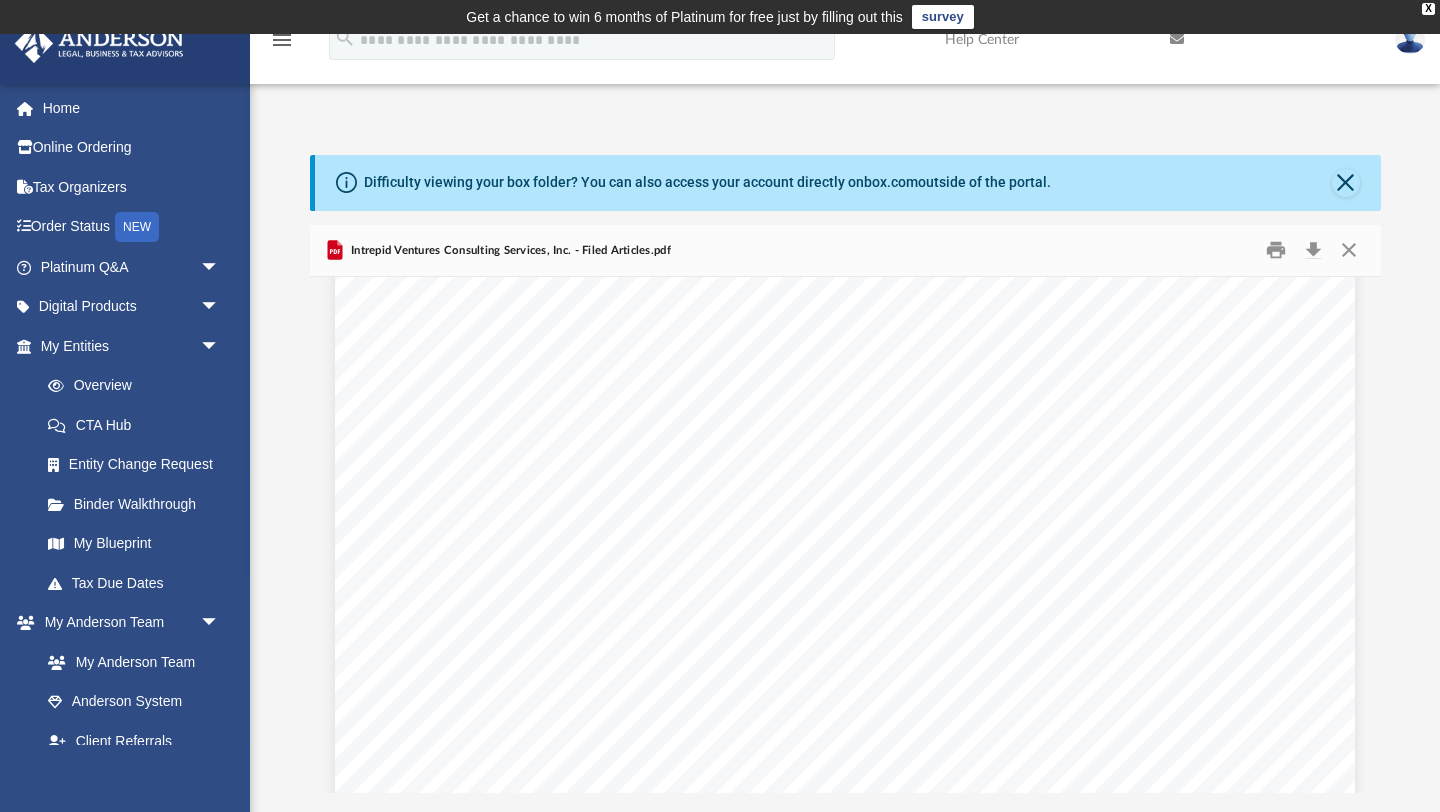scroll, scrollTop: 0, scrollLeft: 0, axis: both 